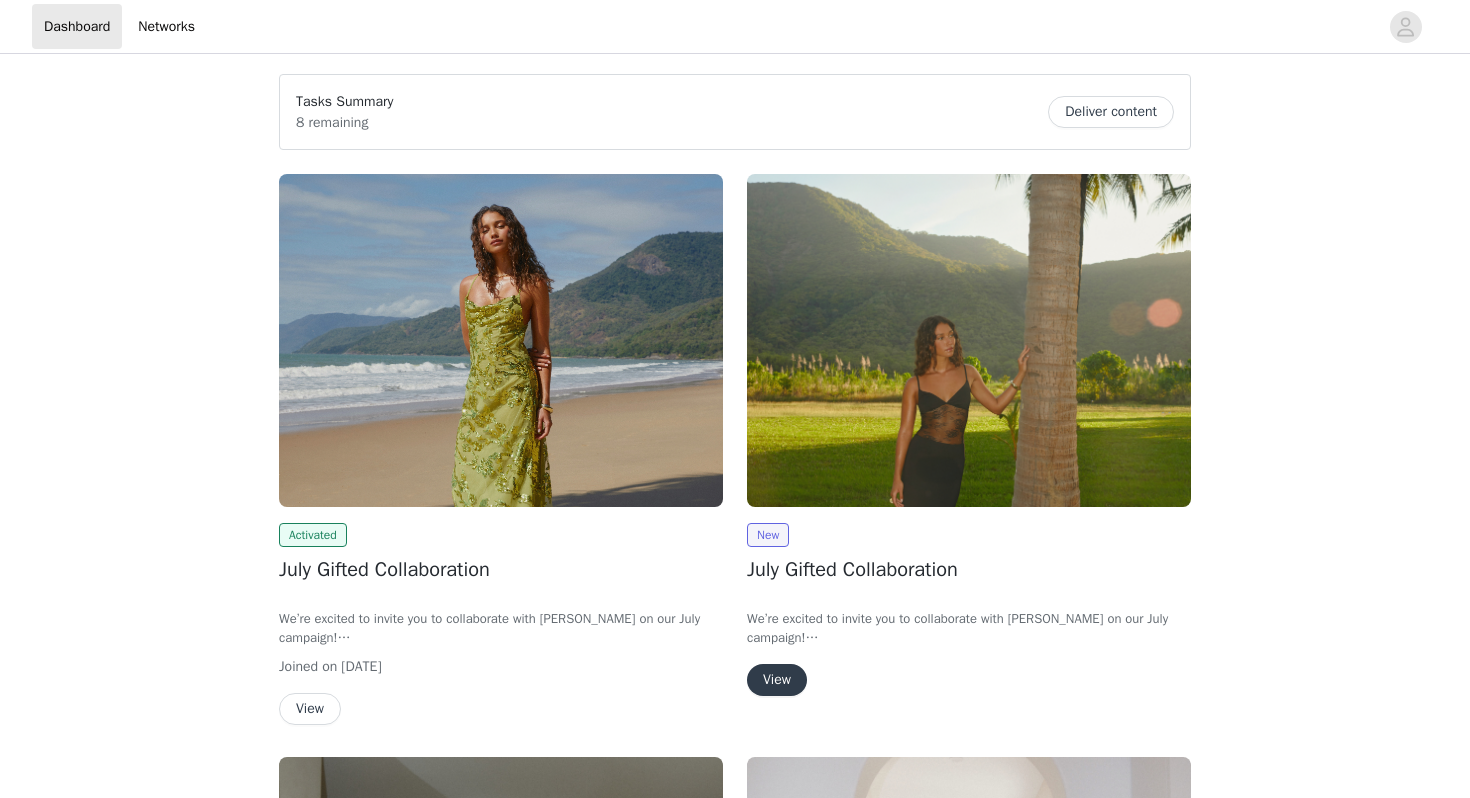 scroll, scrollTop: 0, scrollLeft: 0, axis: both 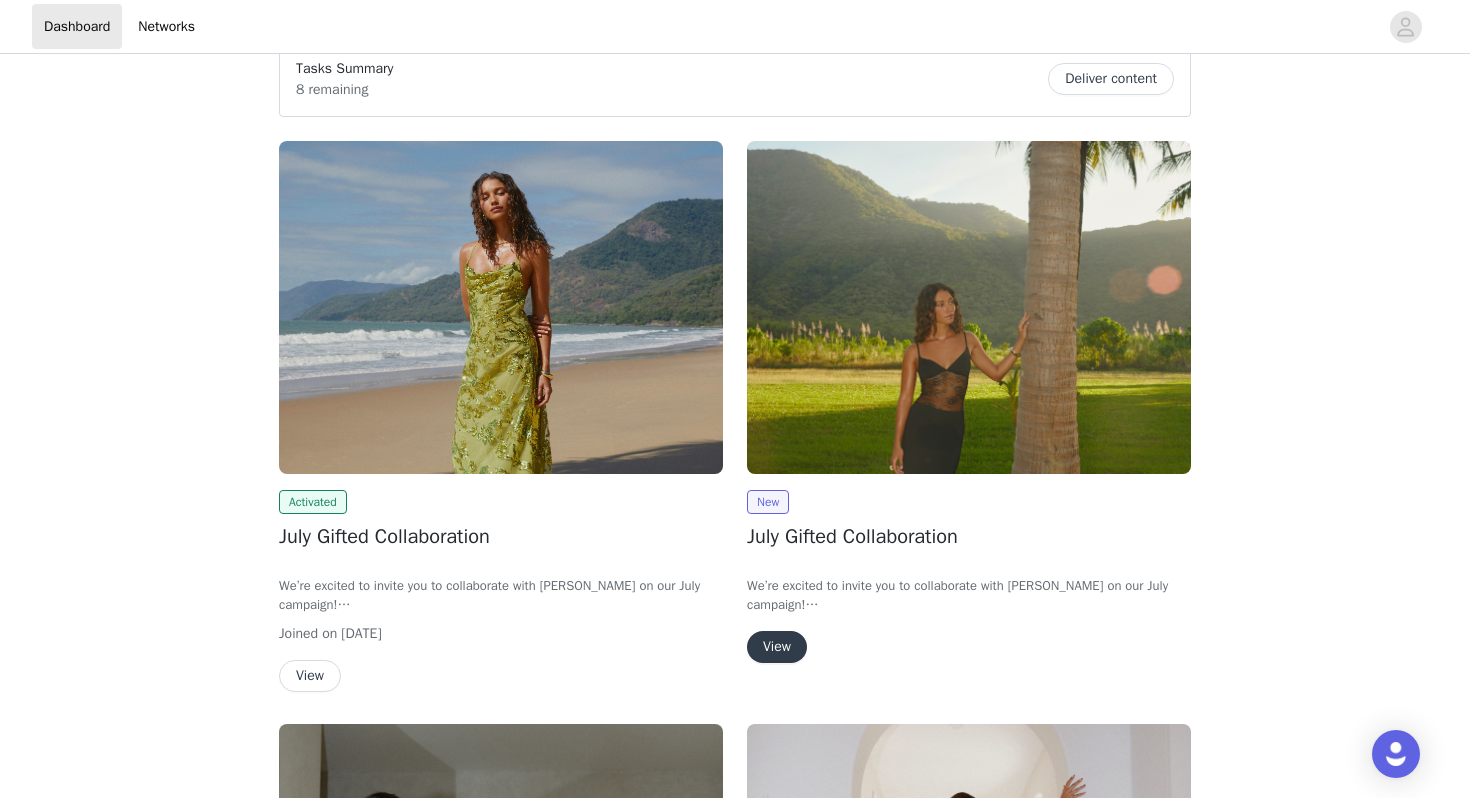 click on "View" at bounding box center [777, 647] 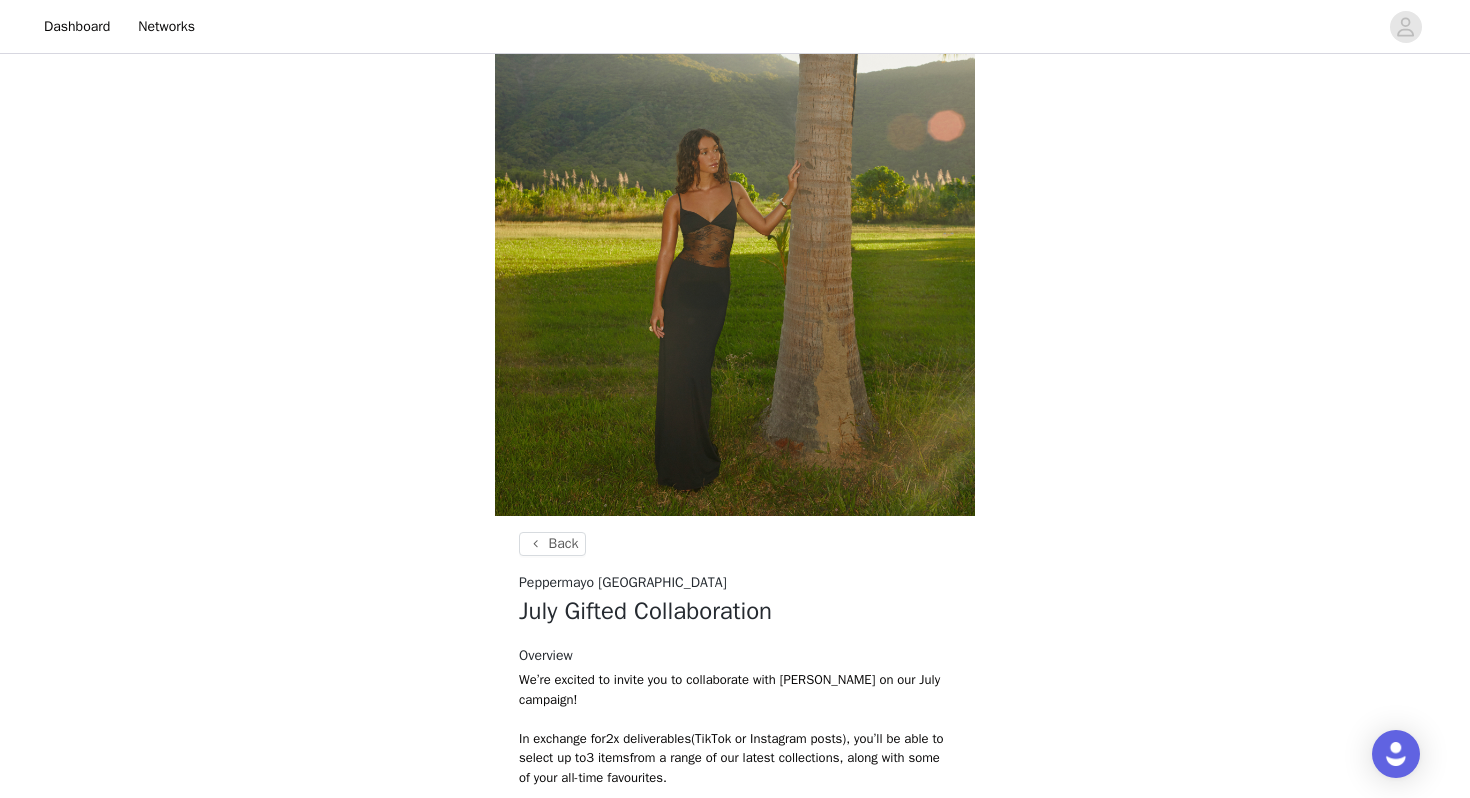 scroll, scrollTop: 718, scrollLeft: 0, axis: vertical 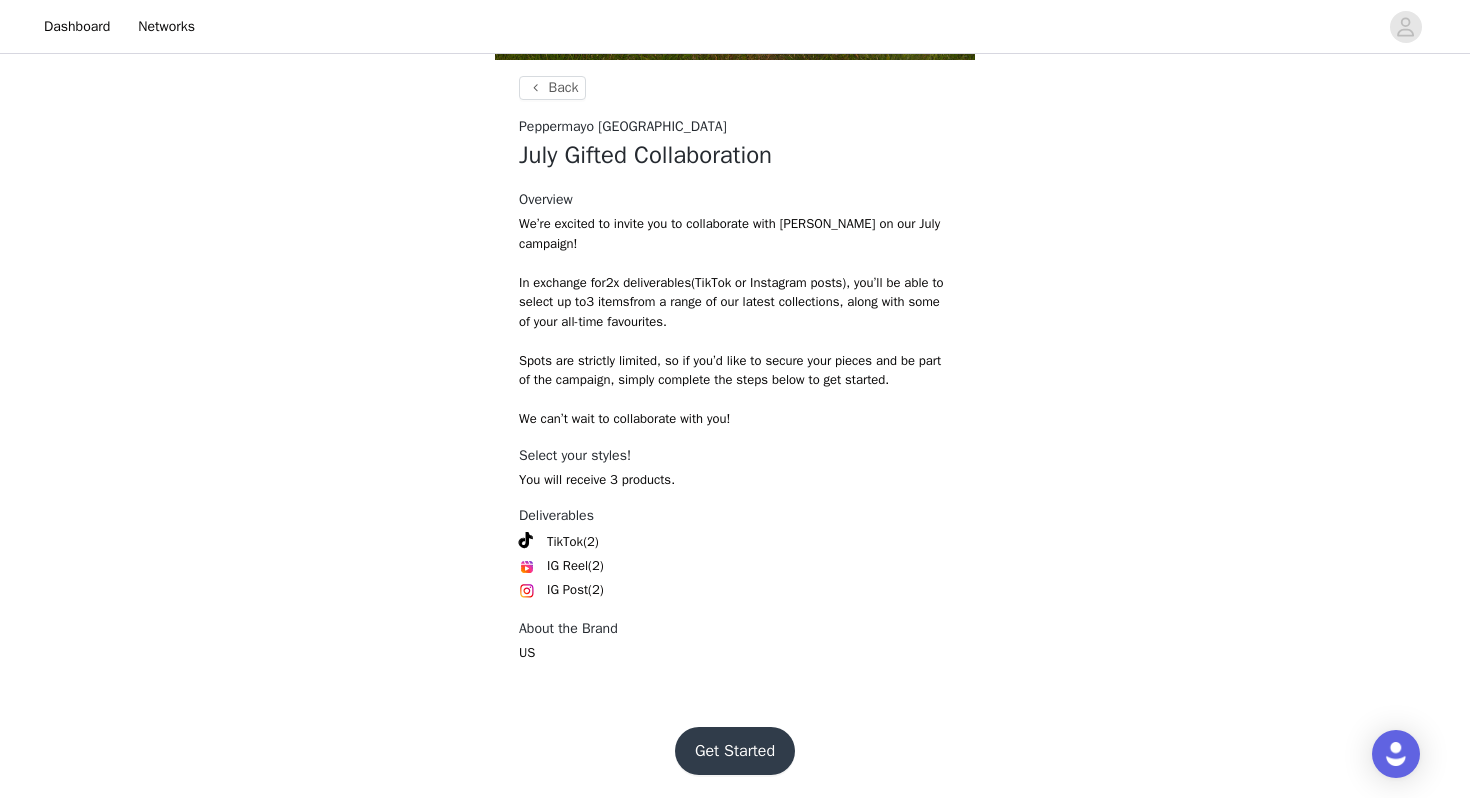click on "Get Started" at bounding box center [735, 751] 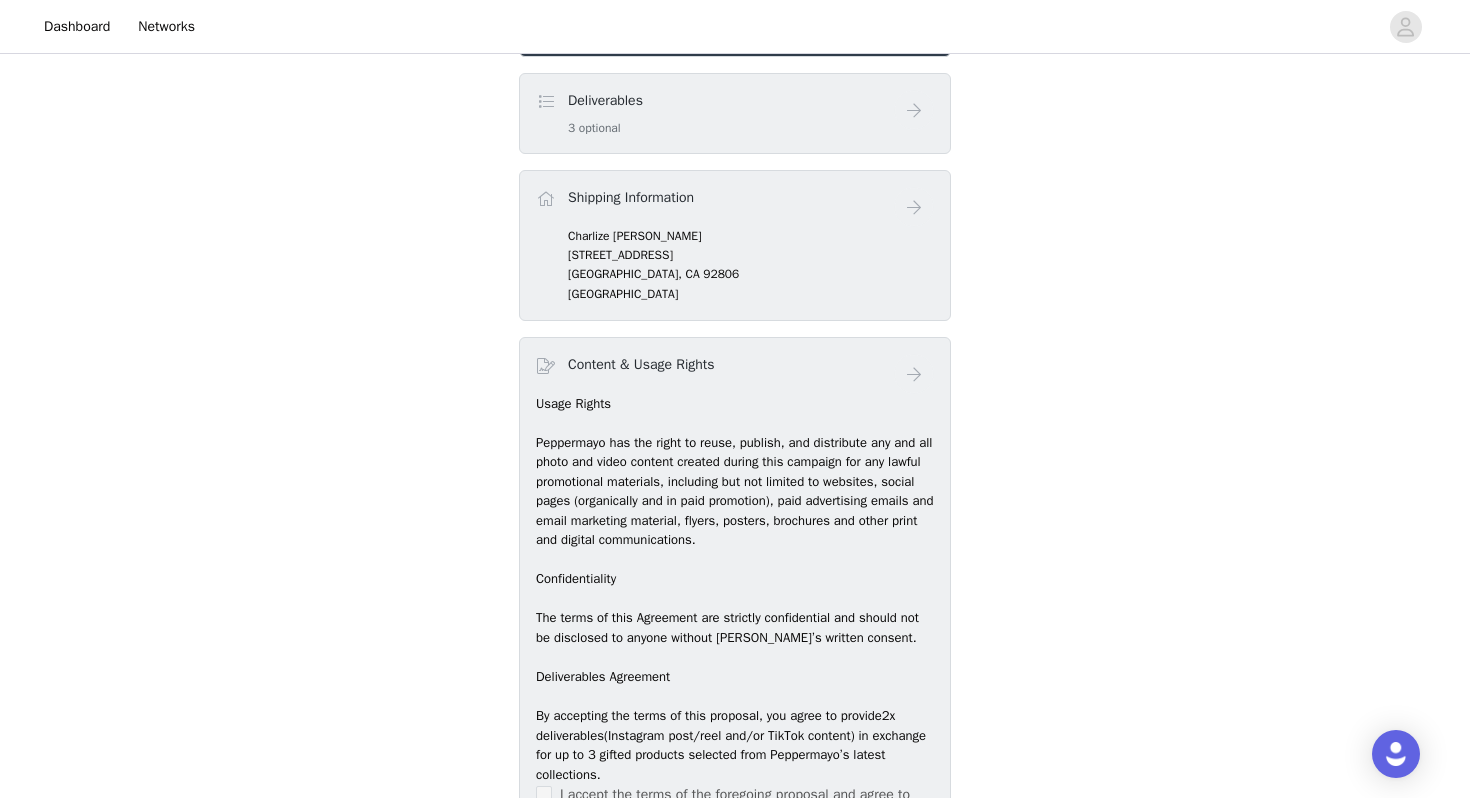 scroll, scrollTop: 492, scrollLeft: 0, axis: vertical 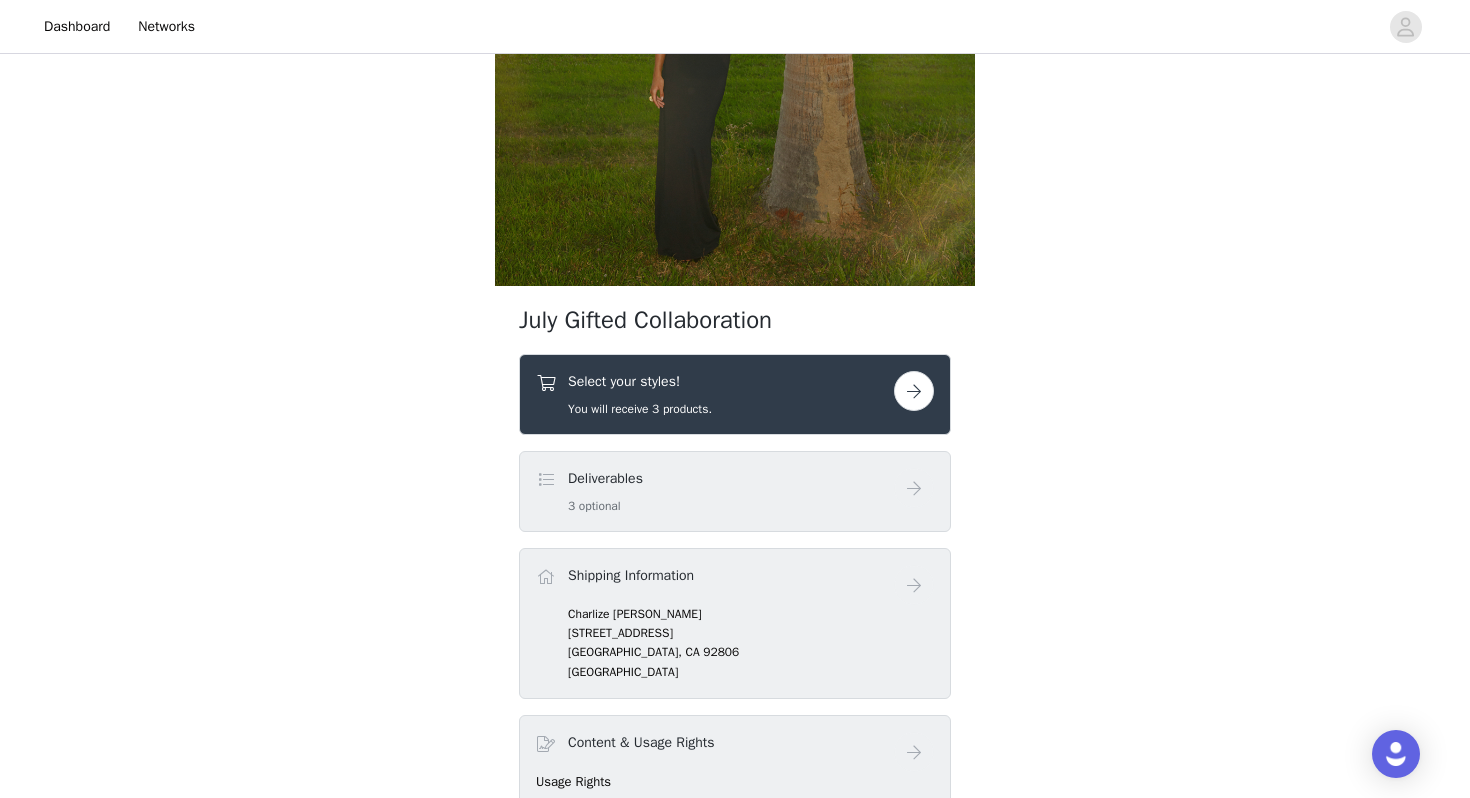click at bounding box center [914, 391] 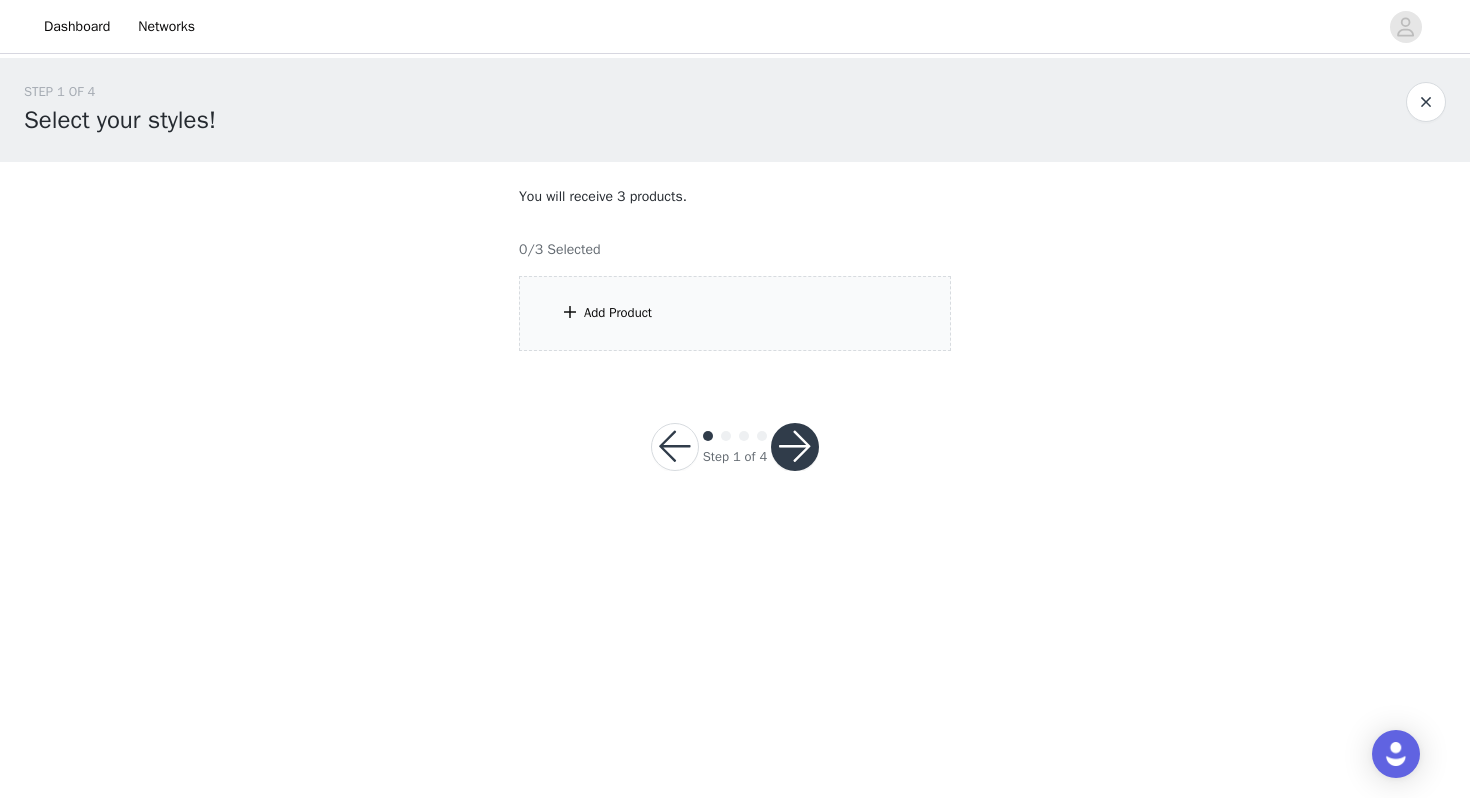 click on "Add Product" at bounding box center [618, 313] 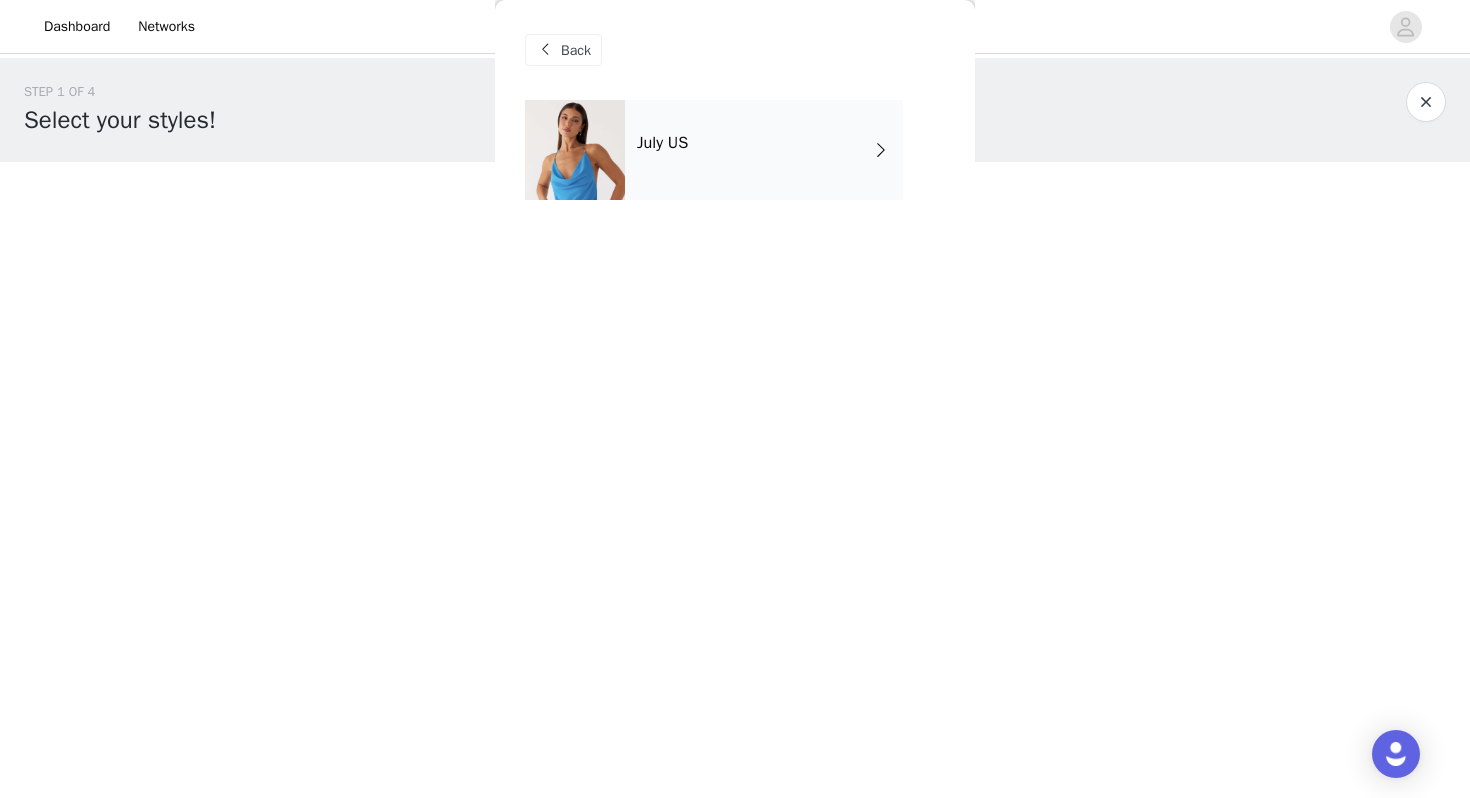 click on "July US" at bounding box center [764, 150] 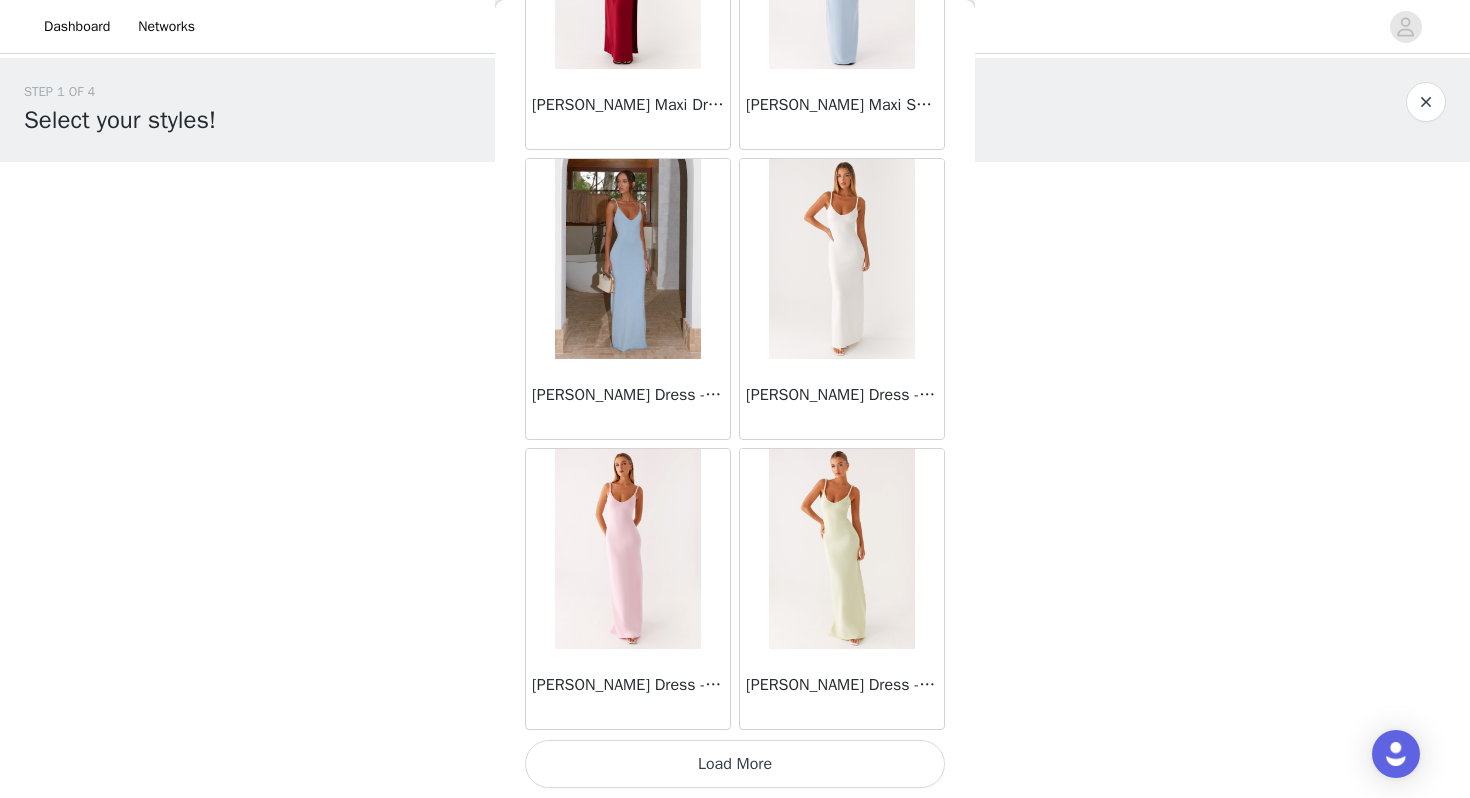 click on "Load More" at bounding box center (735, 764) 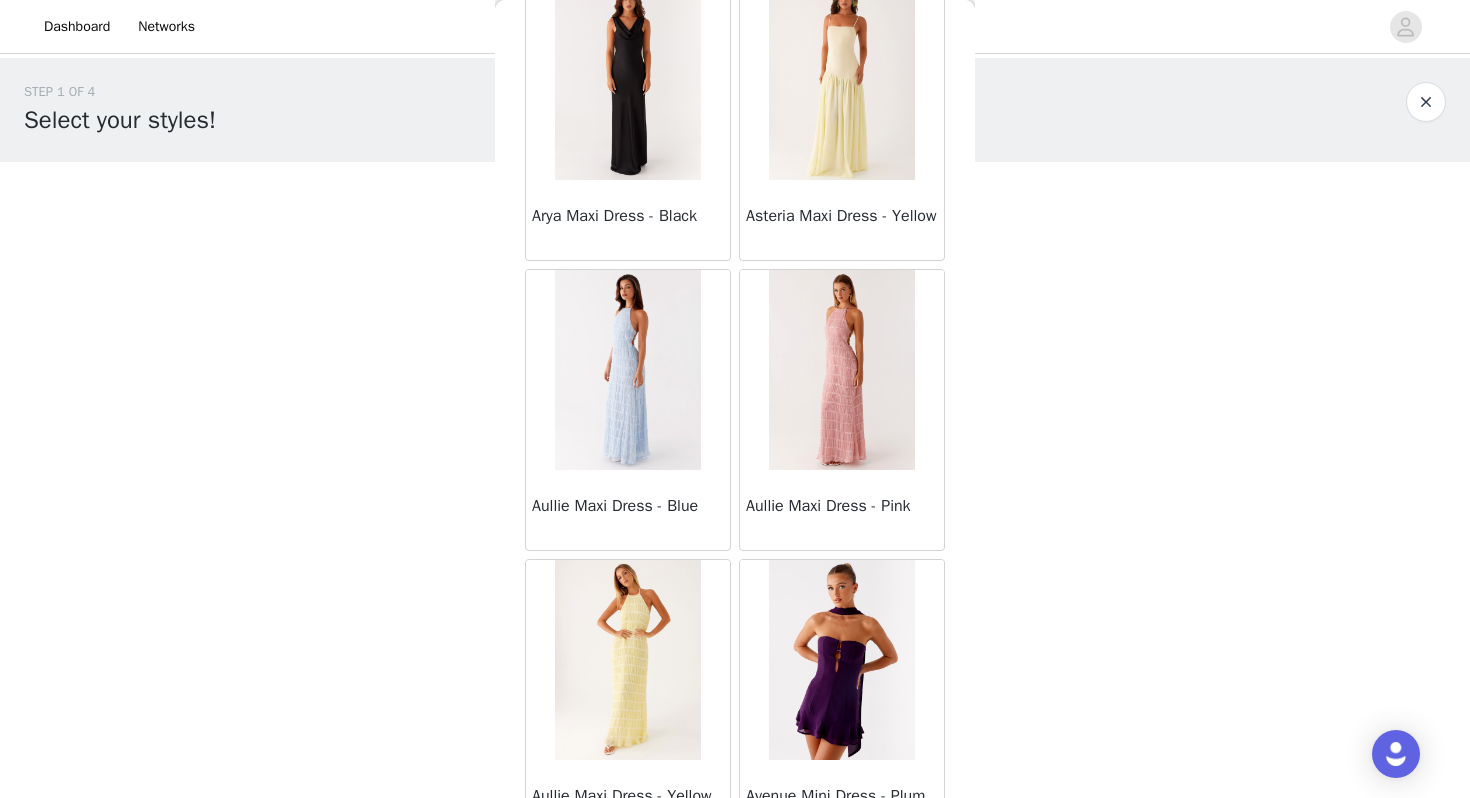 scroll, scrollTop: 5162, scrollLeft: 0, axis: vertical 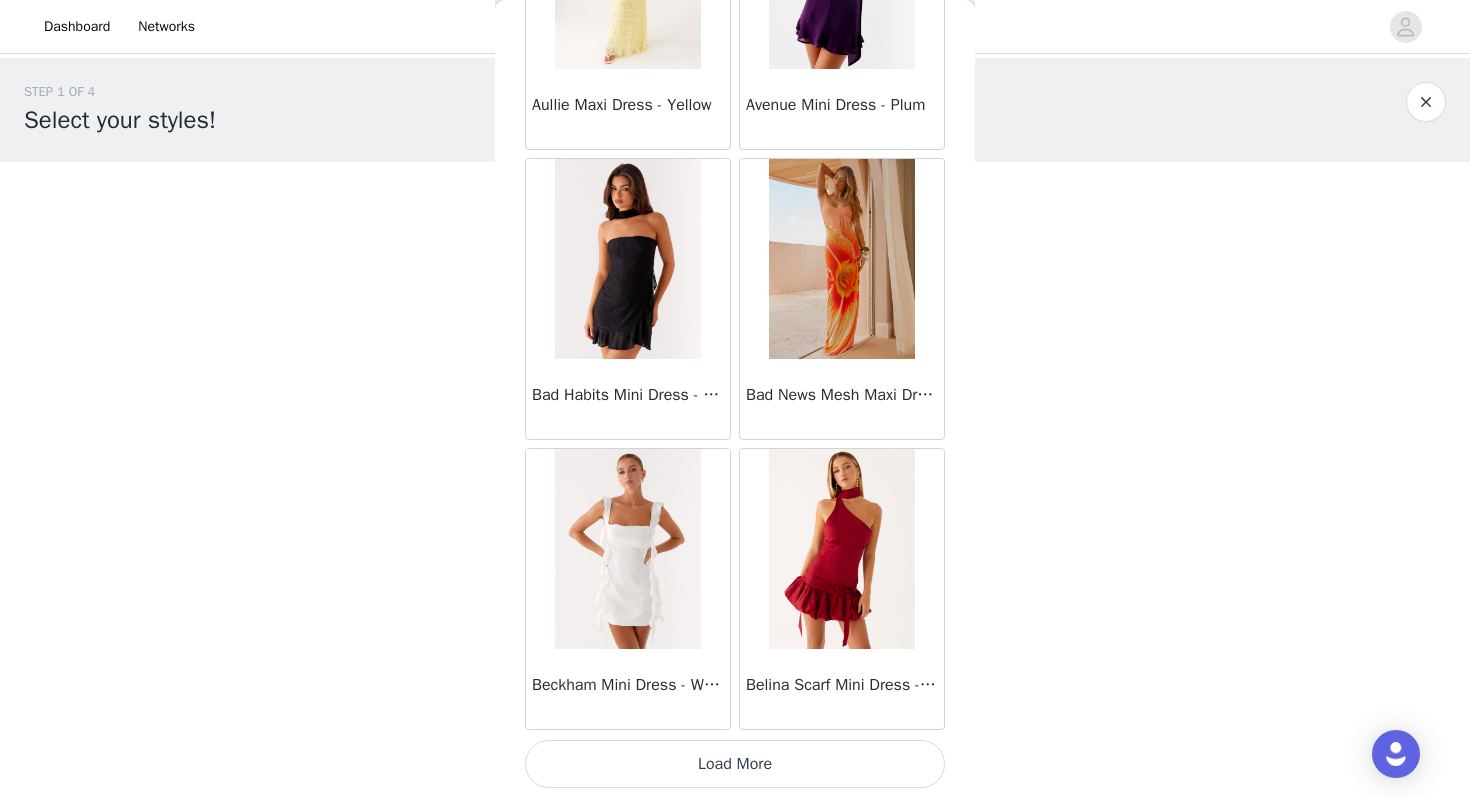 click on "Mariella Linen Maxi Skirt - Pink       Aamari Maxi Dress - Red       Abby Mini Dress - Floral Print       Adrina Ruffle Mini Dress - Pink Floral Print       Aiva Mini Dress - Yellow Floral       Alberta Maxi Dress - Mulberry       Alden Mini Dress - Floral Print       [PERSON_NAME] Maxi Dress - Multi       Aliah Knit Shorts - Yellow       [PERSON_NAME] Halter Maxi Dress - Yellow       [PERSON_NAME] Halter Mini Dress - [PERSON_NAME] Halter Mini Dress - Pastel Yellow       Alivia Mini Dress - Pink       [PERSON_NAME] Maxi Dress - Chocolate       [PERSON_NAME] Maxi Dress - Maroon       [PERSON_NAME] Knit Maxi Skirt - Blue       Anastasia Maxi Dress - Blue       Anastasia Maxi Dress - Ivory       Anastasia Maxi Dress - Pink       Anastasia Maxi Dress - [PERSON_NAME] Maxi Dress - Yellow       Anastasia Mini Dress - Blue       Anetta Maxi Dress - Pale Blue       Anetta Maxi Dress - Yellow       [PERSON_NAME] Maxi Dress - Yellow       [PERSON_NAME] [PERSON_NAME] Maxi Dress - Blue       [PERSON_NAME] One Button Cardigan - Black" at bounding box center [735, -2134] 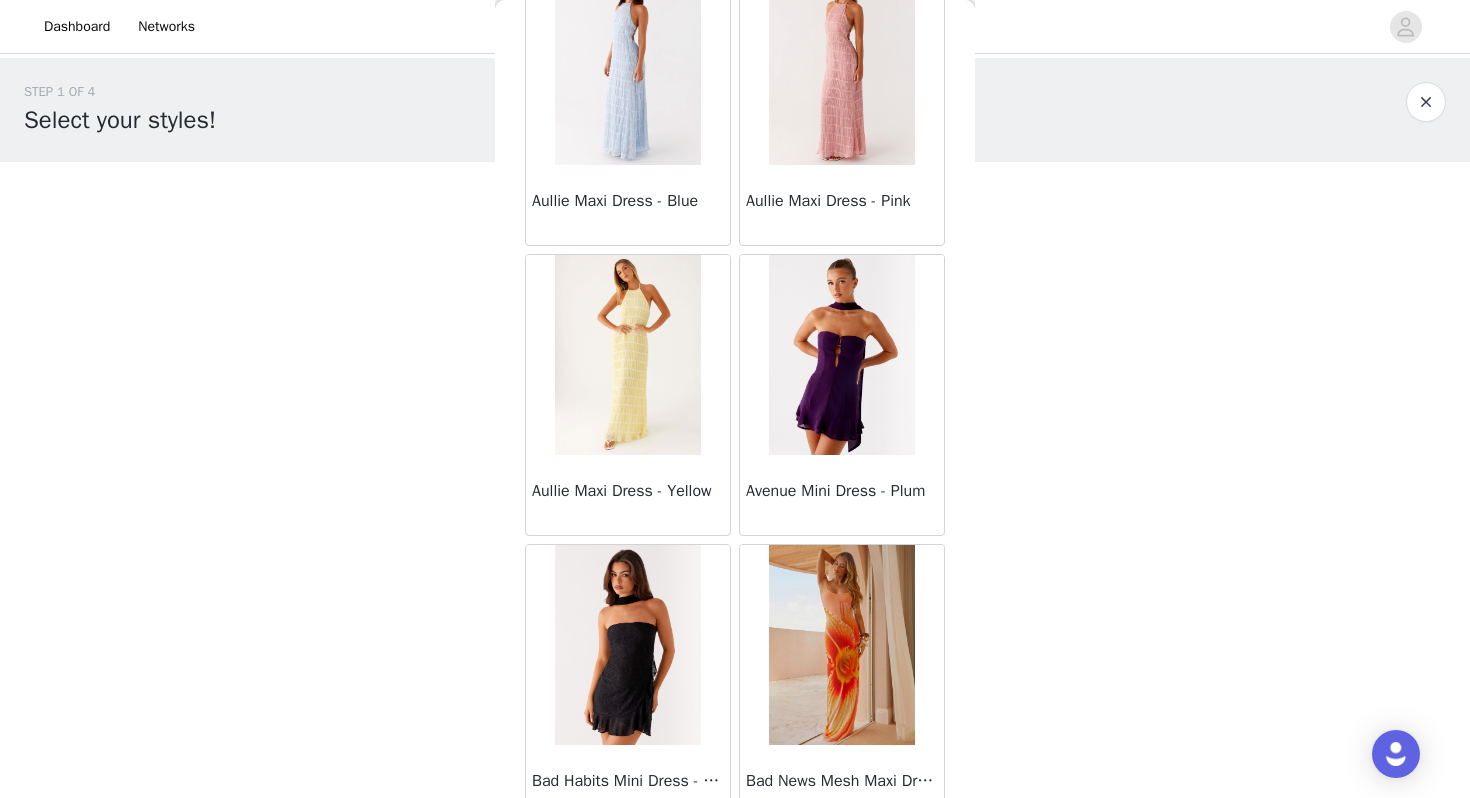 scroll, scrollTop: 4621, scrollLeft: 0, axis: vertical 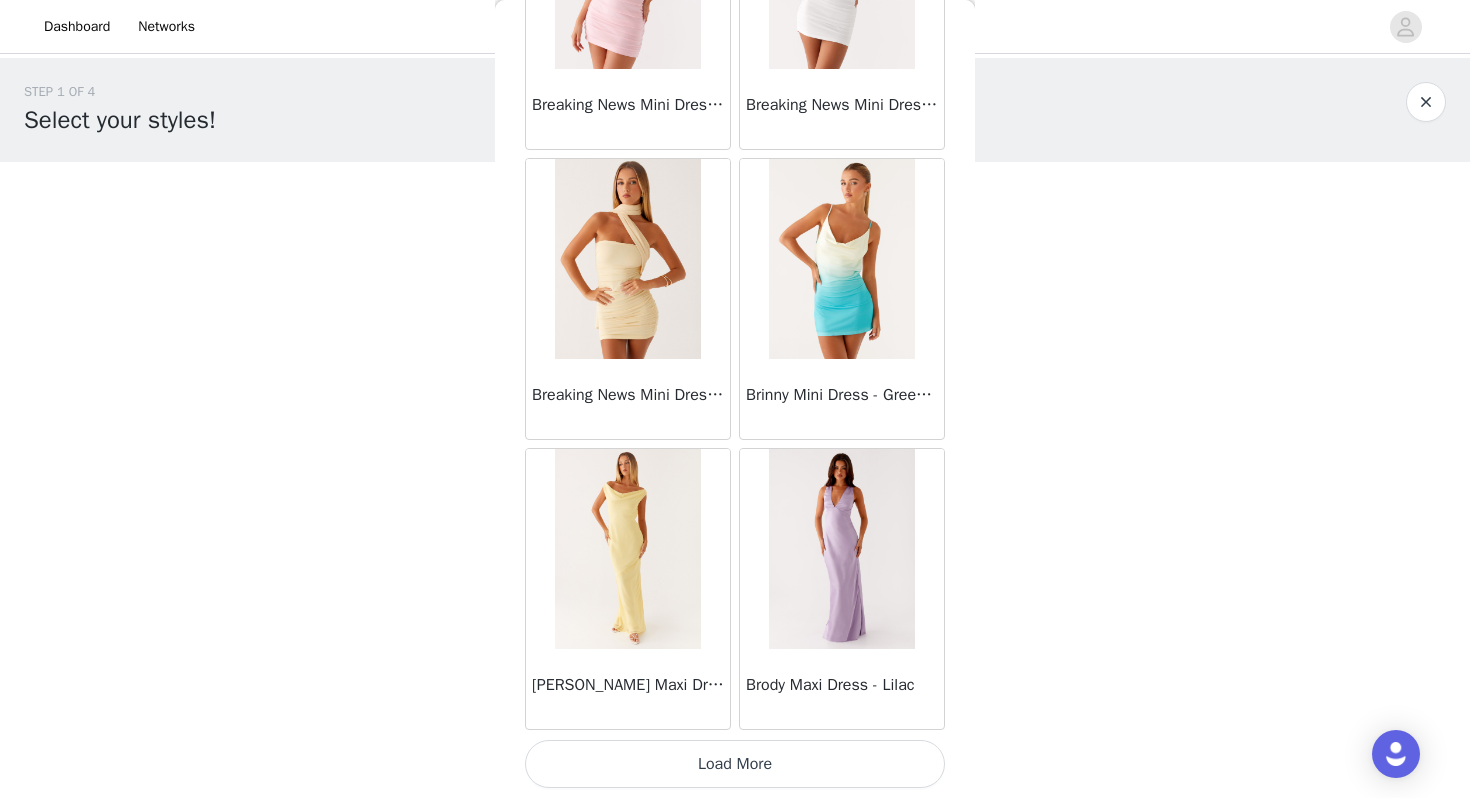 click on "Load More" at bounding box center (735, 764) 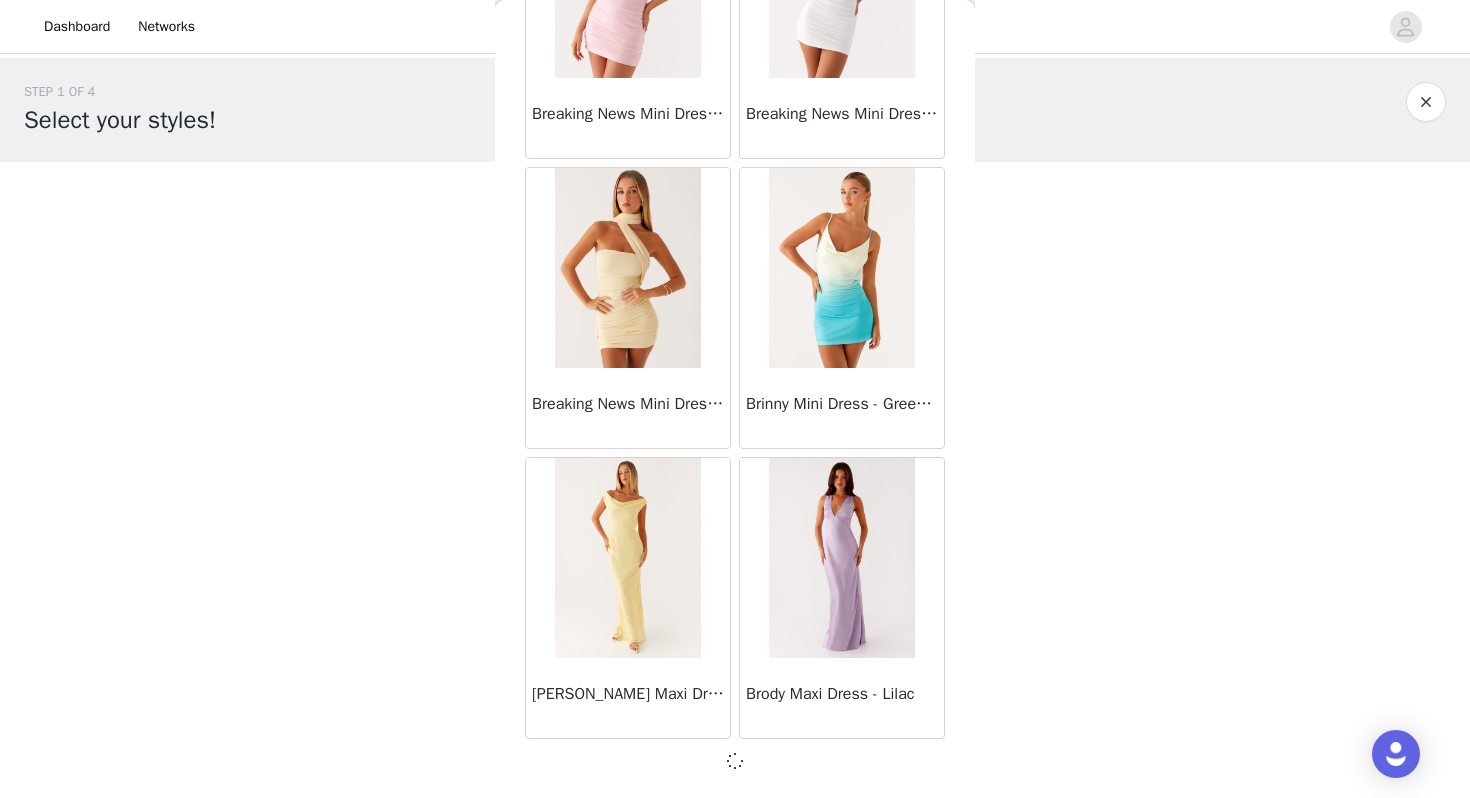 scroll, scrollTop: 8053, scrollLeft: 0, axis: vertical 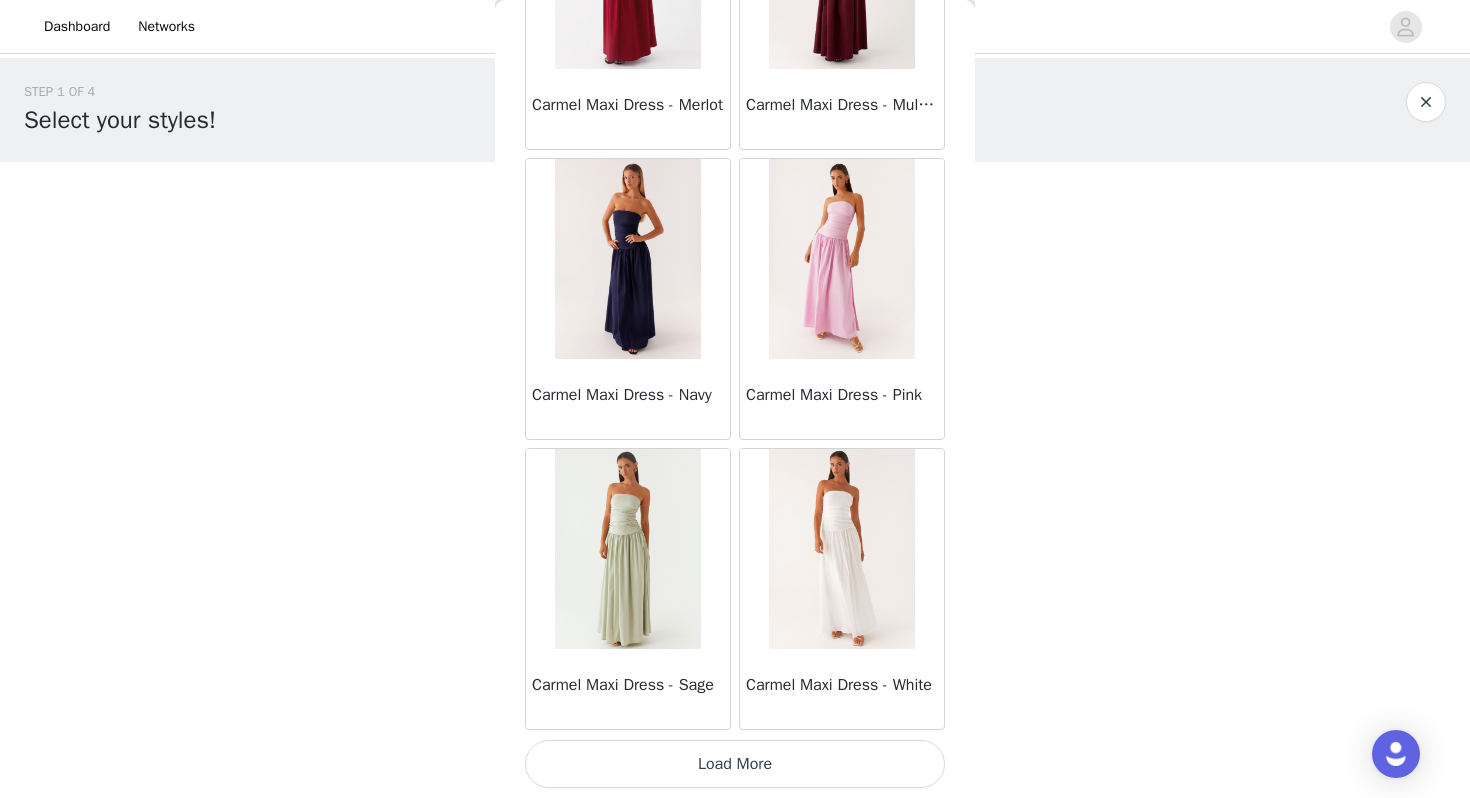 click on "Load More" at bounding box center (735, 764) 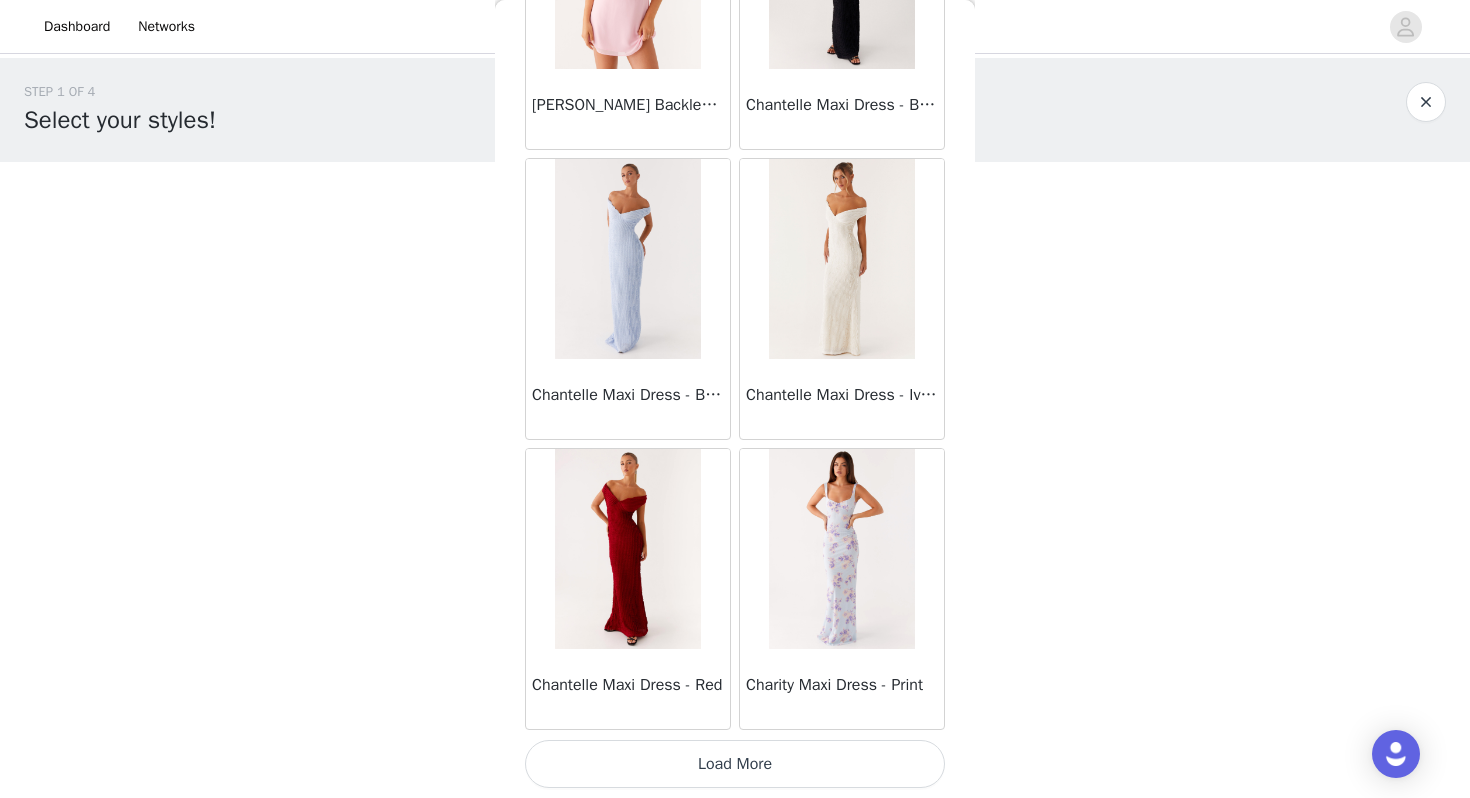 click on "Load More" at bounding box center [735, 764] 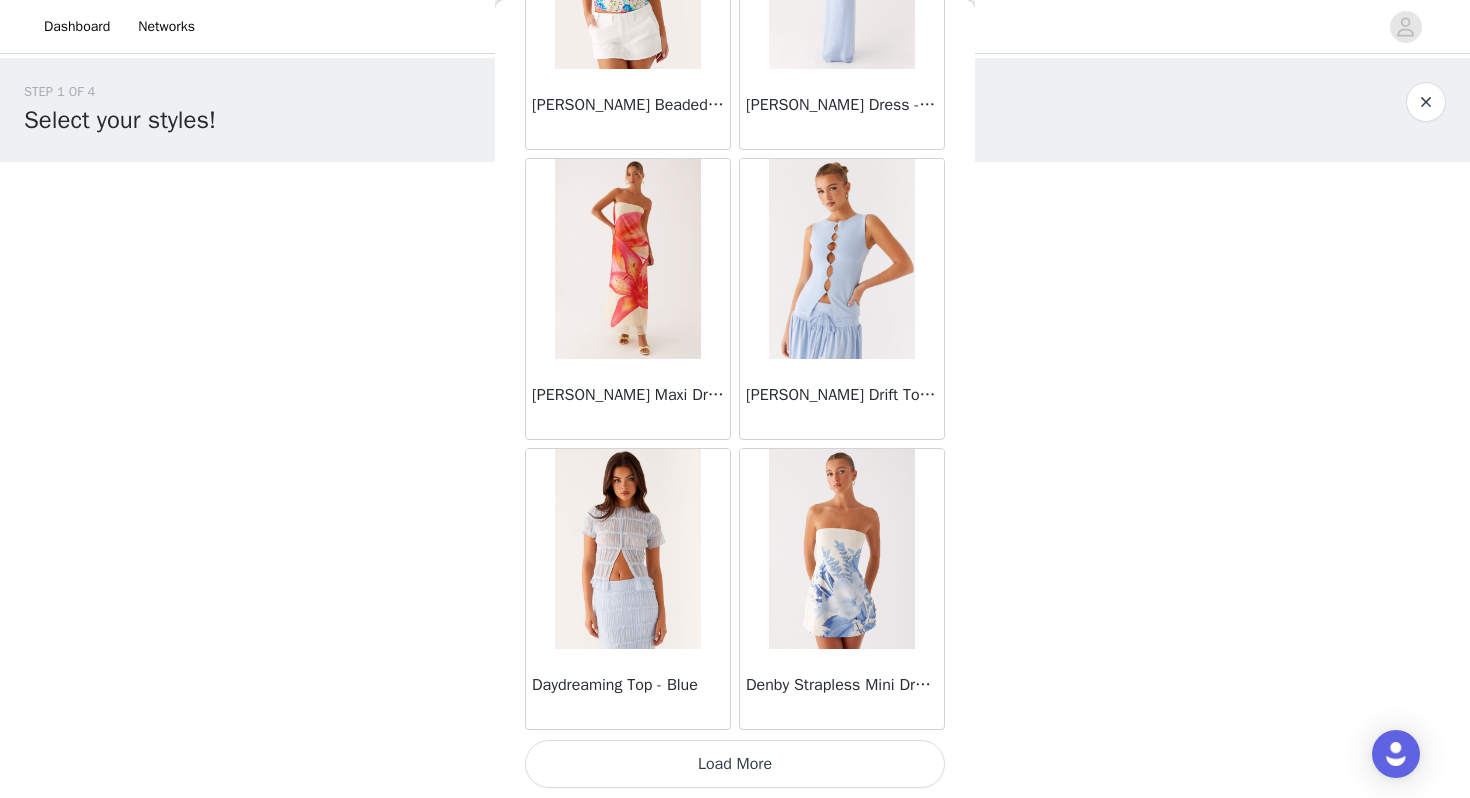 click on "Load More" at bounding box center (735, 764) 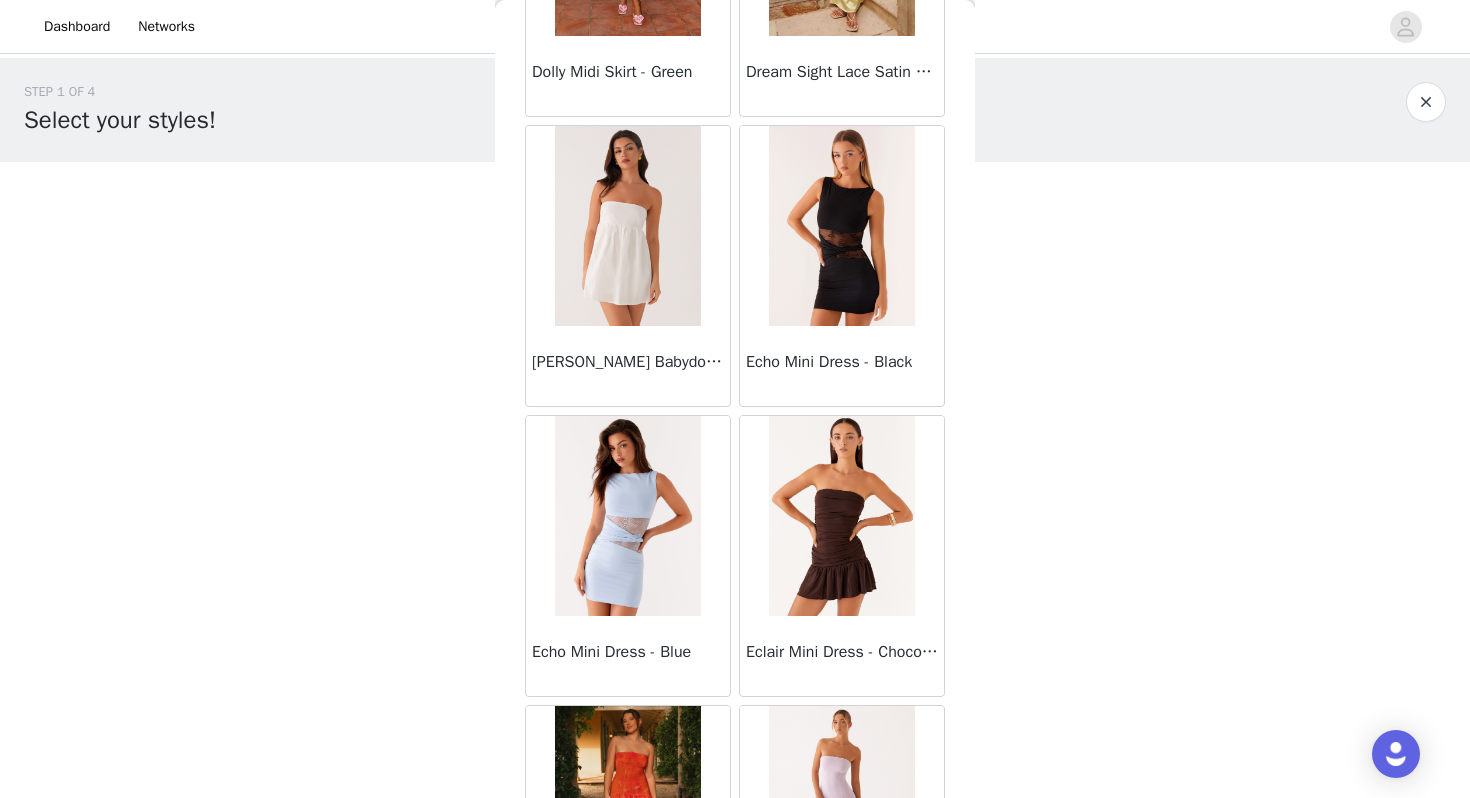 scroll, scrollTop: 19662, scrollLeft: 0, axis: vertical 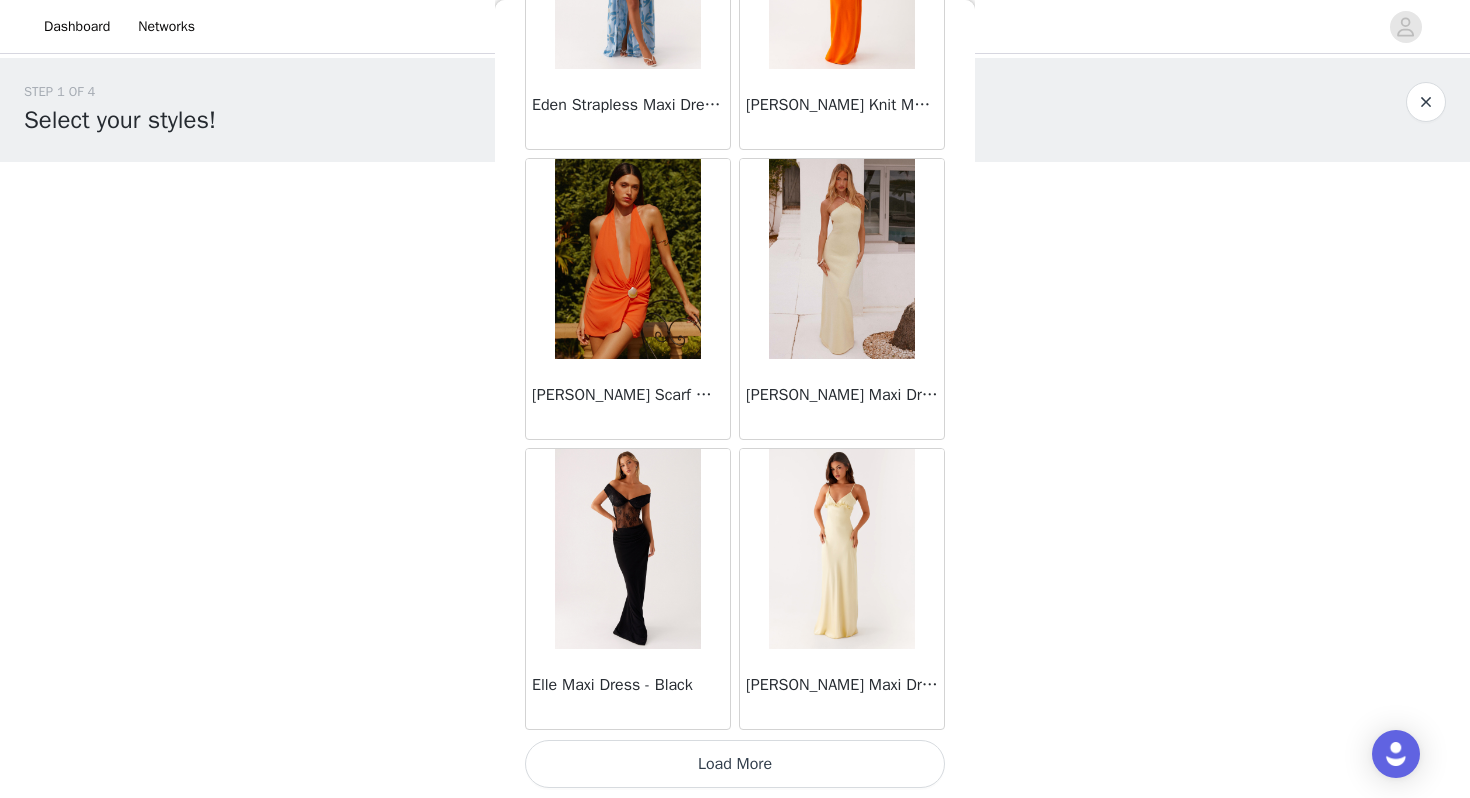 click on "Load More" at bounding box center (735, 764) 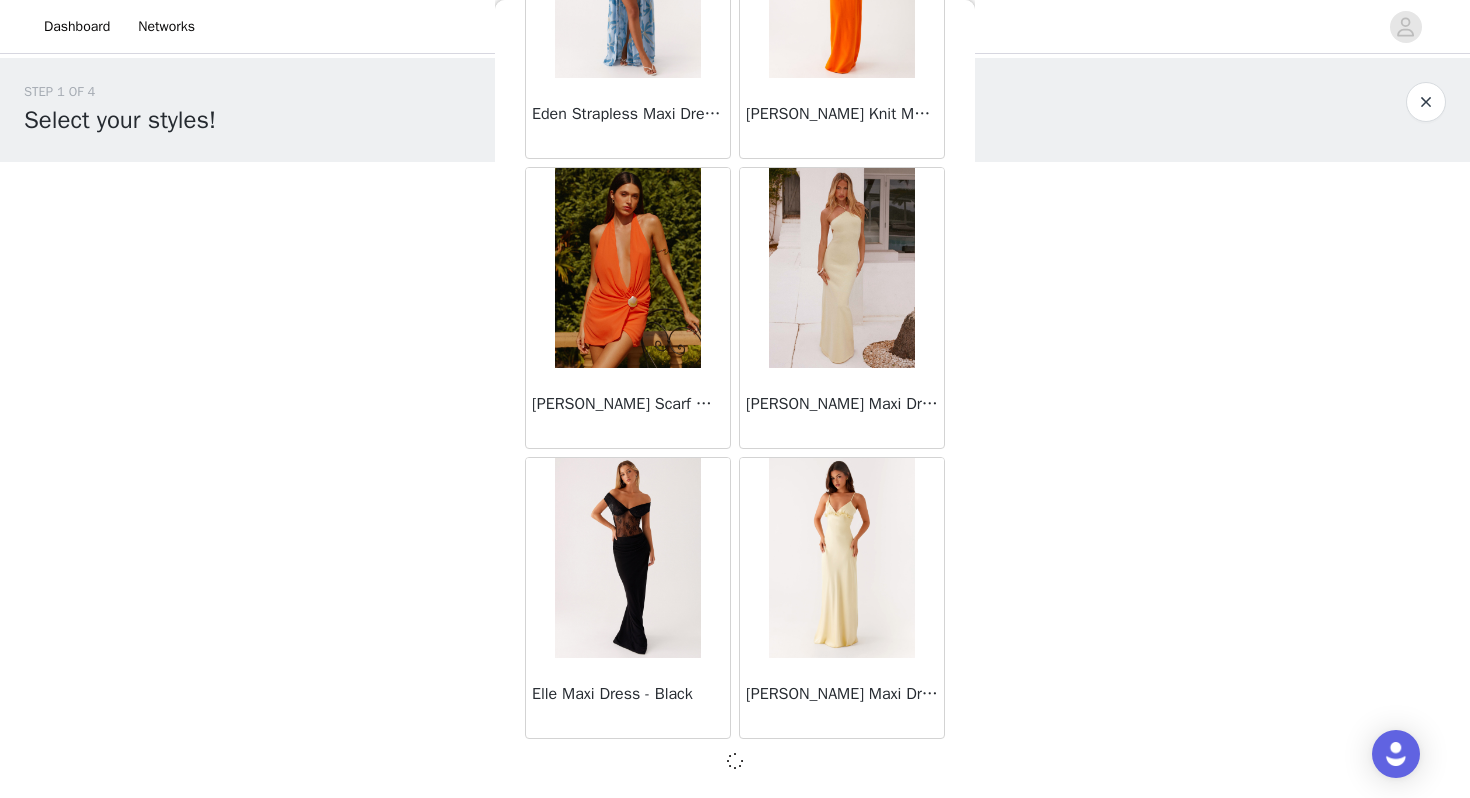 scroll, scrollTop: 19653, scrollLeft: 0, axis: vertical 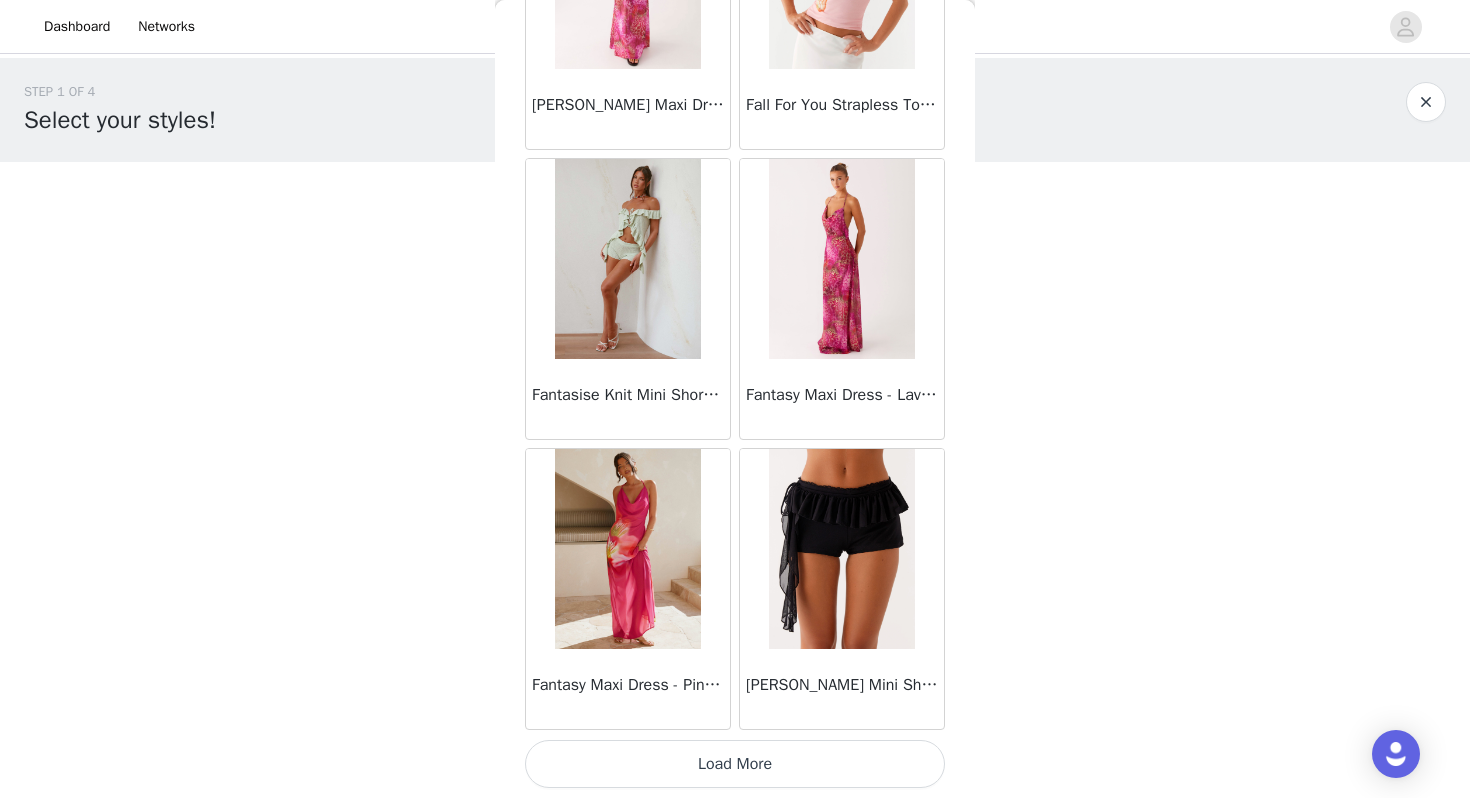 click on "Load More" at bounding box center [735, 764] 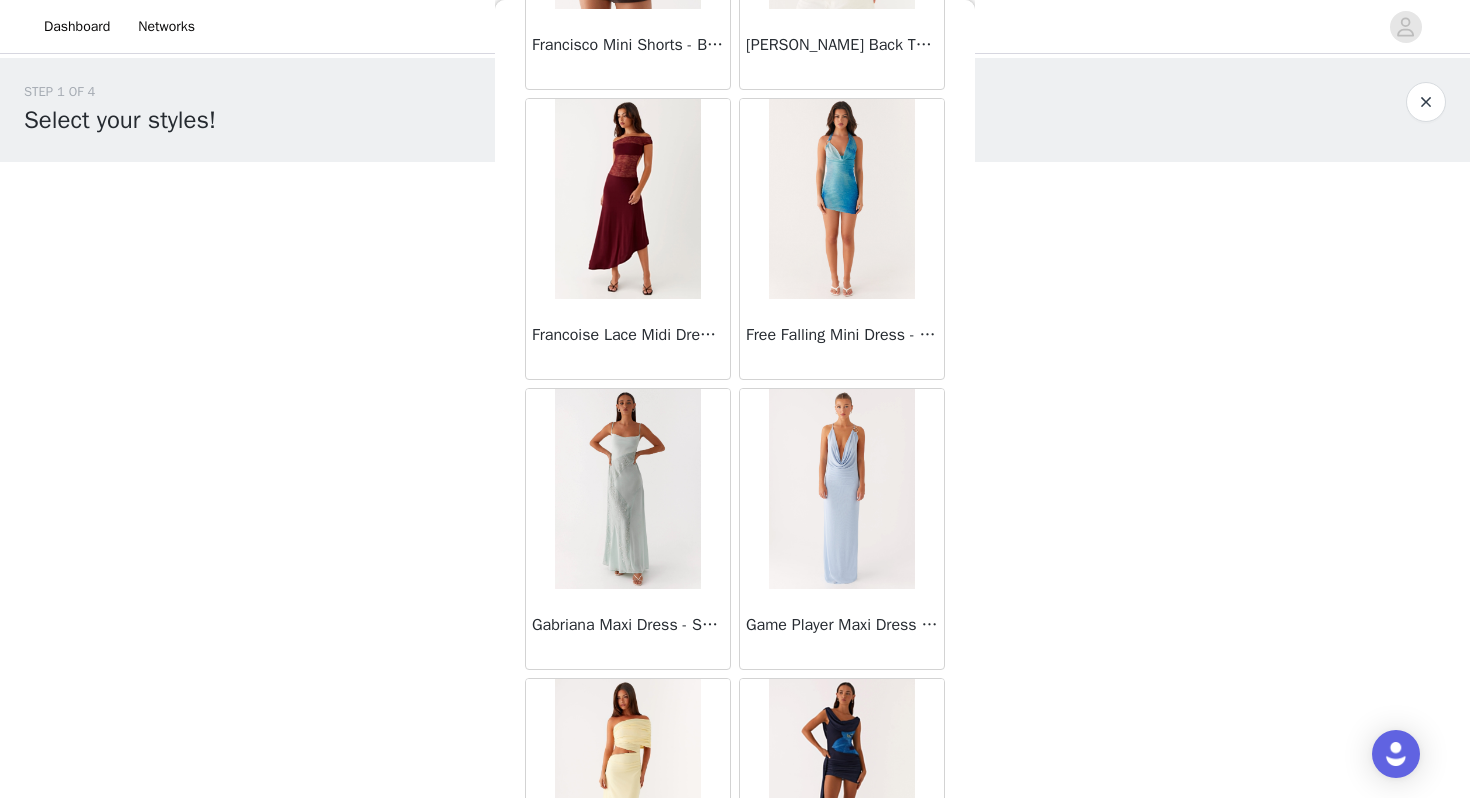 scroll, scrollTop: 25462, scrollLeft: 0, axis: vertical 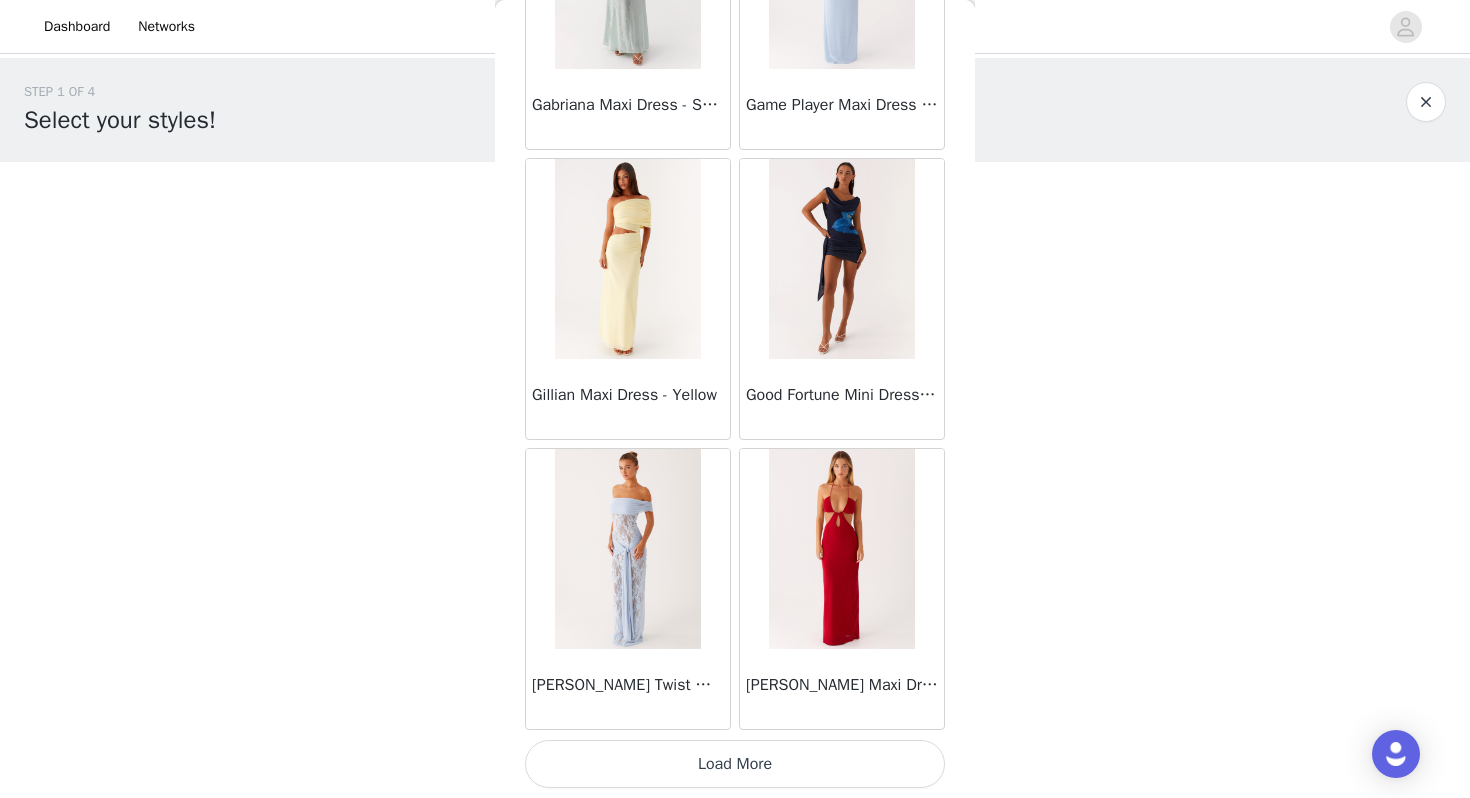 click on "Load More" at bounding box center (735, 764) 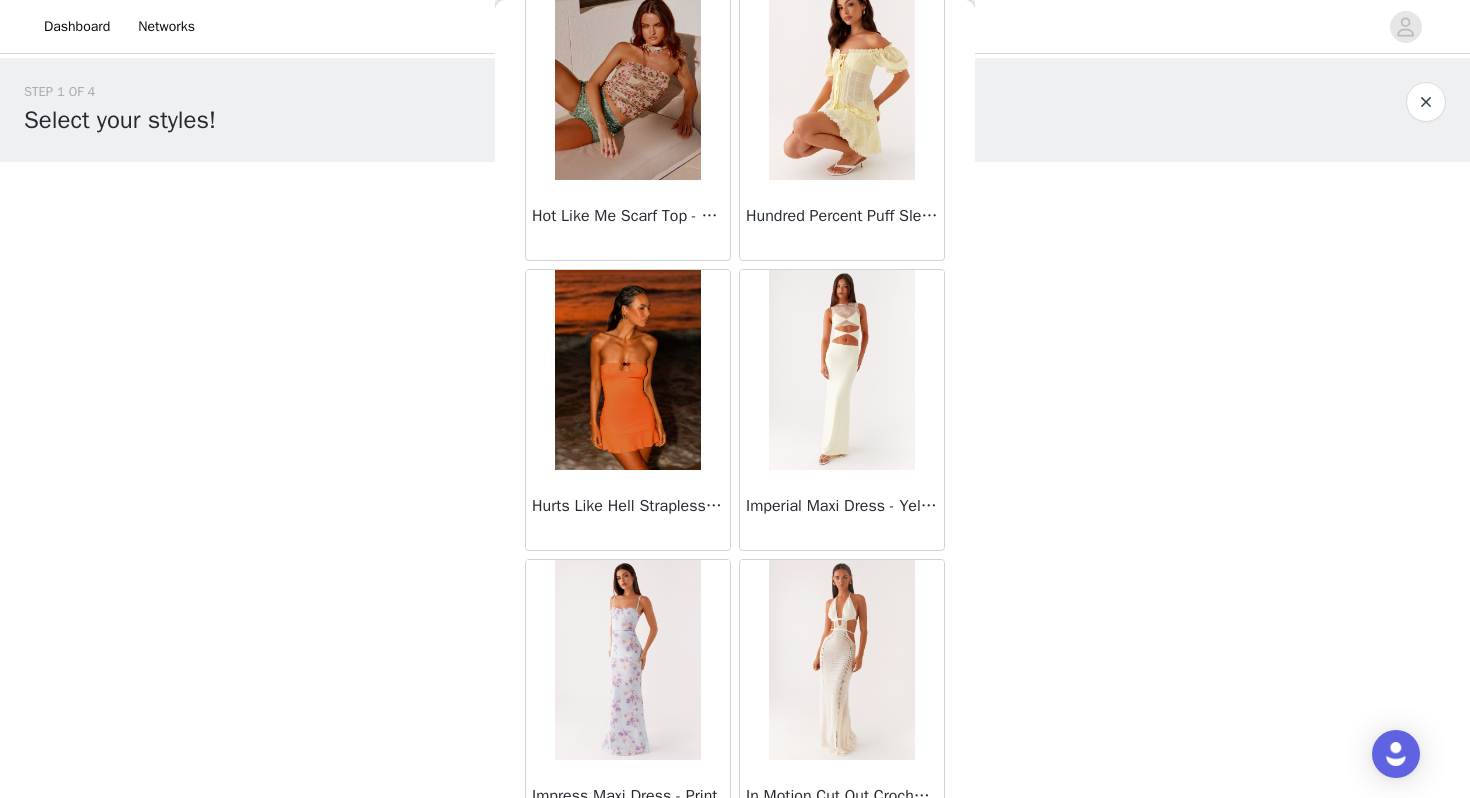 scroll, scrollTop: 28362, scrollLeft: 0, axis: vertical 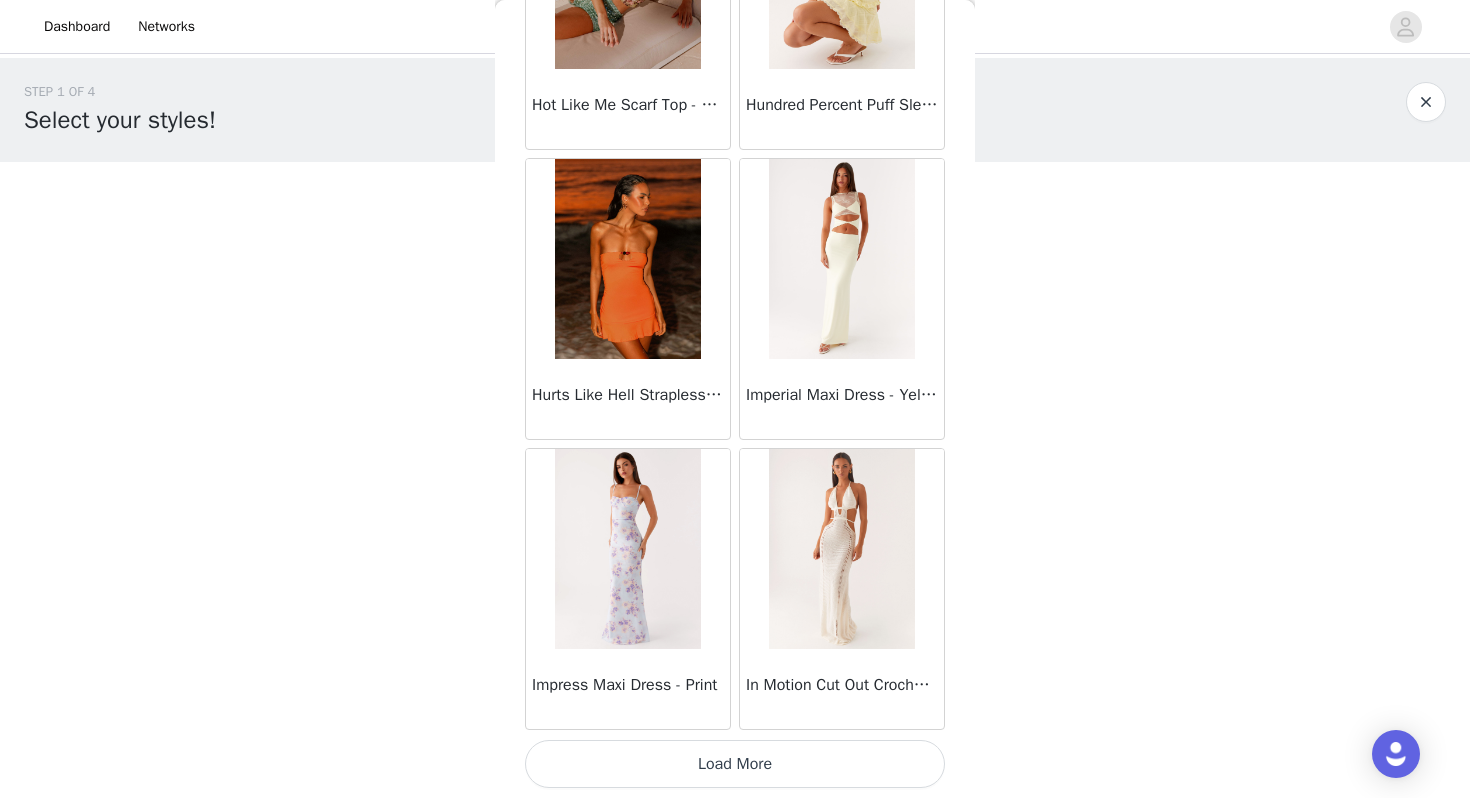 click on "Load More" at bounding box center [735, 764] 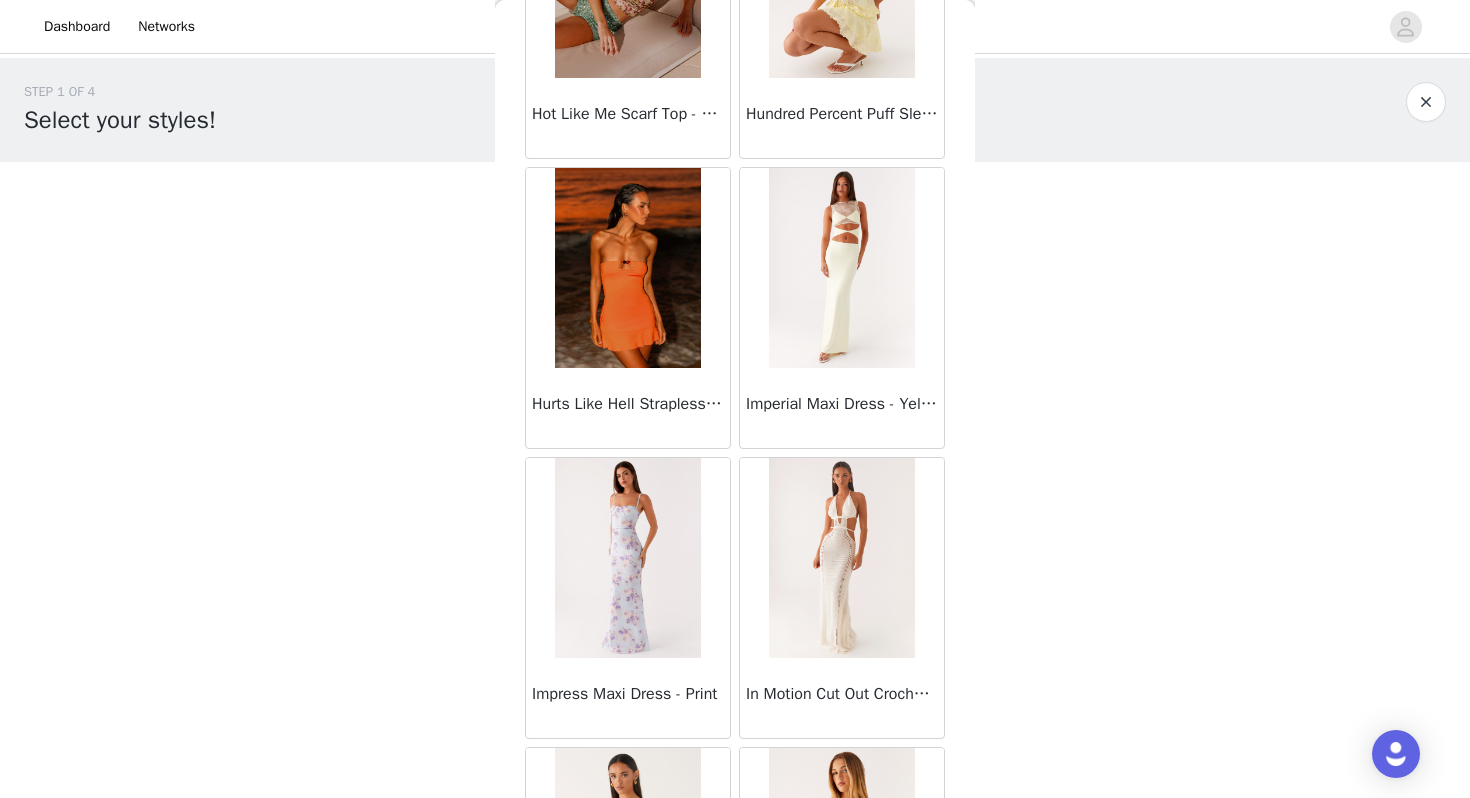 scroll, scrollTop: 28362, scrollLeft: 0, axis: vertical 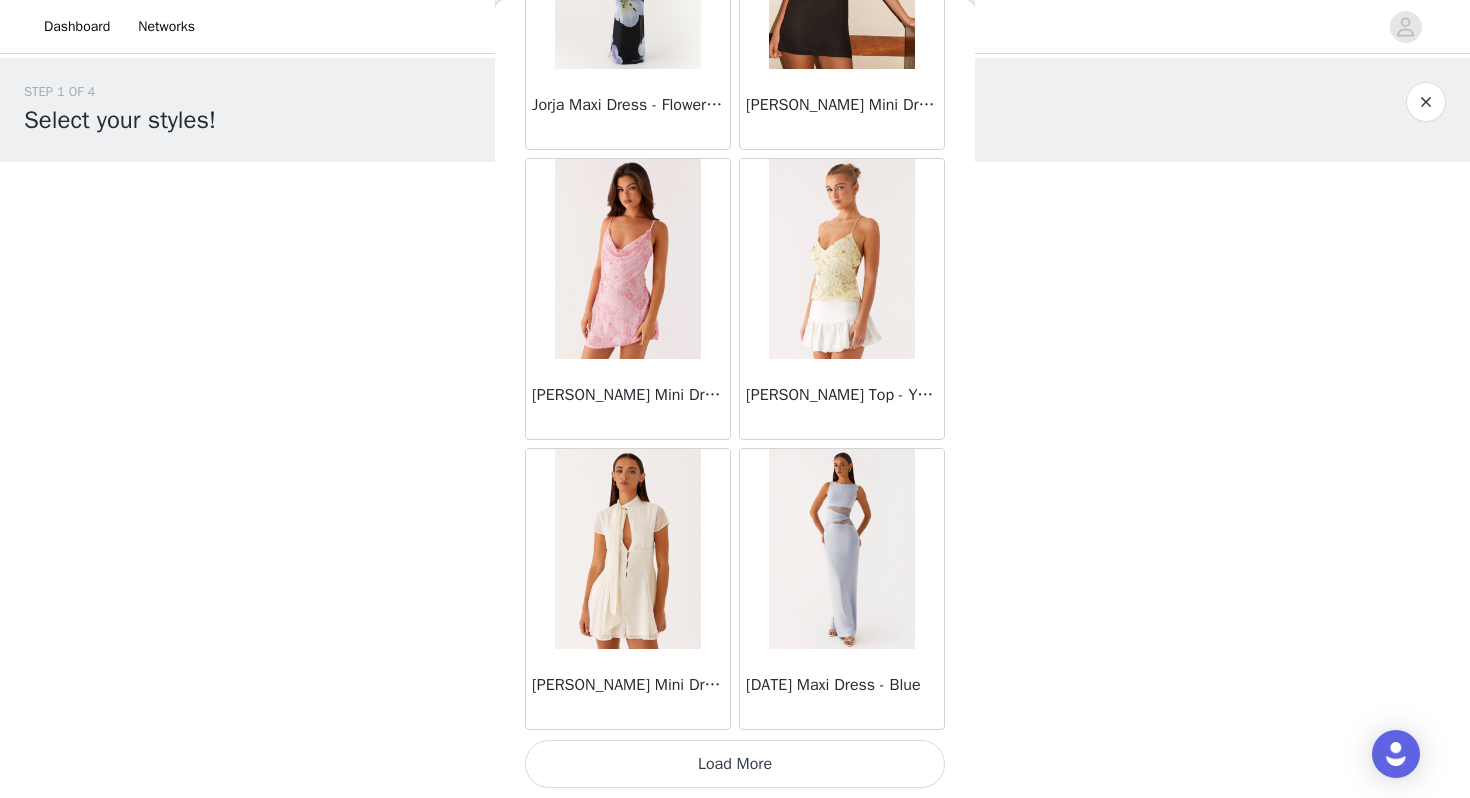 click on "Load More" at bounding box center (735, 764) 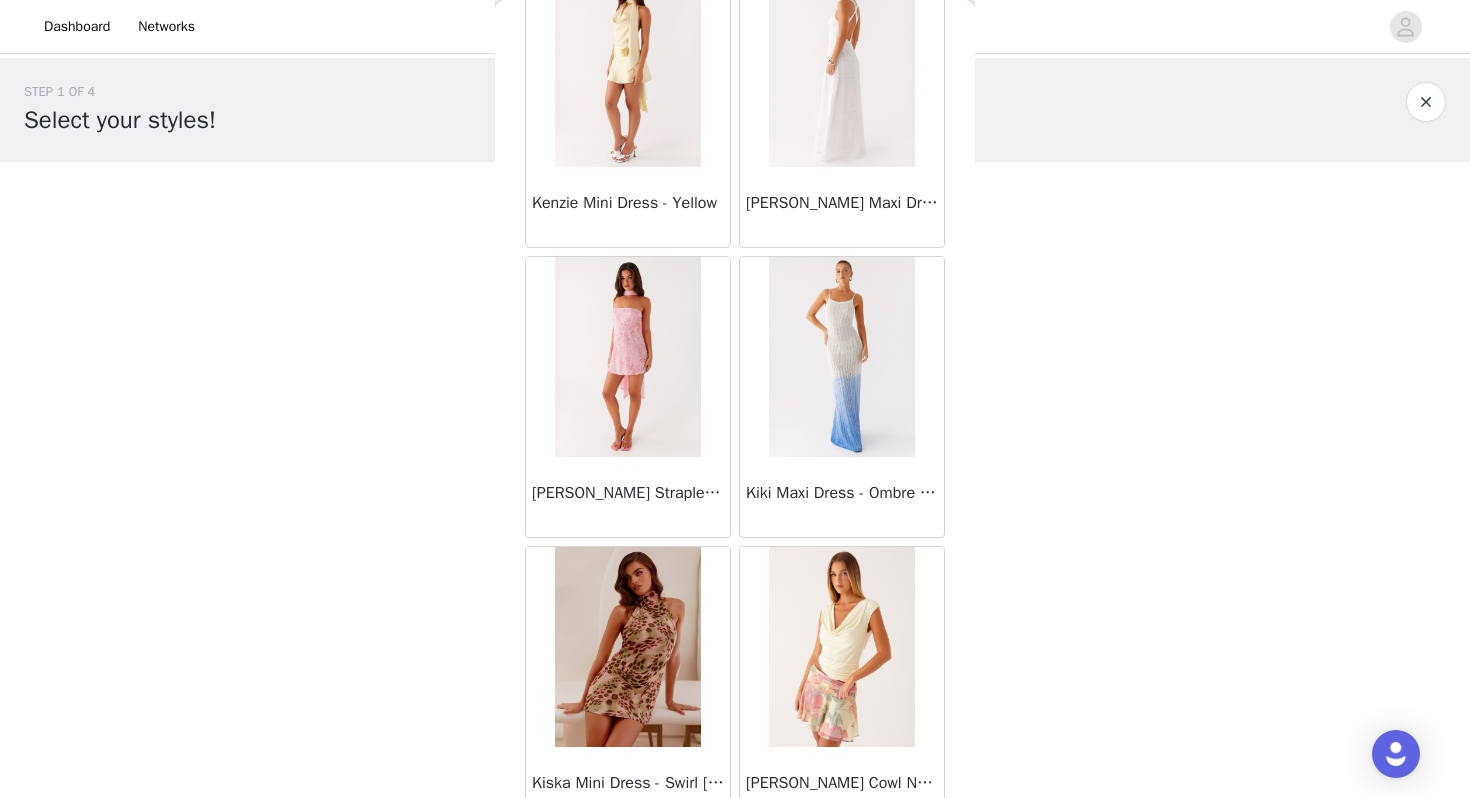 scroll, scrollTop: 34162, scrollLeft: 0, axis: vertical 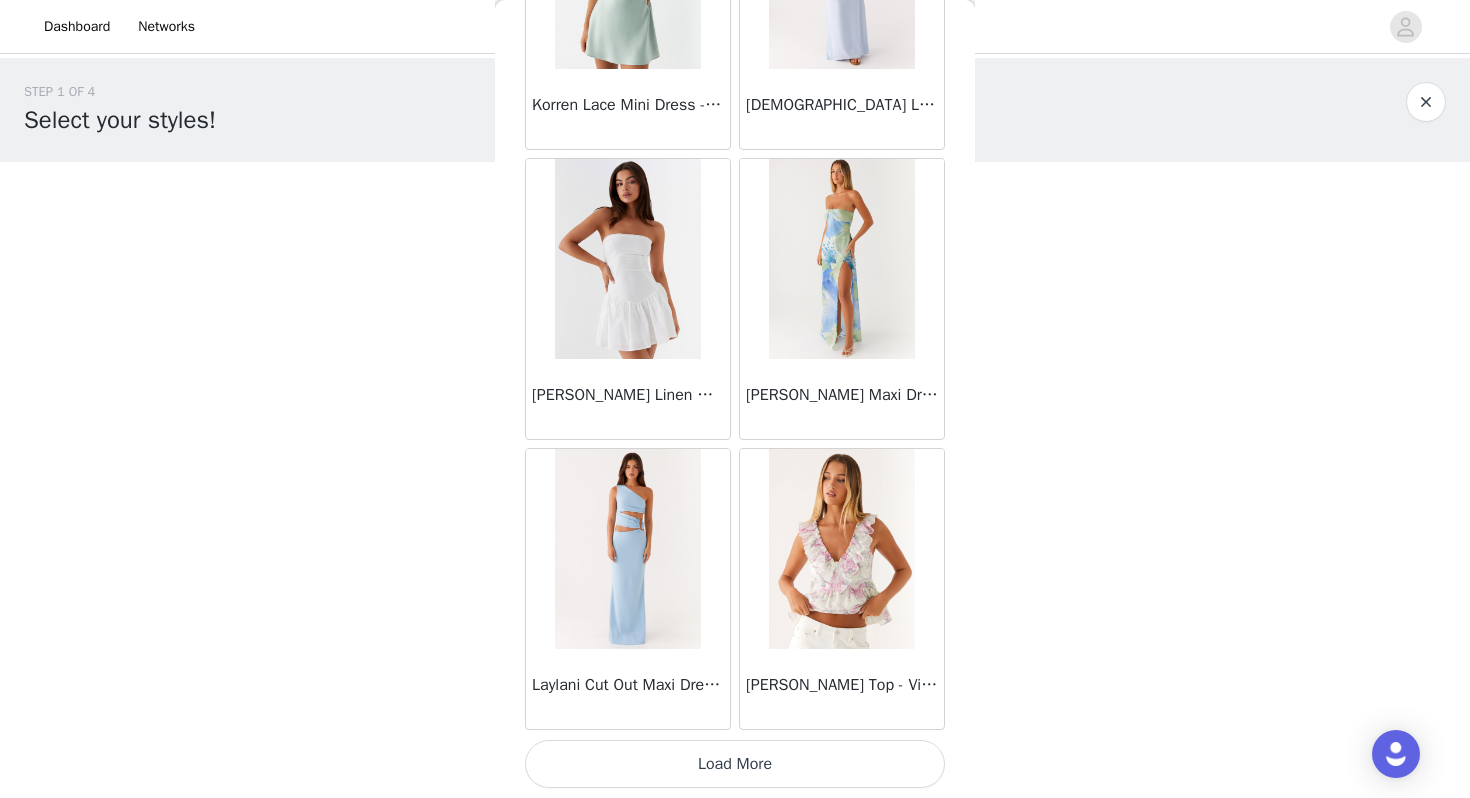 click on "Load More" at bounding box center (735, 764) 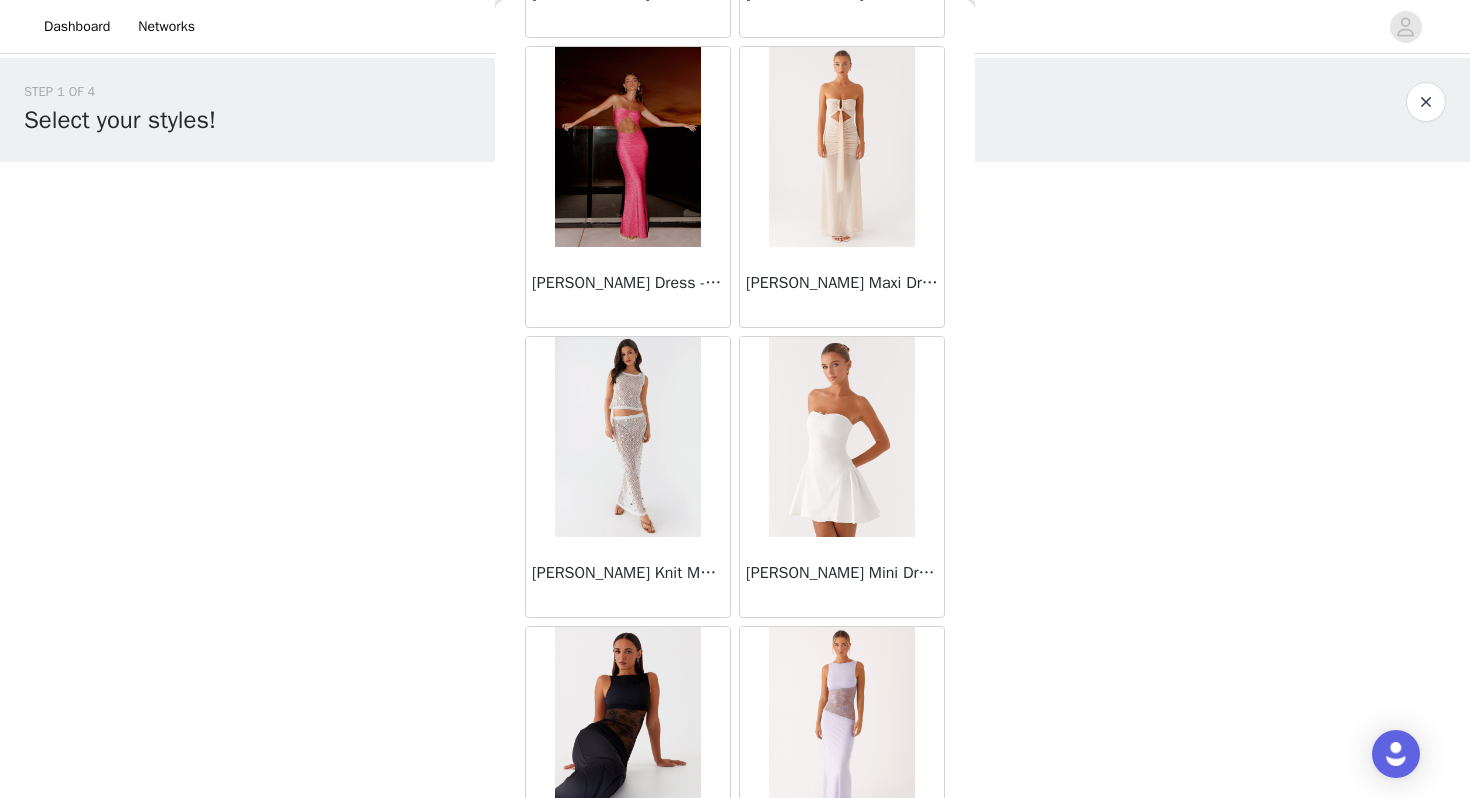 scroll, scrollTop: 37062, scrollLeft: 0, axis: vertical 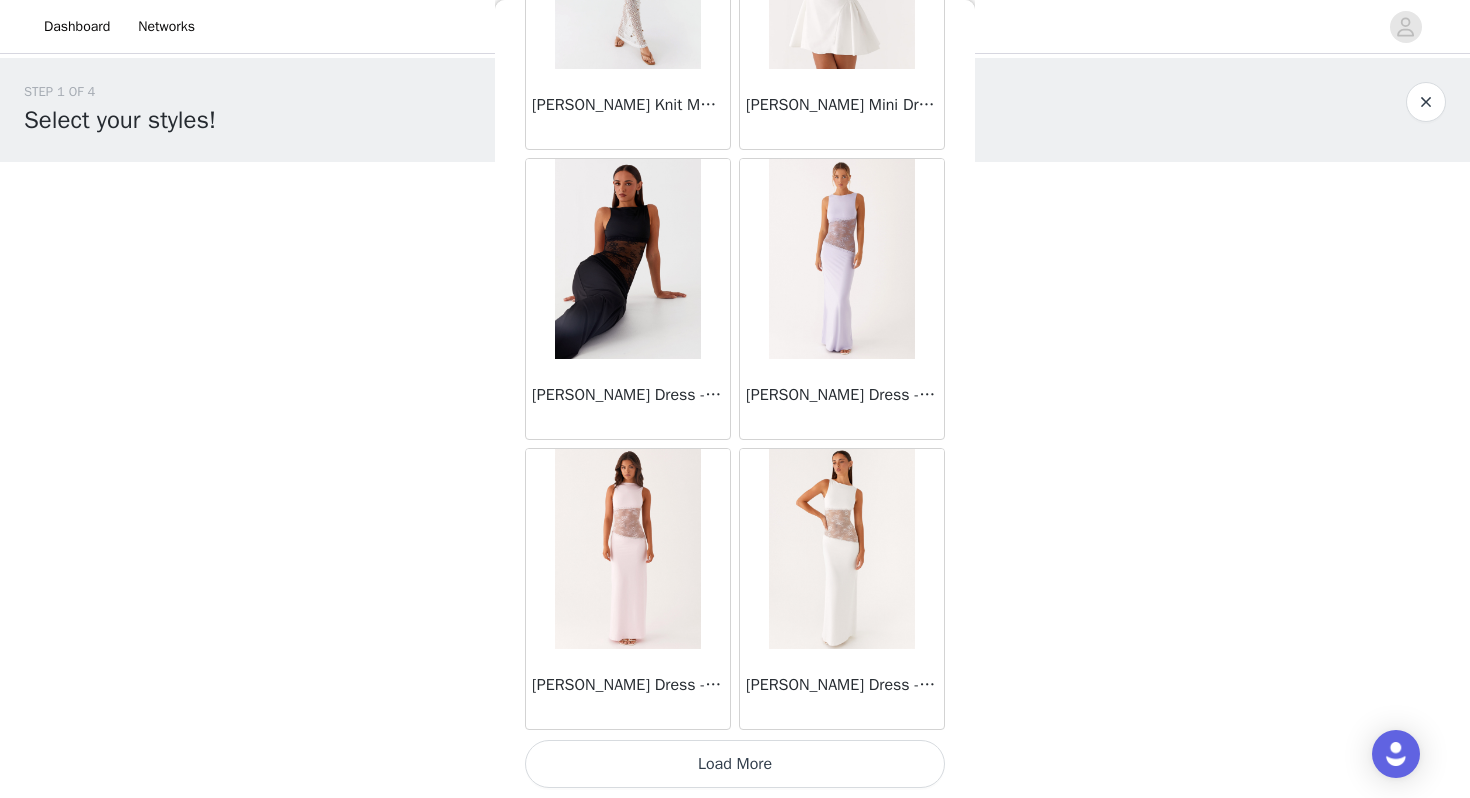 click on "Load More" at bounding box center [735, 764] 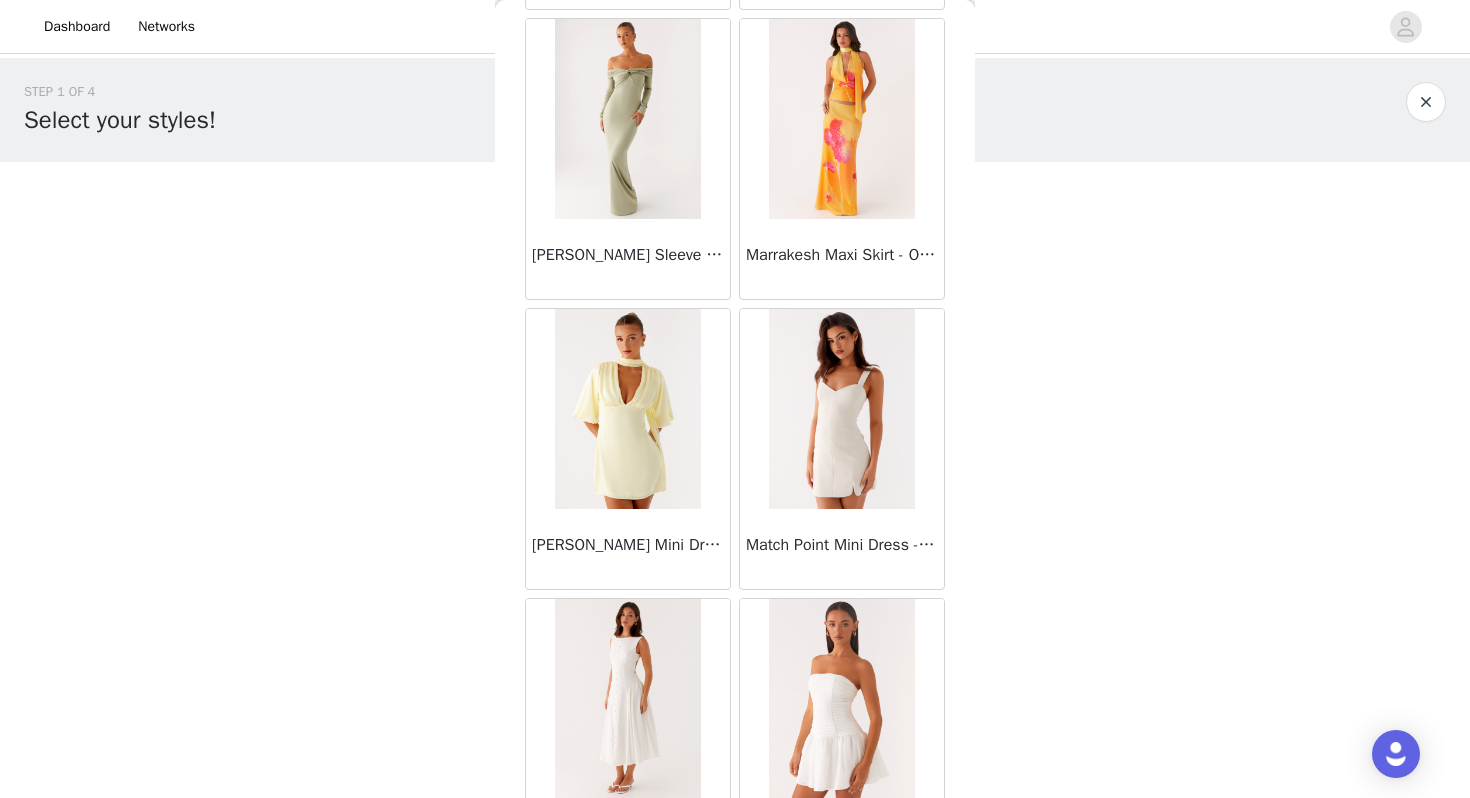 scroll, scrollTop: 39962, scrollLeft: 0, axis: vertical 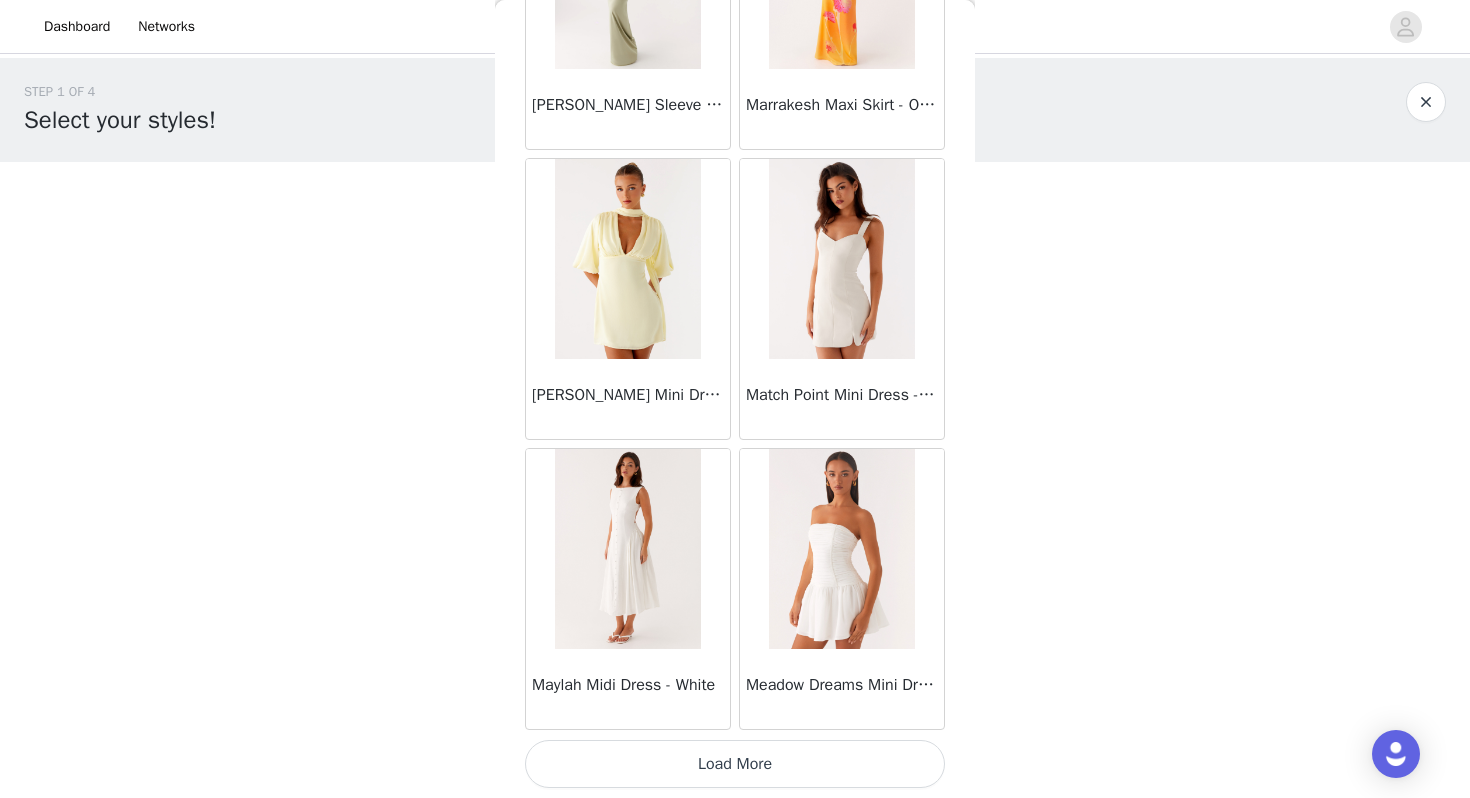 click on "Load More" at bounding box center [735, 764] 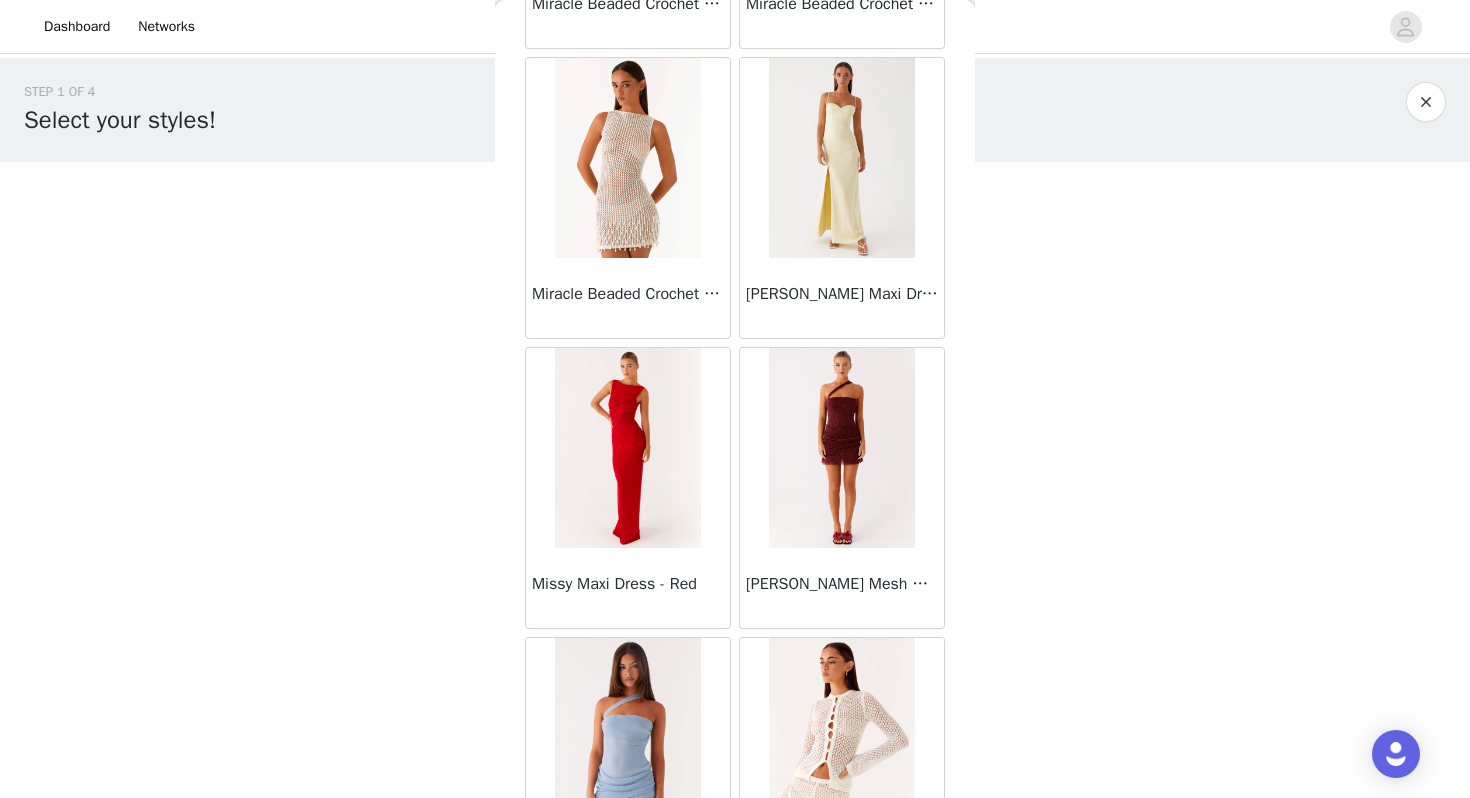 scroll, scrollTop: 42822, scrollLeft: 0, axis: vertical 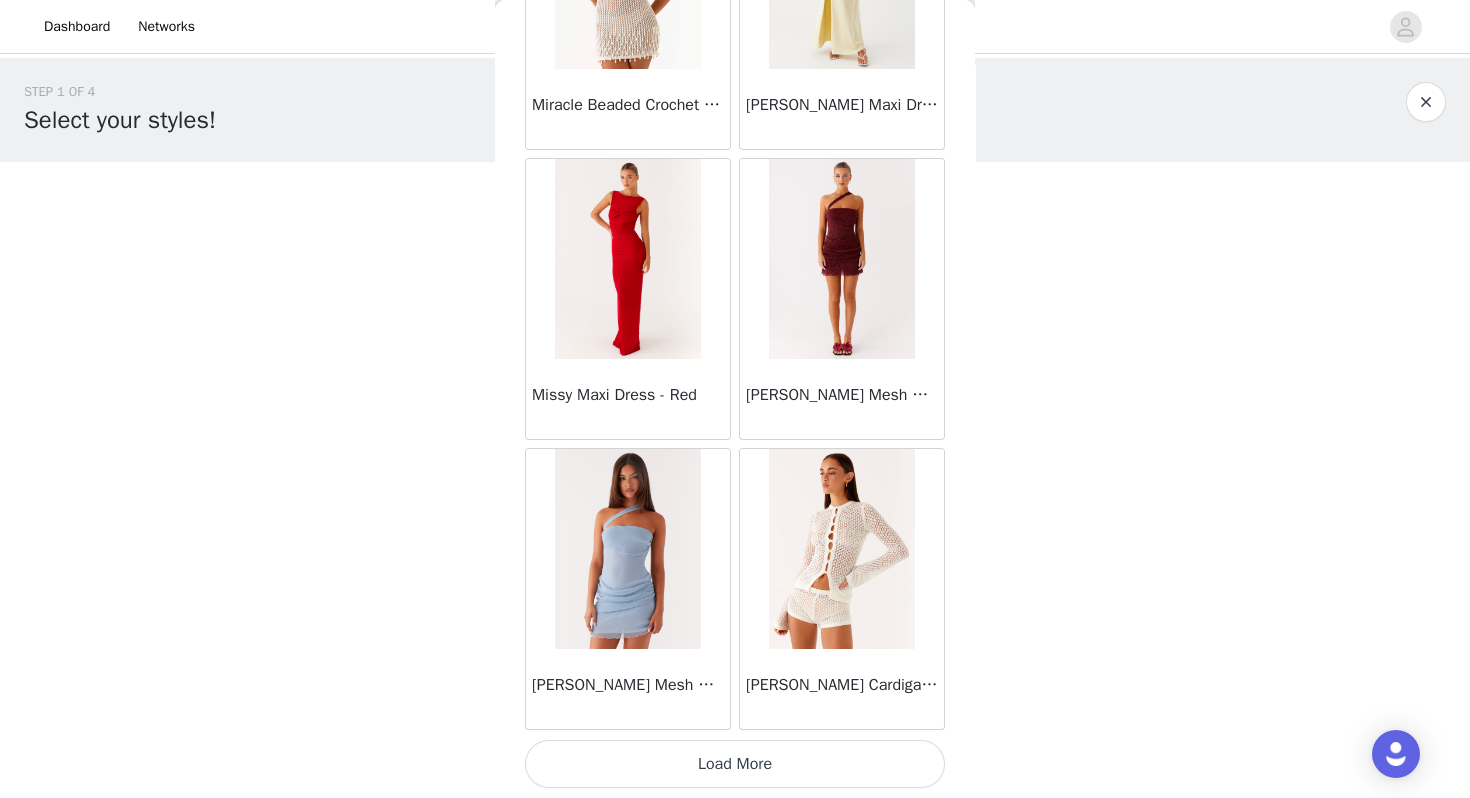 click on "Load More" at bounding box center (735, 764) 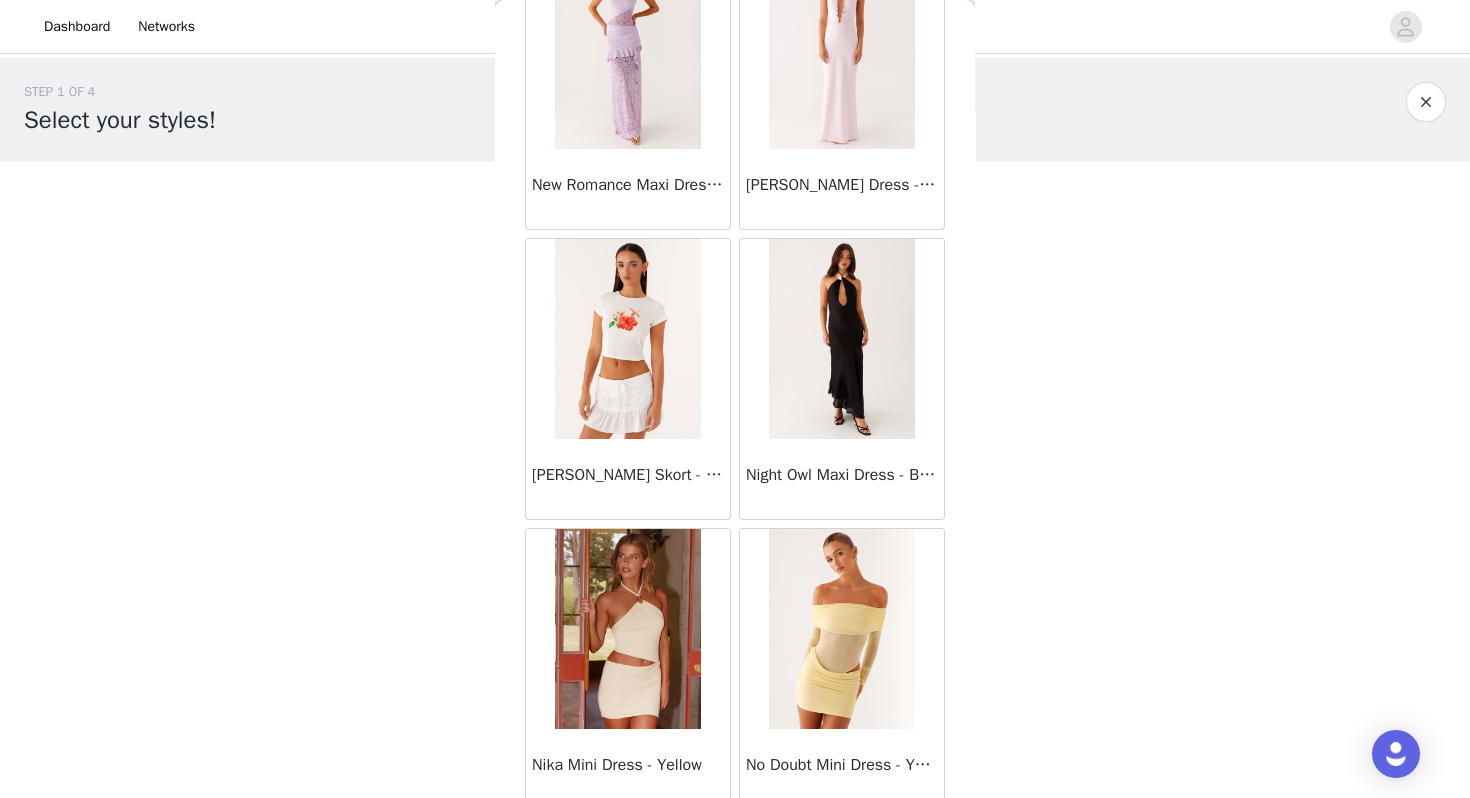 scroll, scrollTop: 45762, scrollLeft: 0, axis: vertical 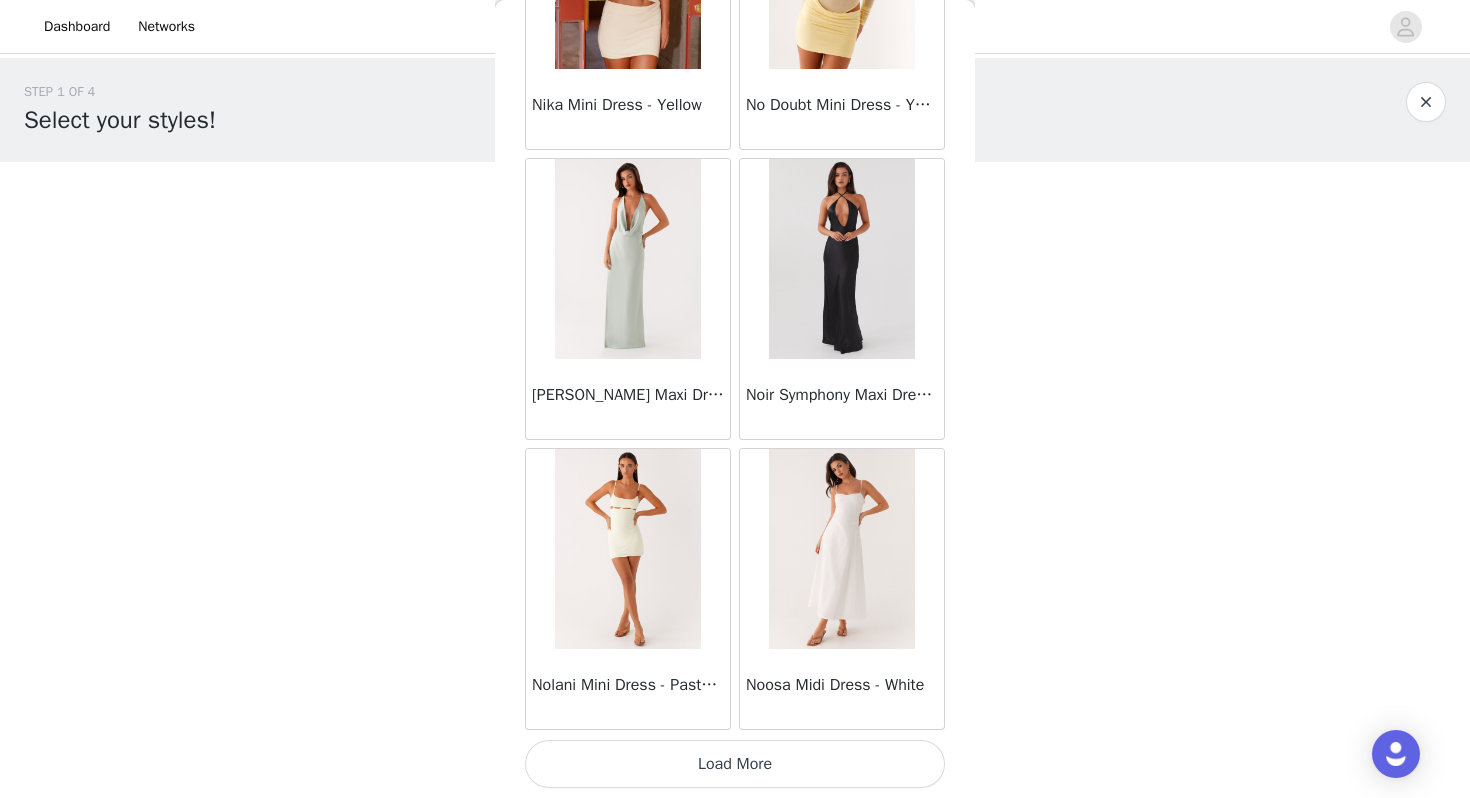 click on "Load More" at bounding box center [735, 764] 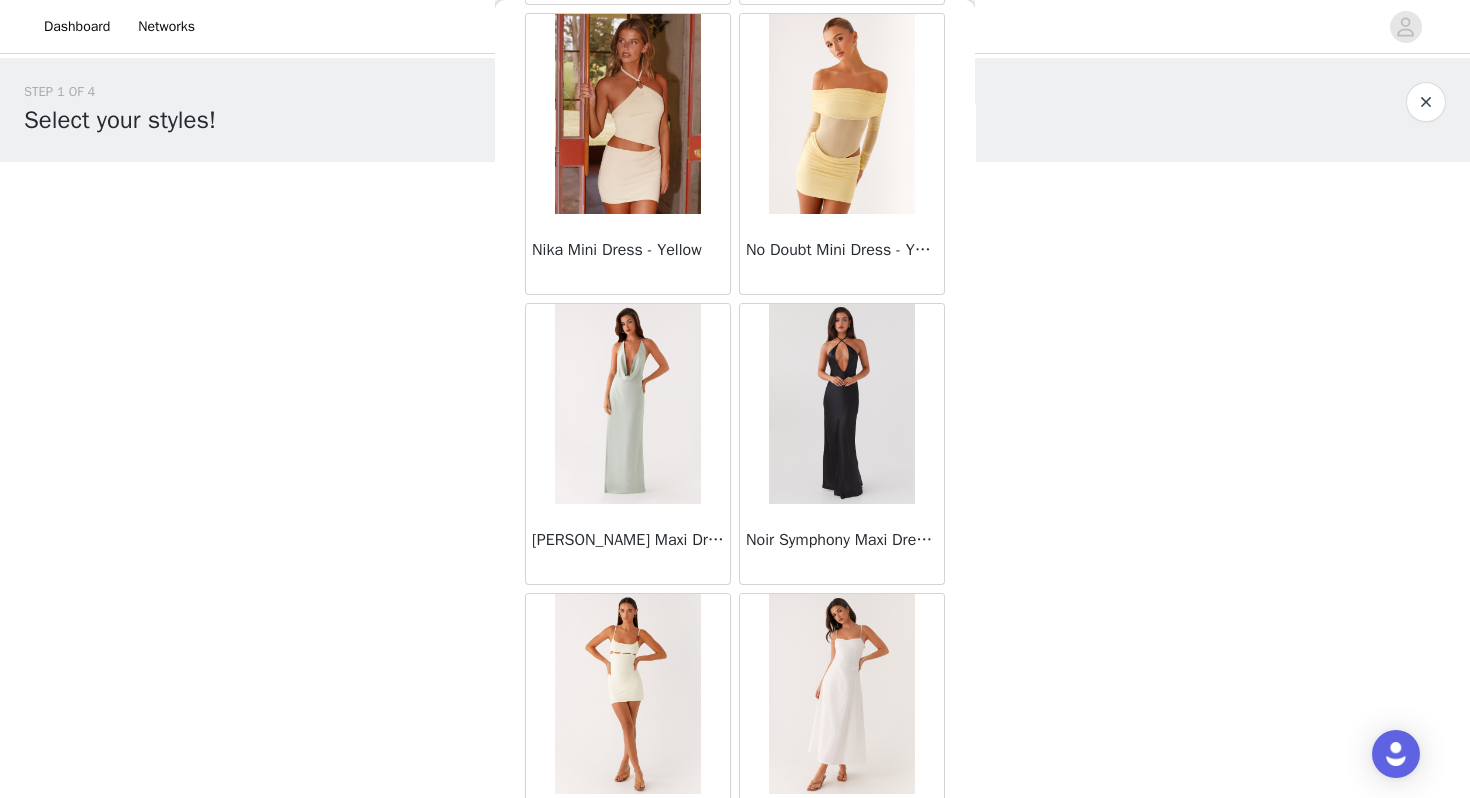 scroll, scrollTop: 45616, scrollLeft: 0, axis: vertical 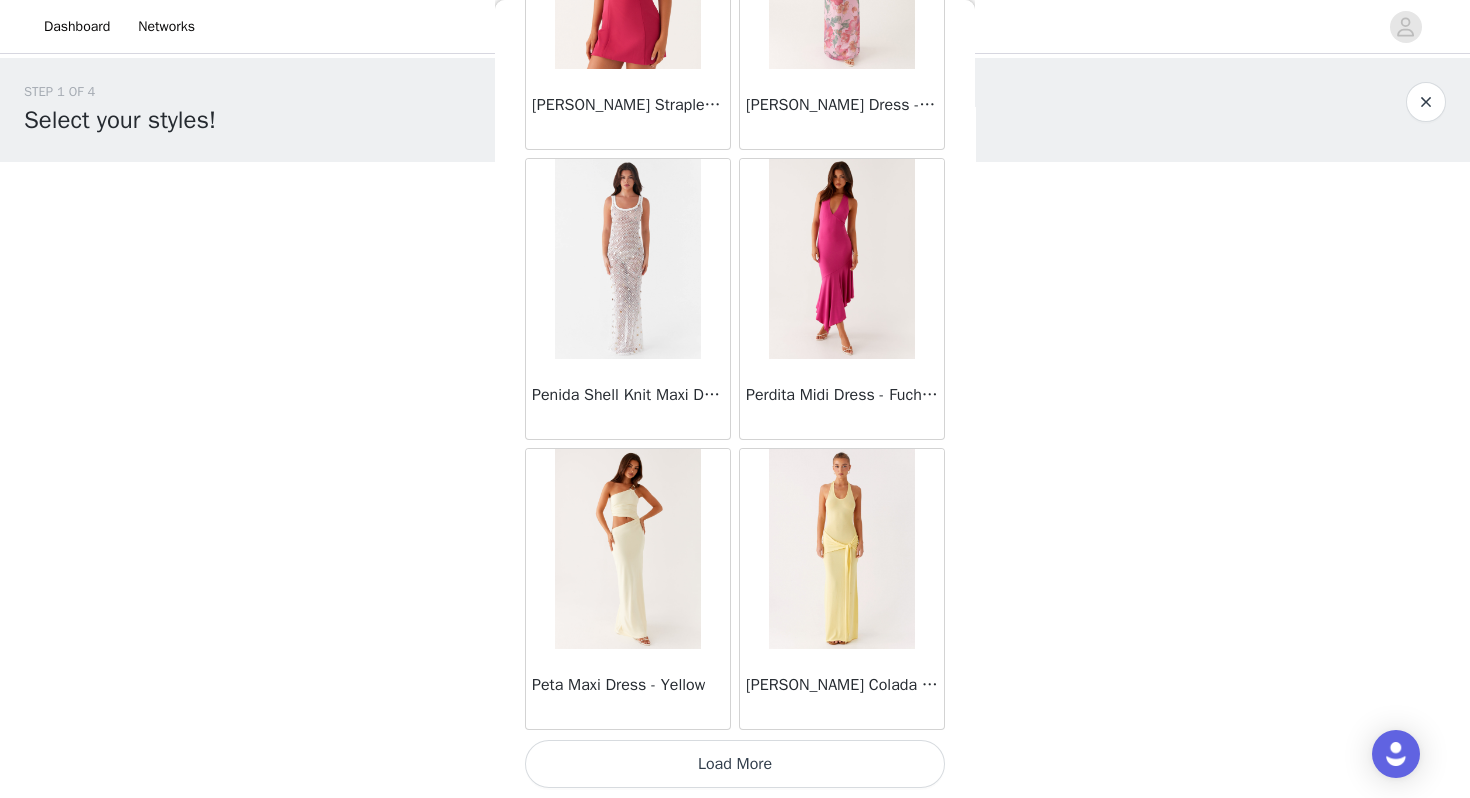 click on "Load More" at bounding box center [735, 764] 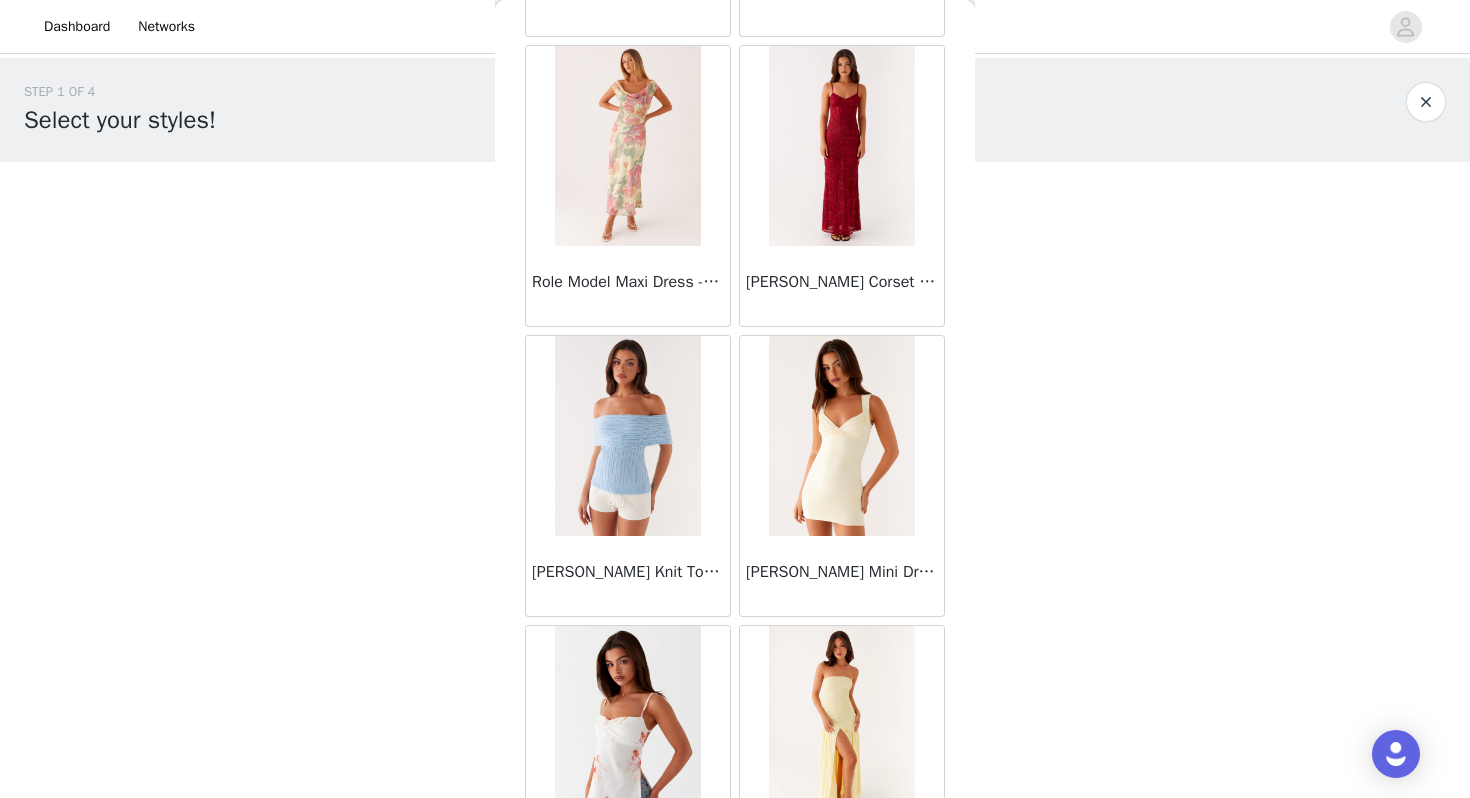 scroll, scrollTop: 50805, scrollLeft: 0, axis: vertical 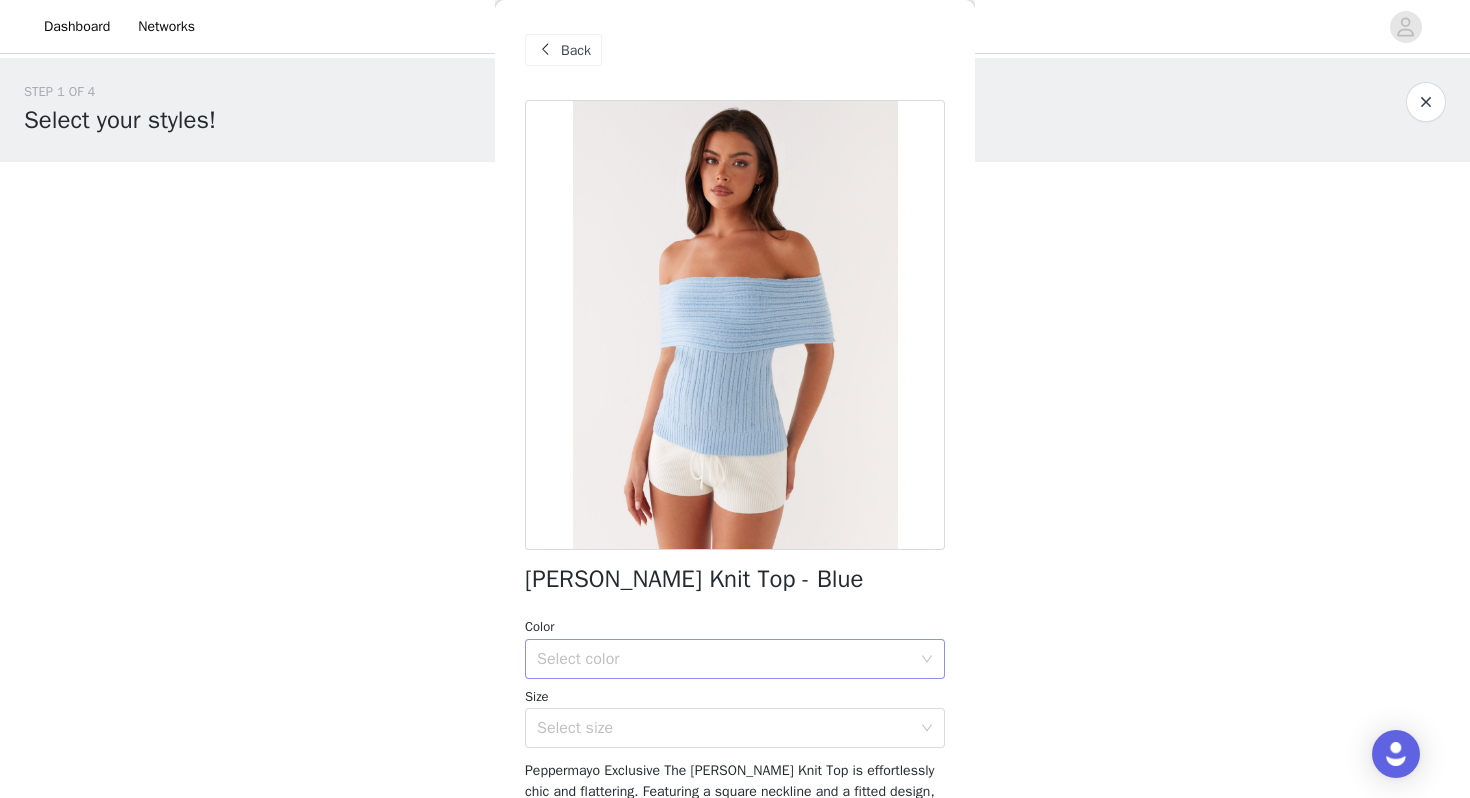 click on "Select color" at bounding box center (724, 659) 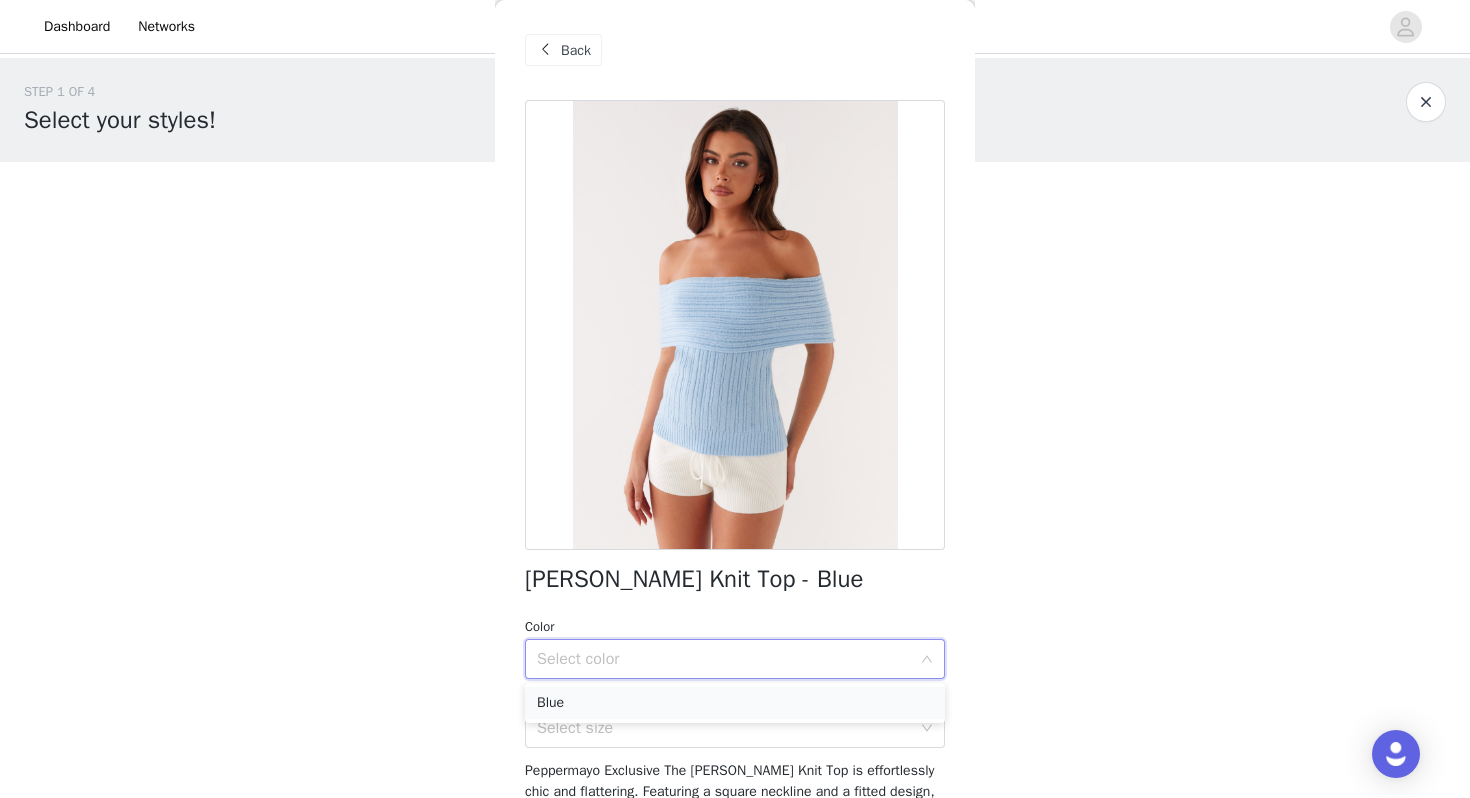 click on "Blue" at bounding box center [735, 703] 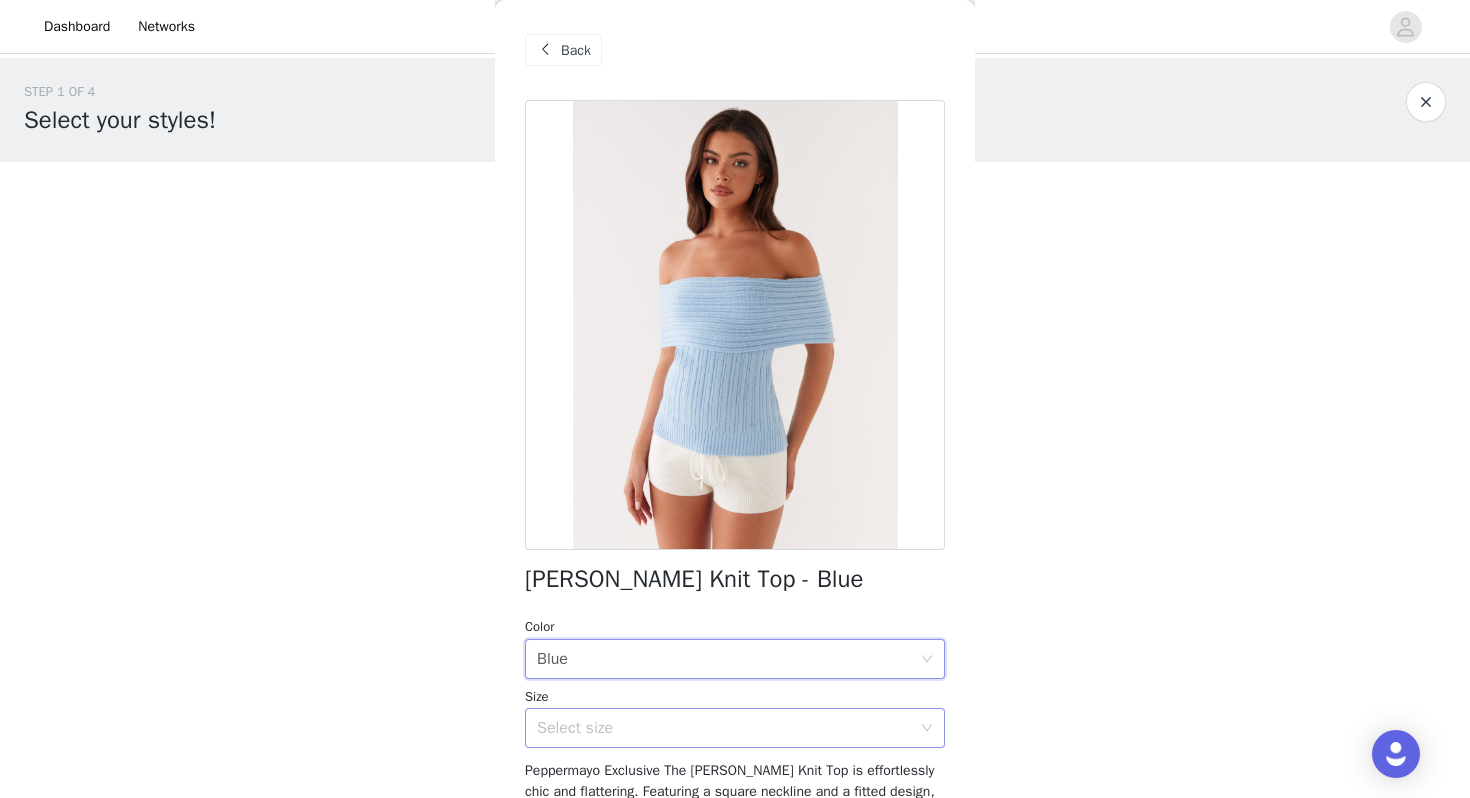 click on "Select size" at bounding box center (724, 728) 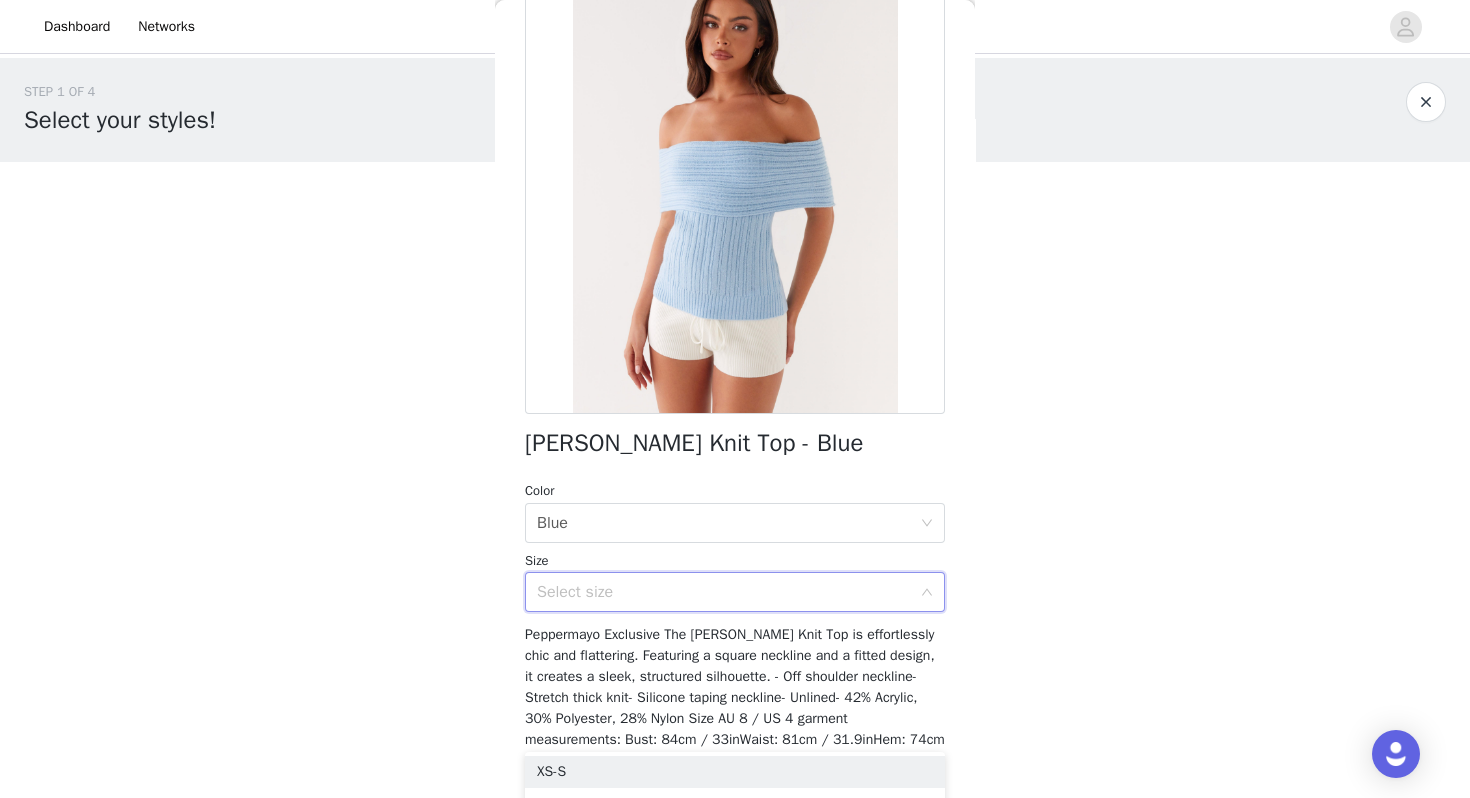 scroll, scrollTop: 214, scrollLeft: 0, axis: vertical 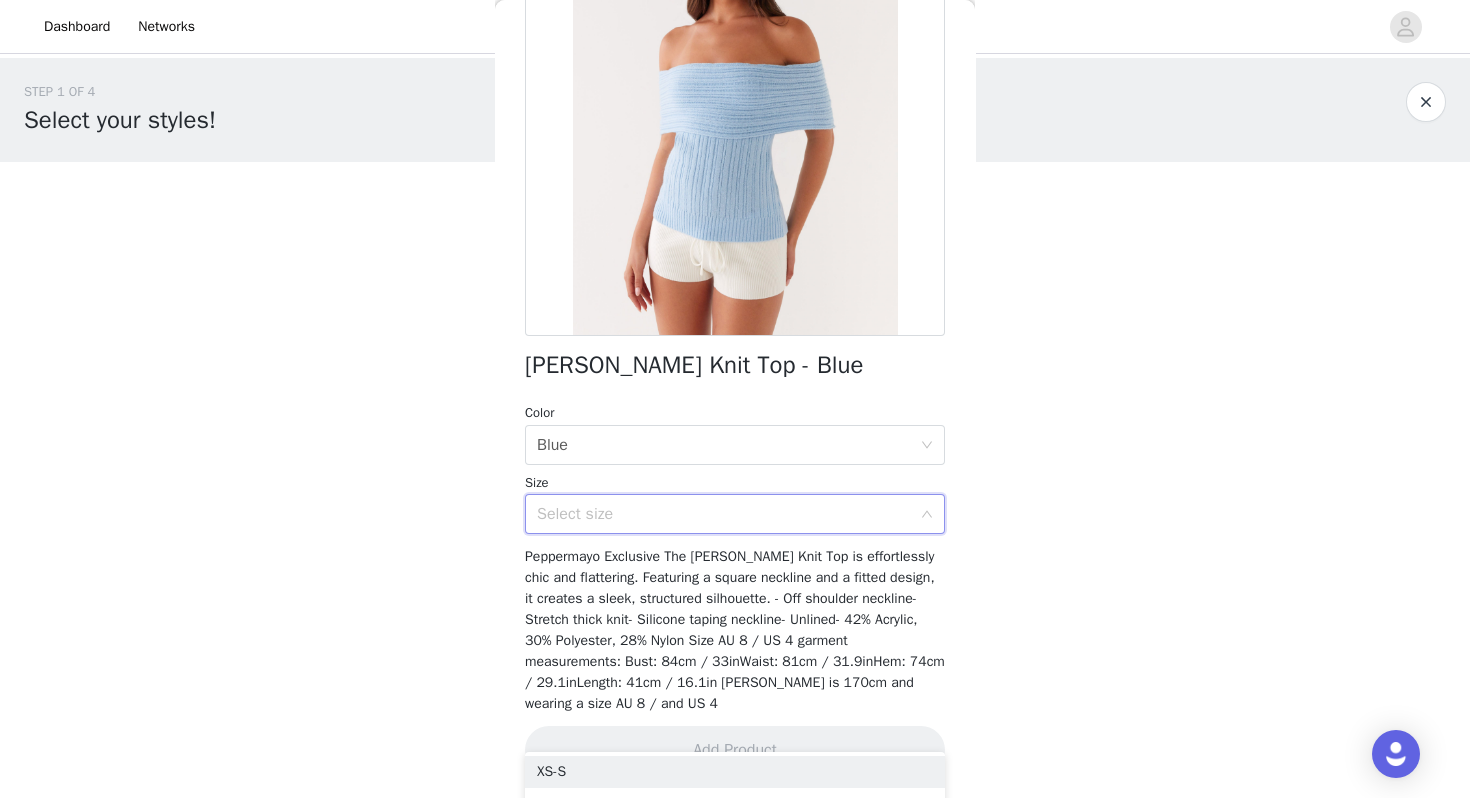 click on "Select size" at bounding box center [728, 514] 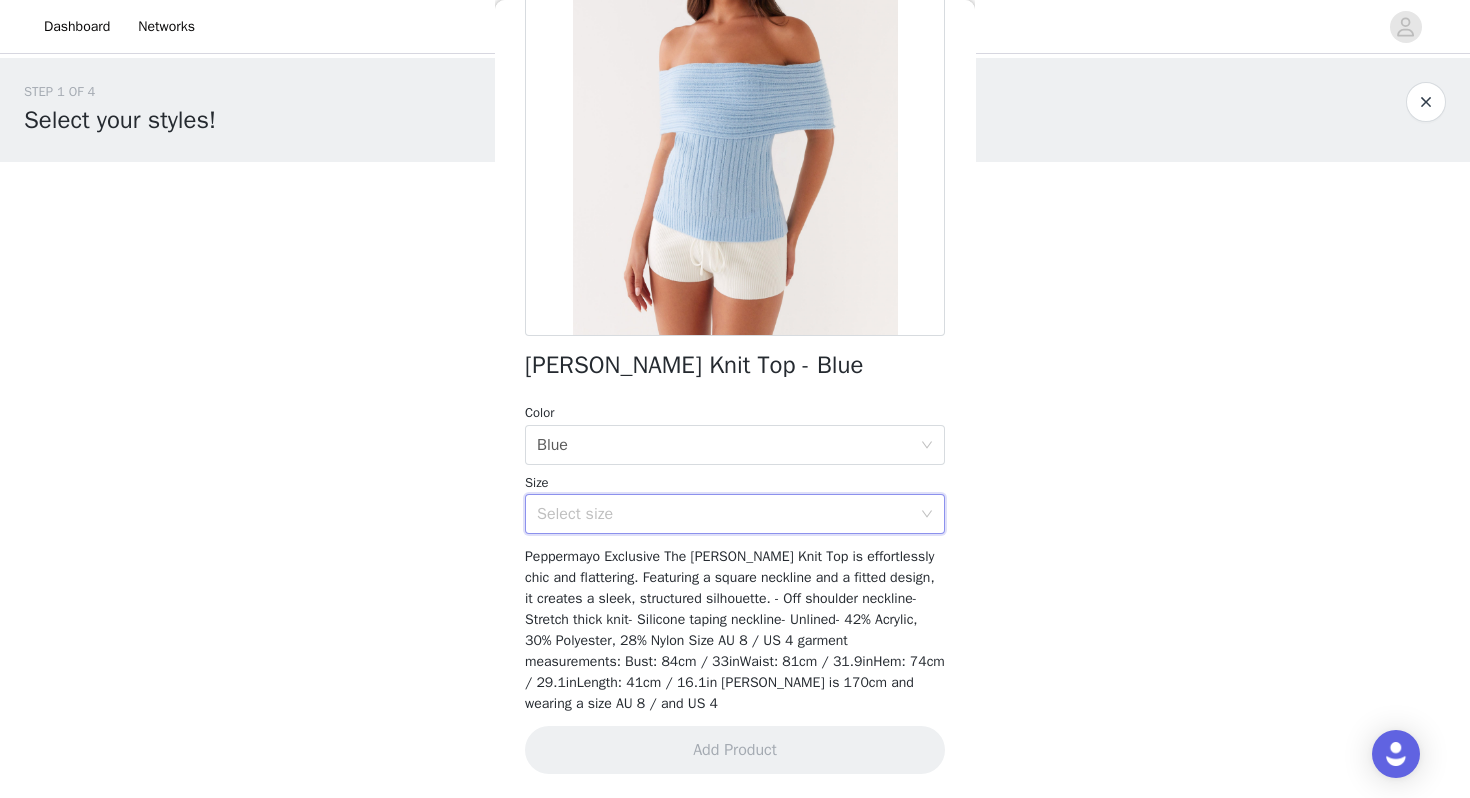 click on "Select size" at bounding box center (728, 514) 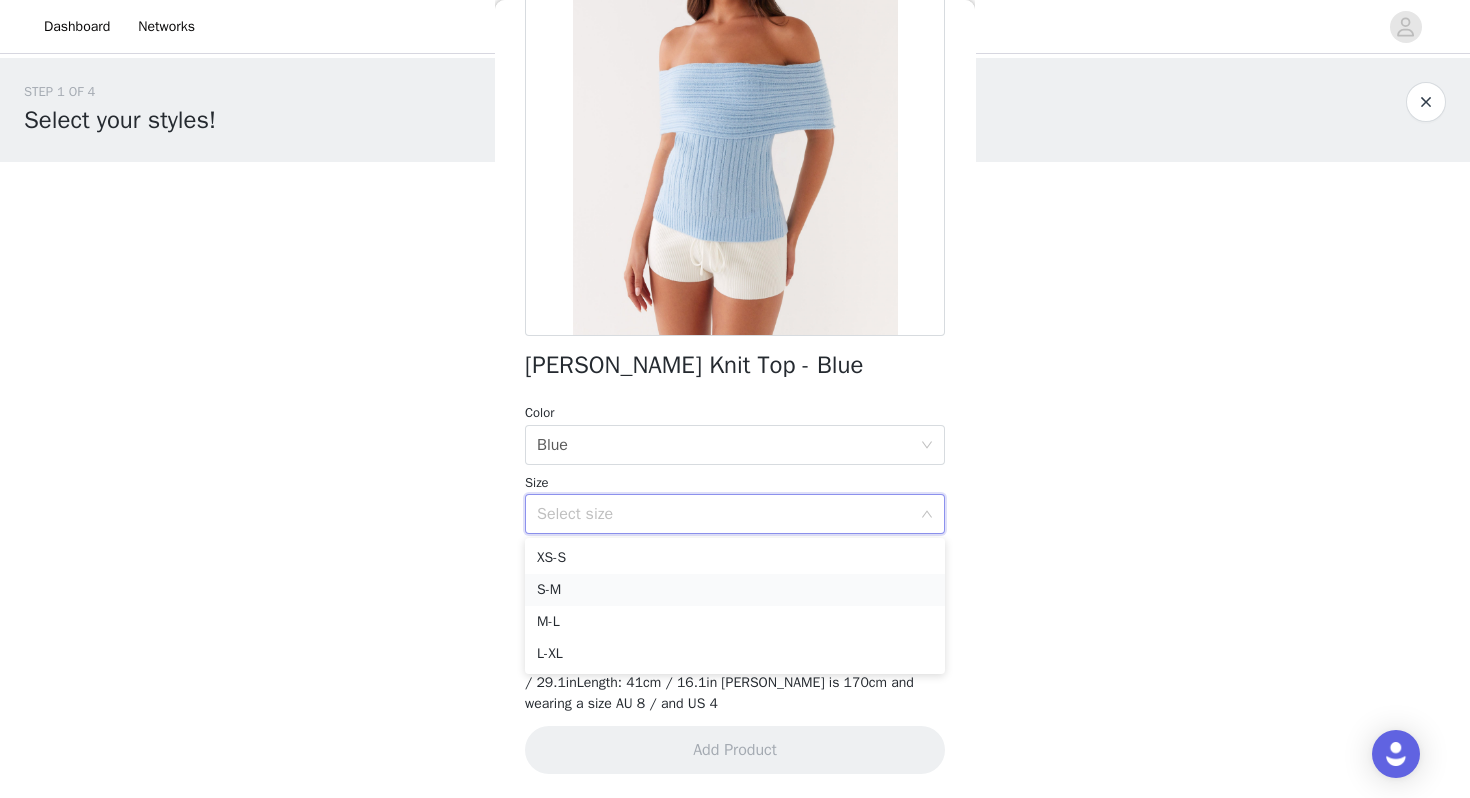 click on "S-M" at bounding box center [735, 590] 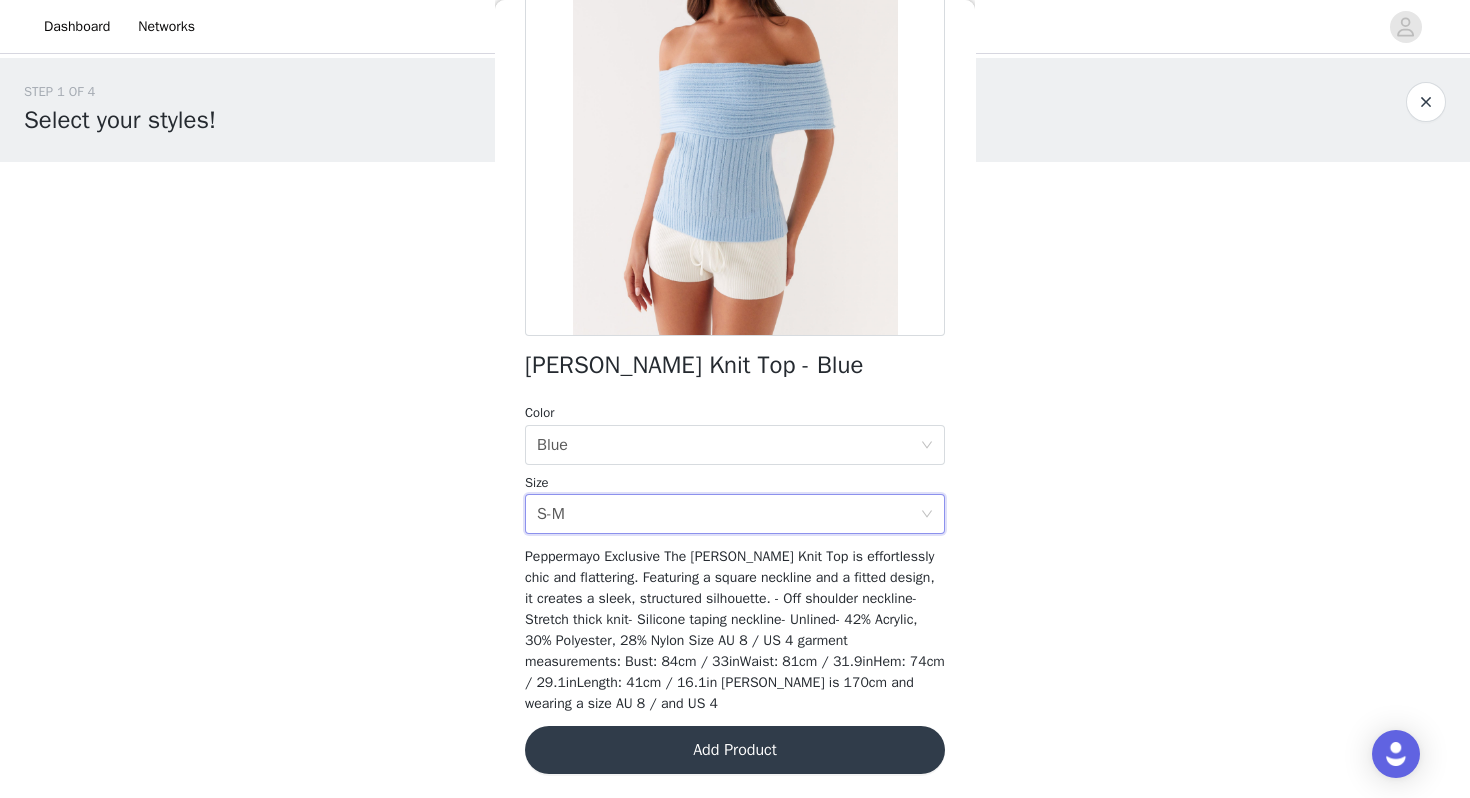 click on "Add Product" at bounding box center (735, 750) 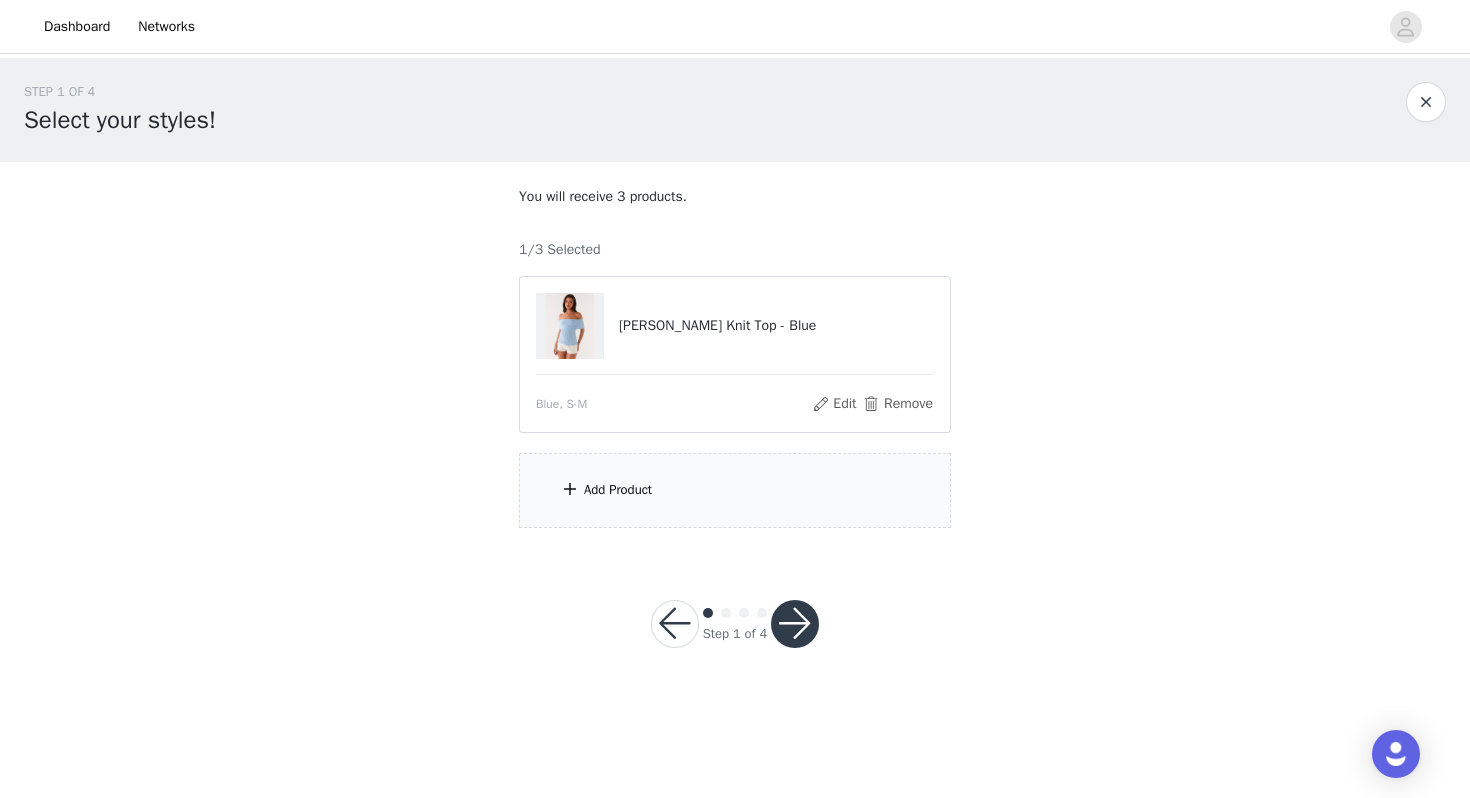 click on "Add Product" at bounding box center (618, 490) 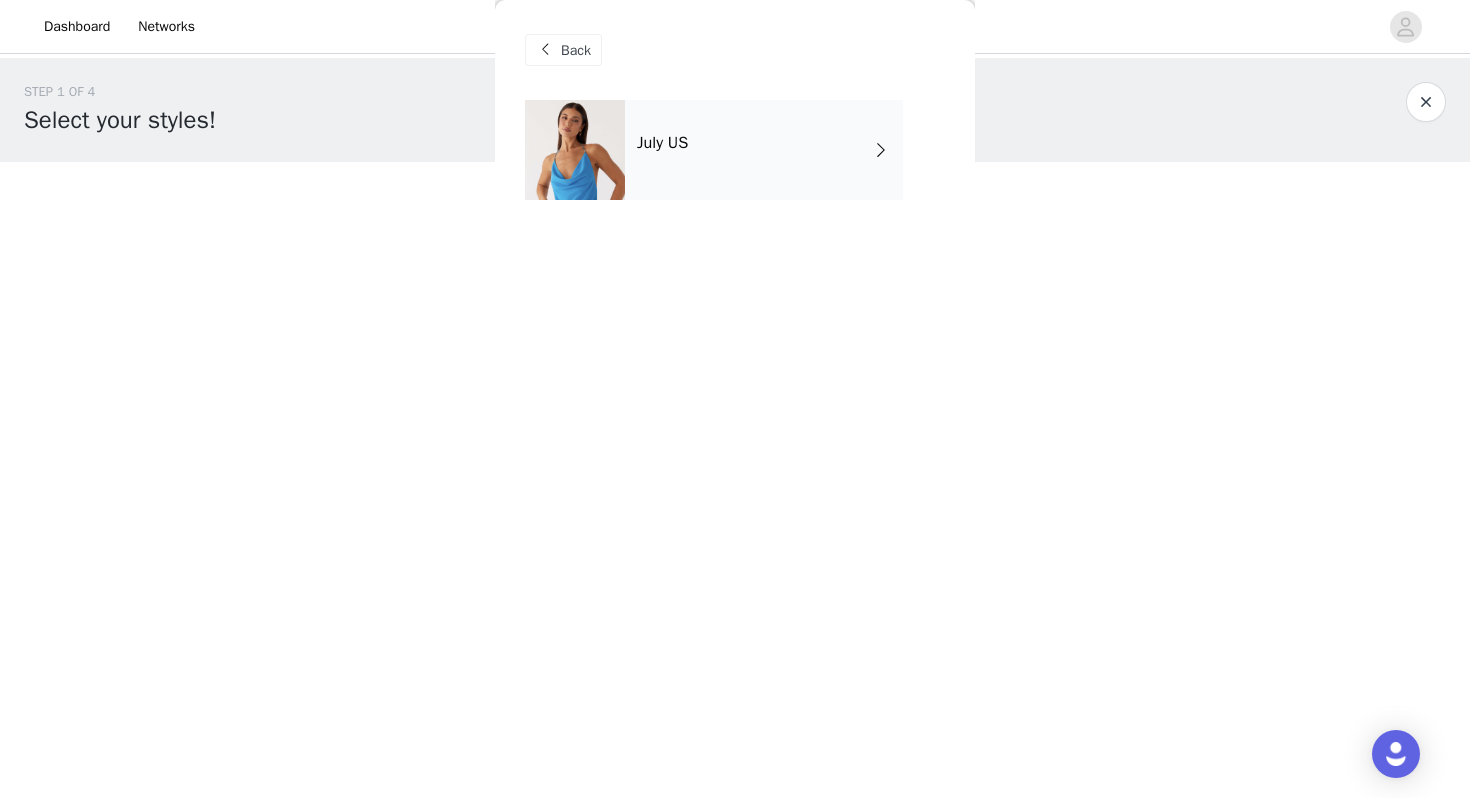 click on "July US" at bounding box center (764, 150) 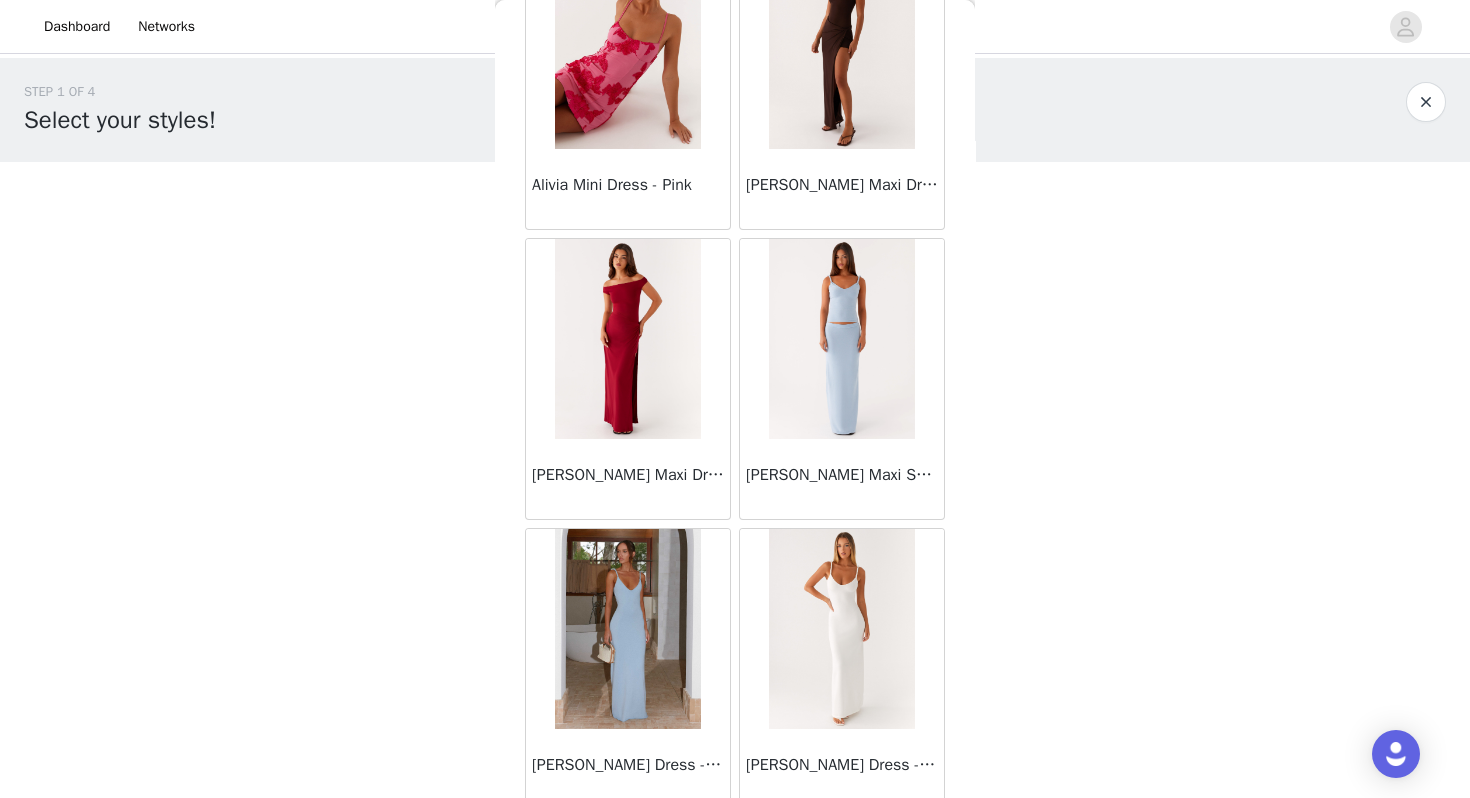 scroll, scrollTop: 2262, scrollLeft: 0, axis: vertical 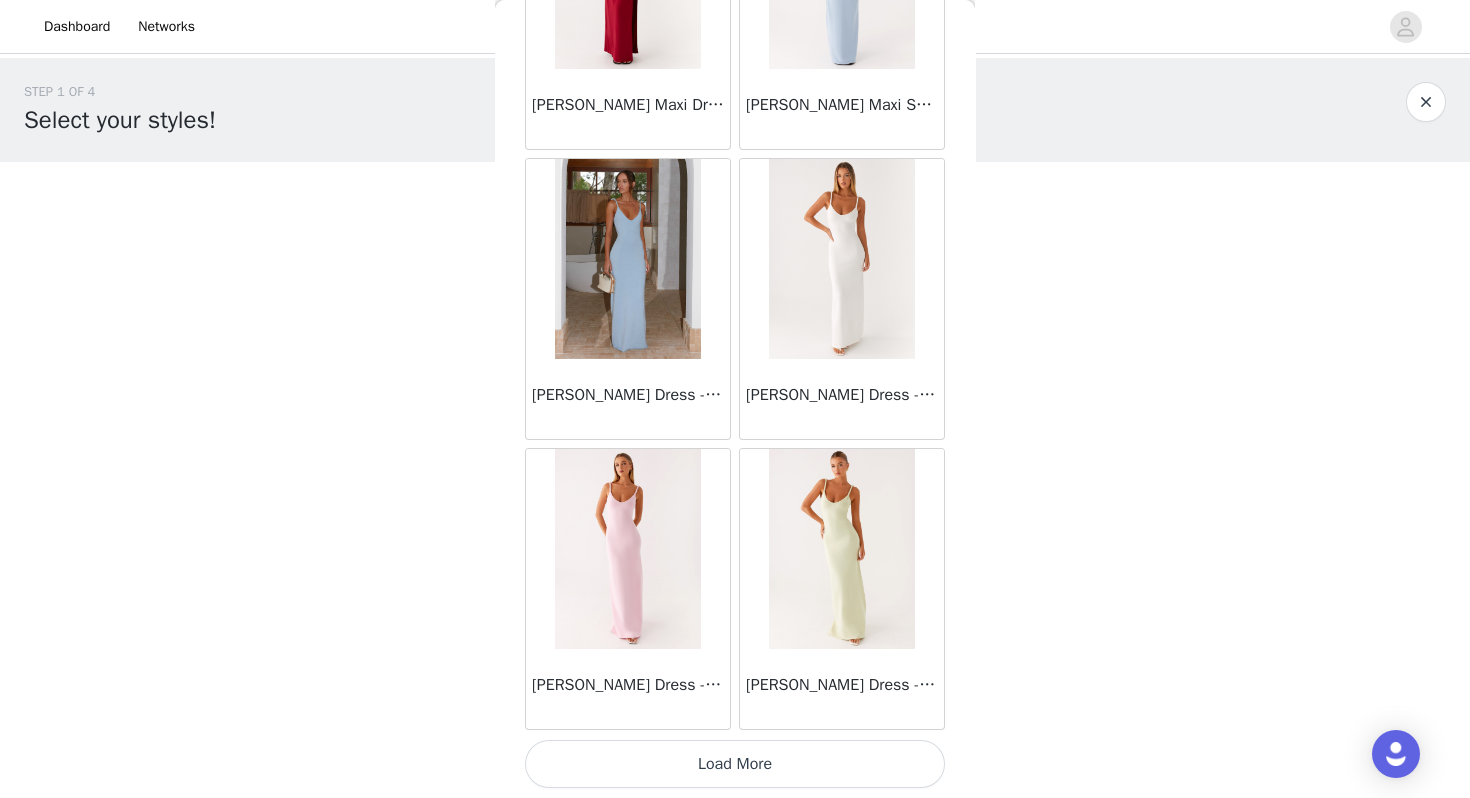 click on "Load More" at bounding box center [735, 764] 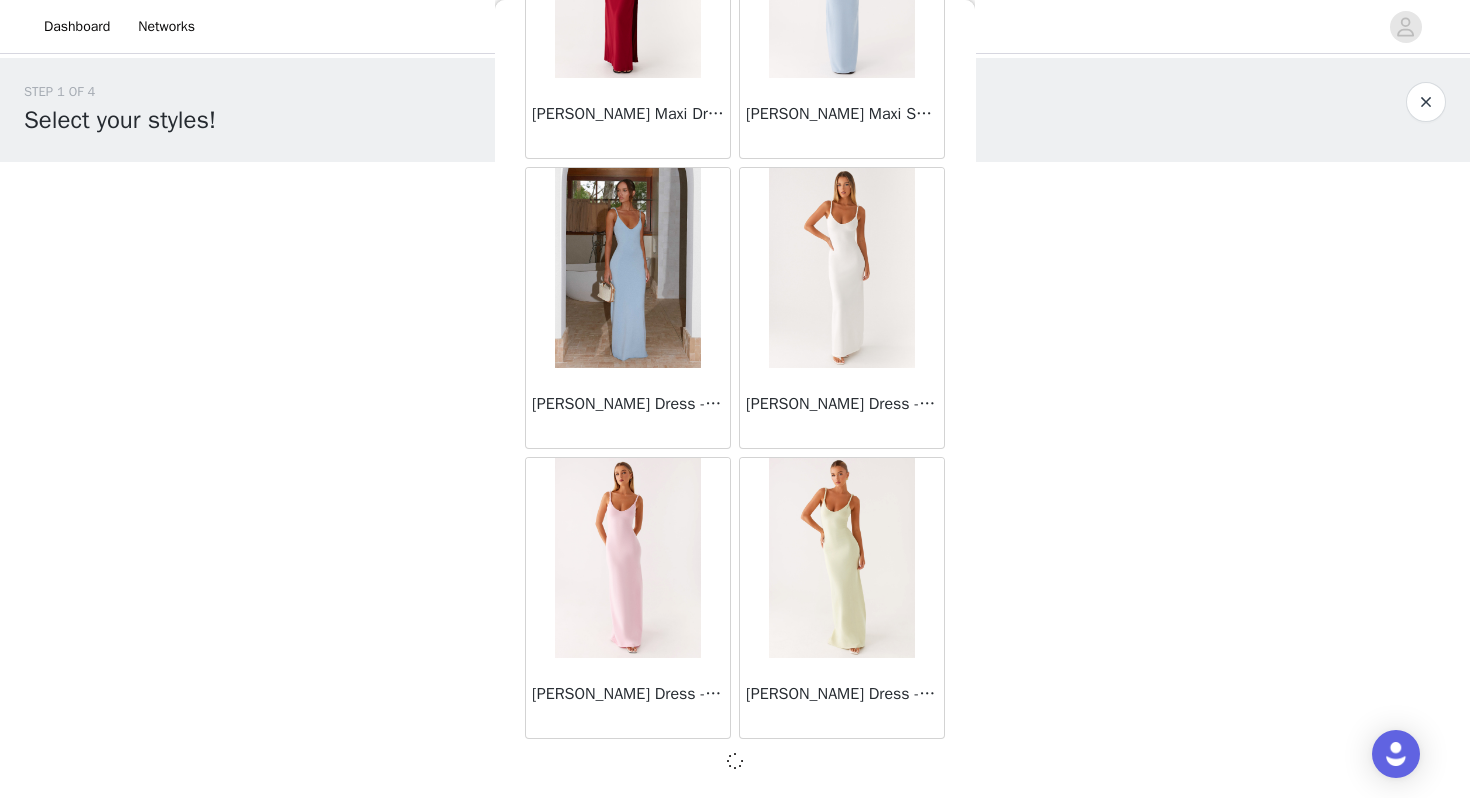 scroll, scrollTop: 2253, scrollLeft: 0, axis: vertical 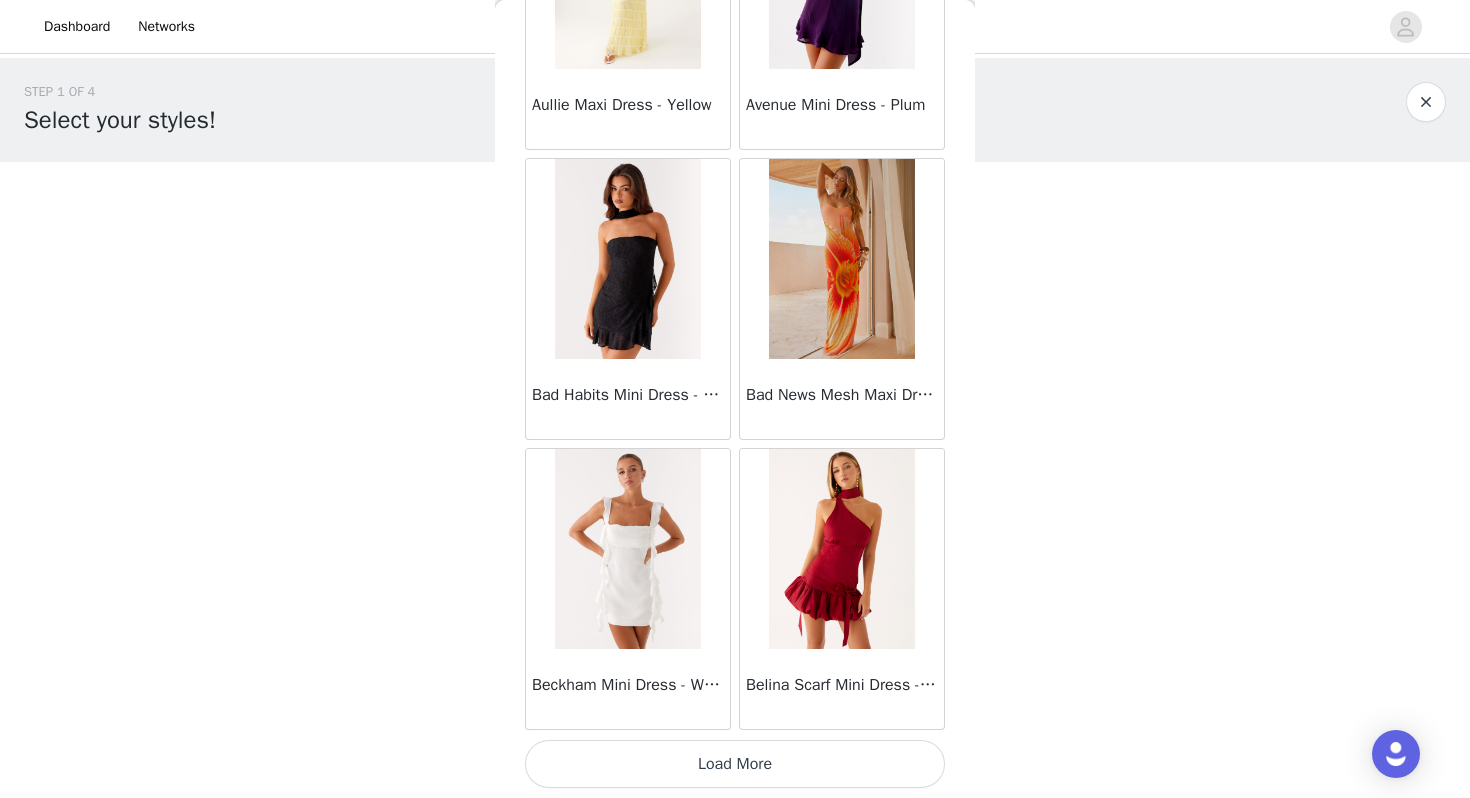 click on "Load More" at bounding box center [735, 764] 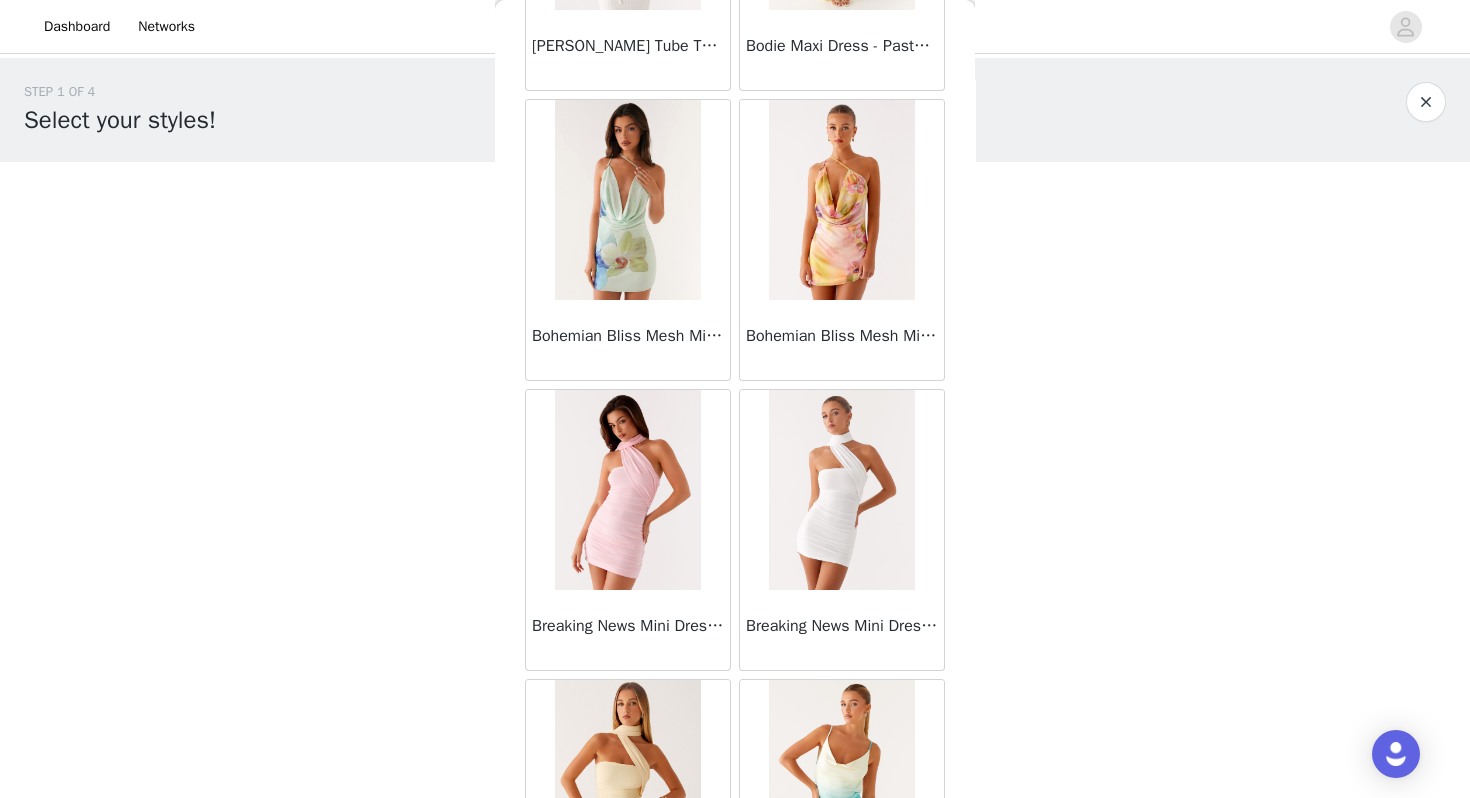 scroll, scrollTop: 8062, scrollLeft: 0, axis: vertical 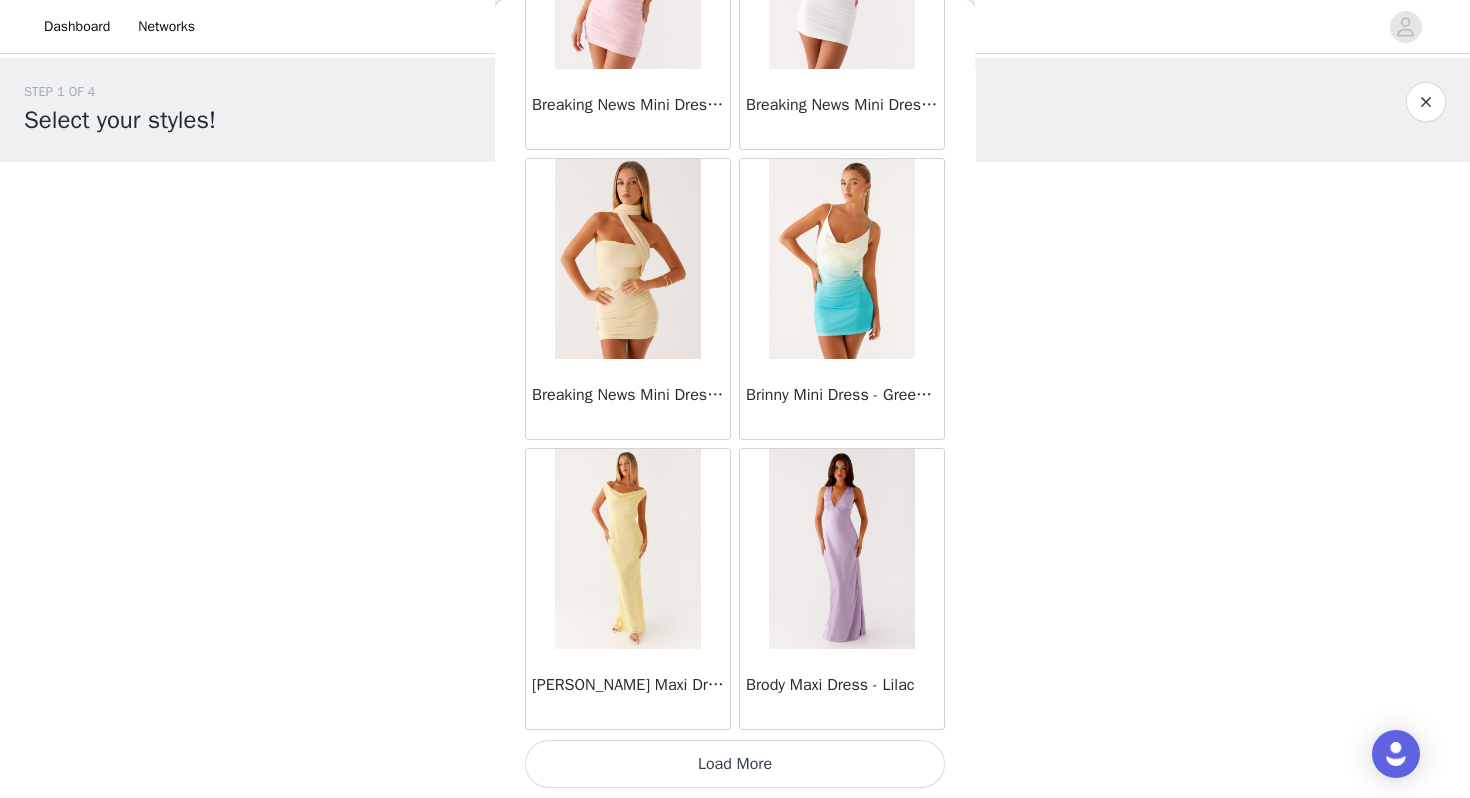 click on "Load More" at bounding box center [735, 764] 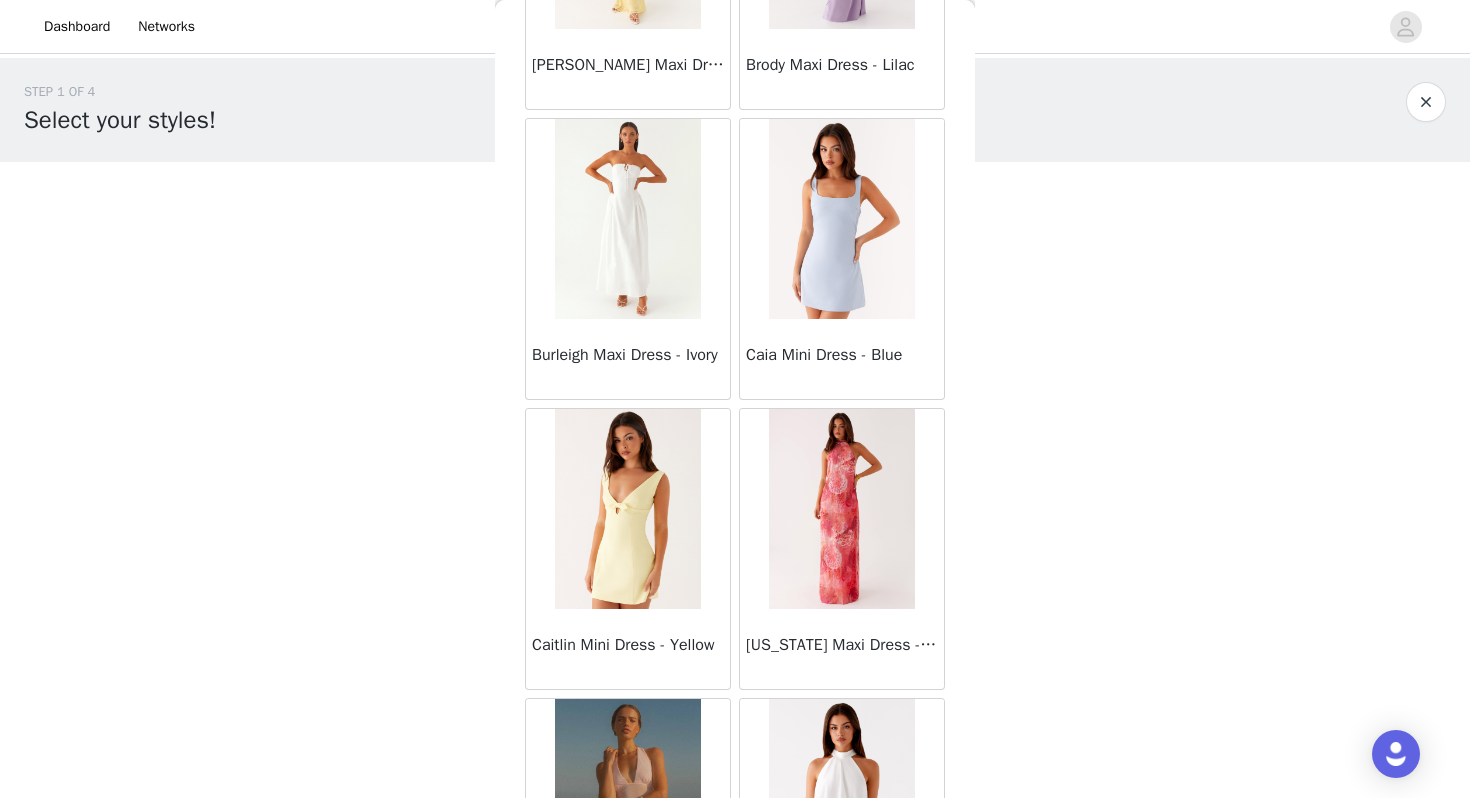 scroll, scrollTop: 9403, scrollLeft: 0, axis: vertical 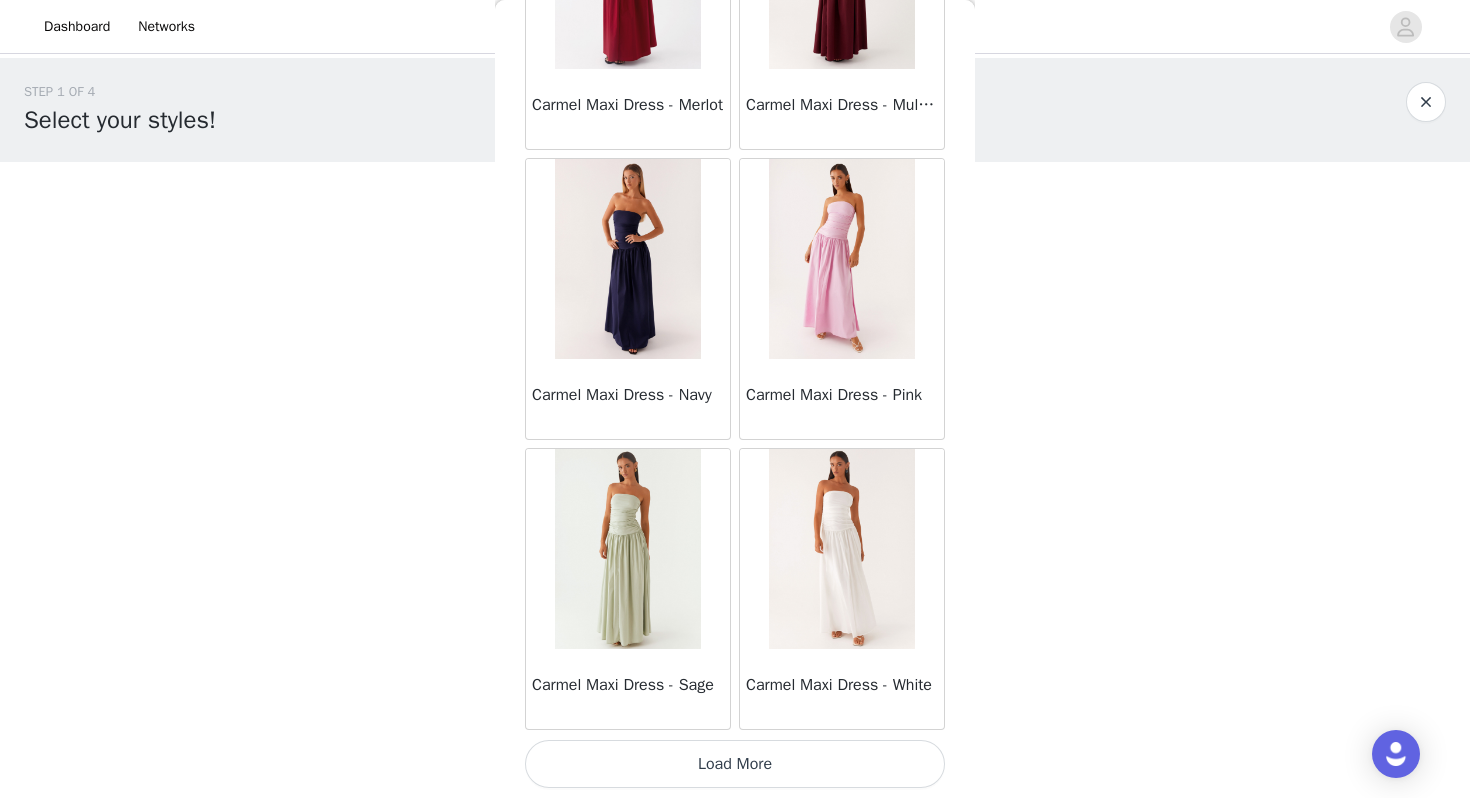 click on "Load More" at bounding box center [735, 764] 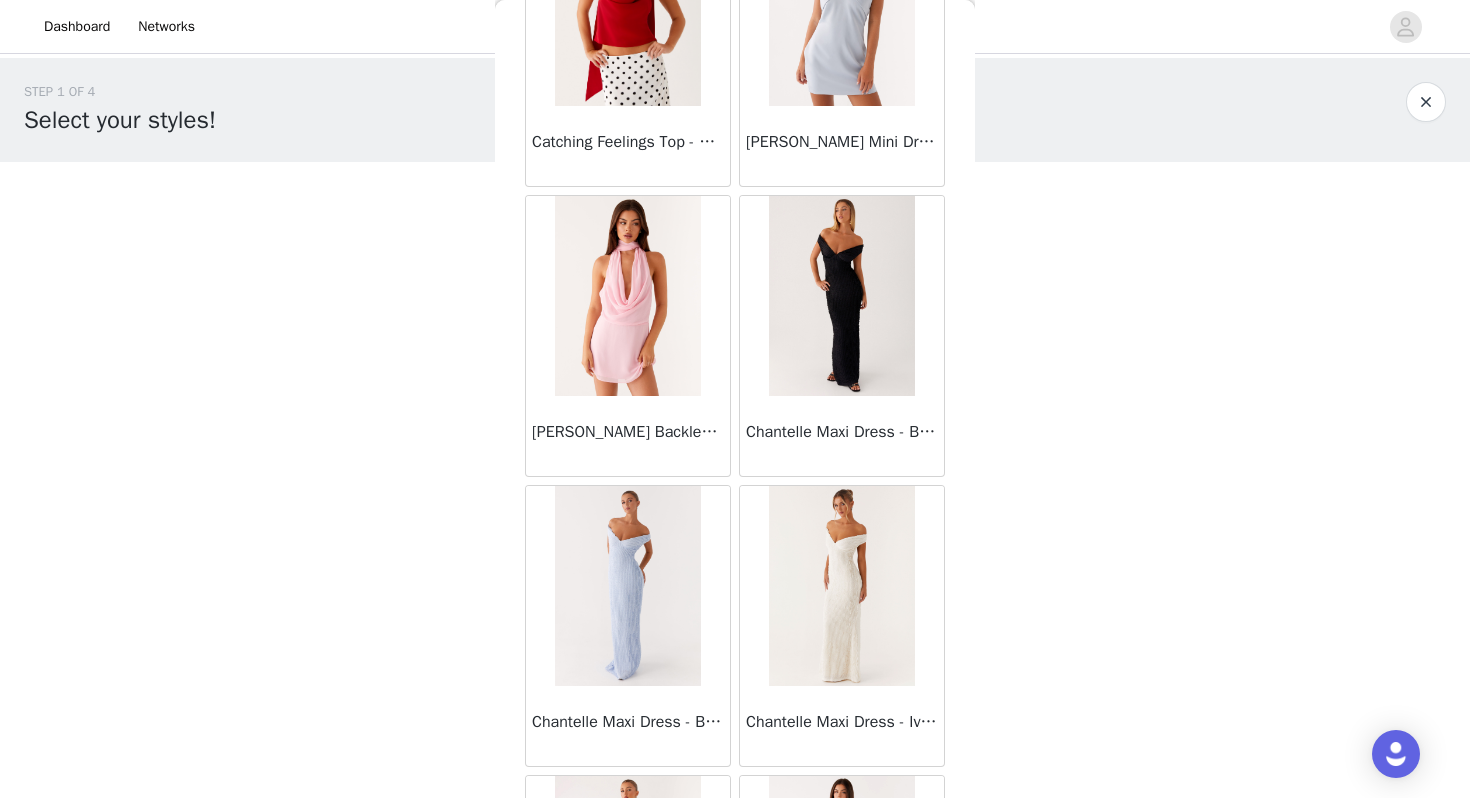 scroll, scrollTop: 13862, scrollLeft: 0, axis: vertical 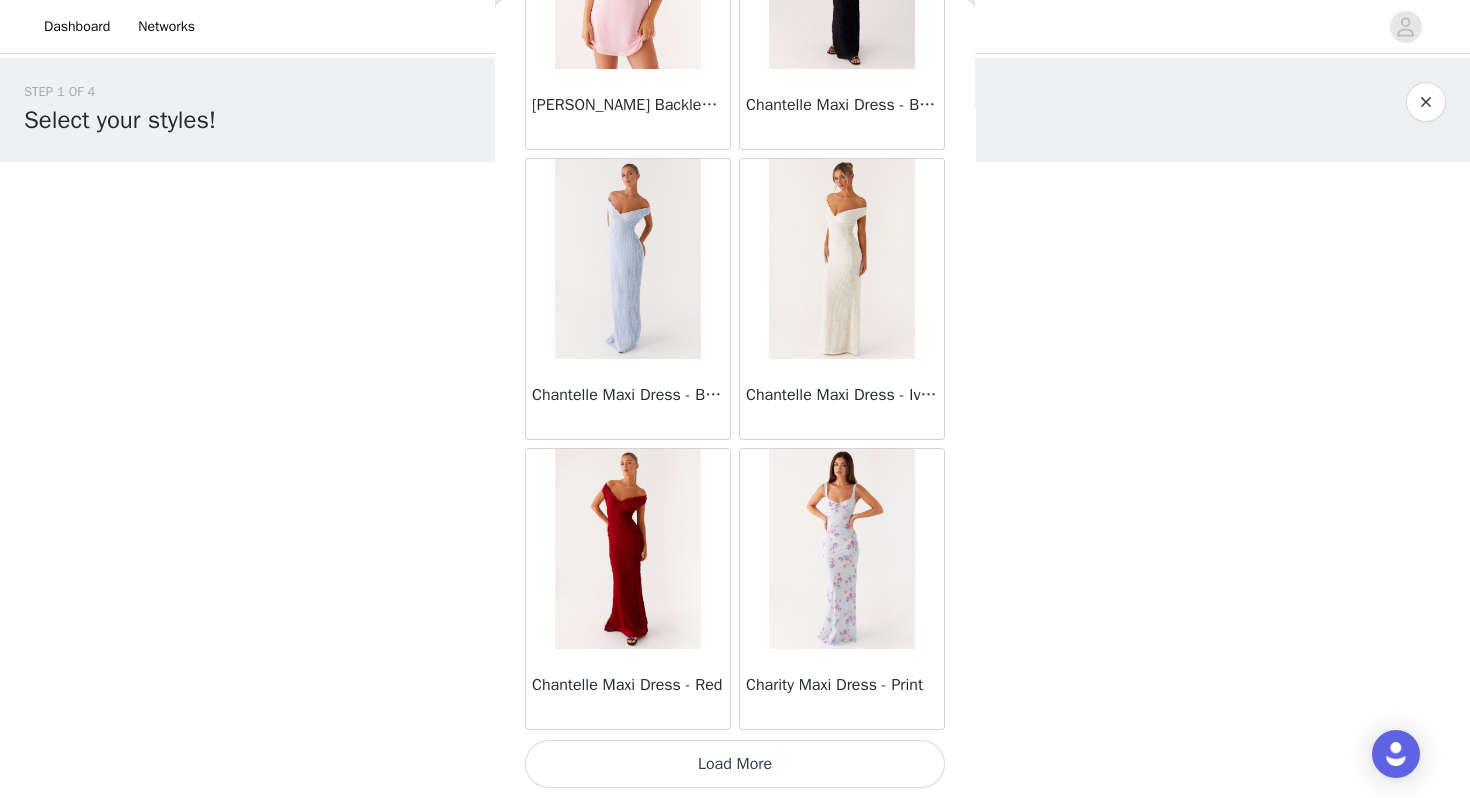 click on "Load More" at bounding box center (735, 764) 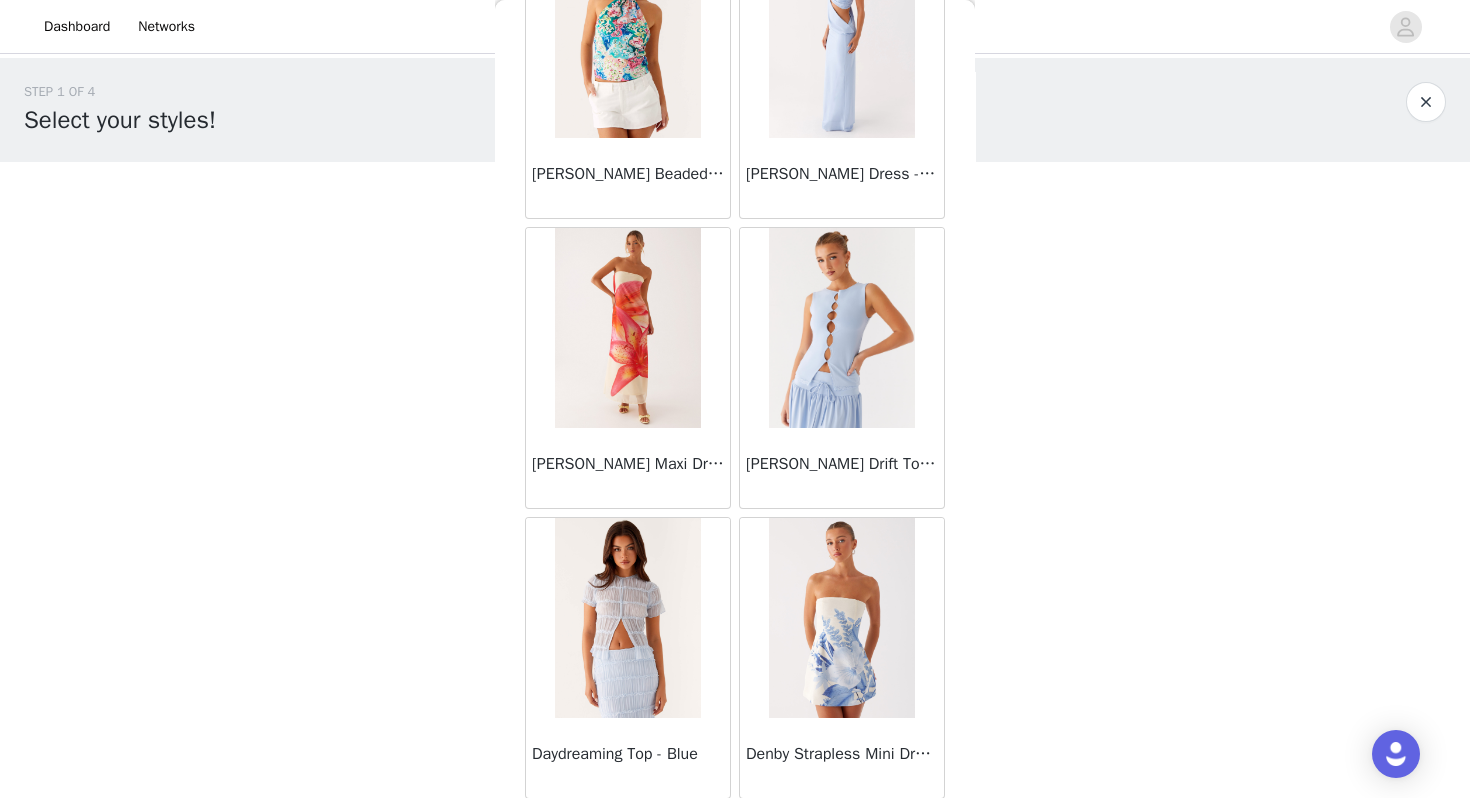 scroll, scrollTop: 16762, scrollLeft: 0, axis: vertical 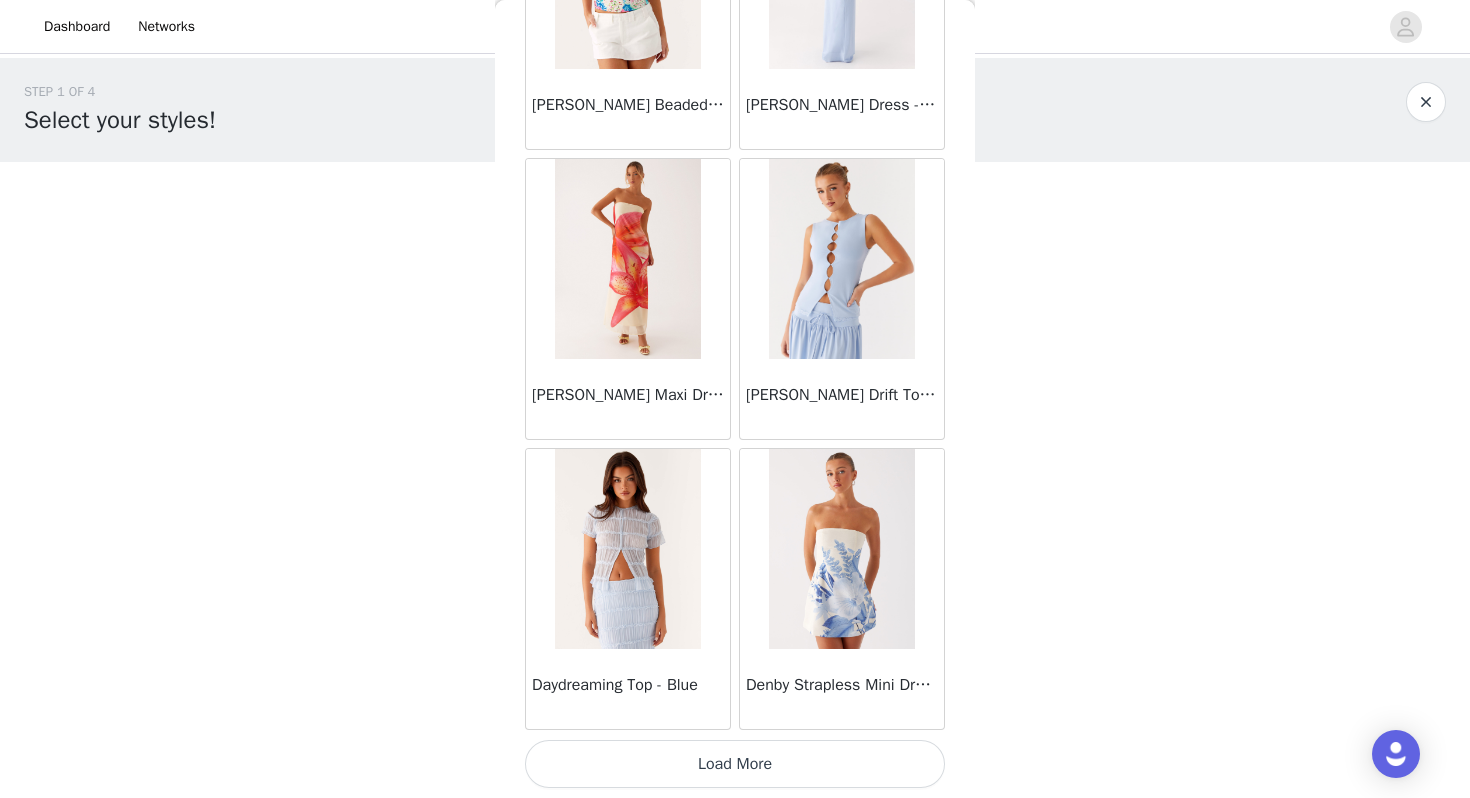 click on "Mariella Linen Maxi Skirt - Pink       Aamari Maxi Dress - Red       Abby Mini Dress - Floral Print       Adrina Ruffle Mini Dress - Pink Floral Print       Aiva Mini Dress - Yellow Floral       Alberta Maxi Dress - Mulberry       Alden Mini Dress - Floral Print       [PERSON_NAME] Maxi Dress - Multi       Aliah Knit Shorts - Yellow       [PERSON_NAME] Halter Maxi Dress - Yellow       [PERSON_NAME] Halter Mini Dress - [PERSON_NAME] Halter Mini Dress - Pastel Yellow       Alivia Mini Dress - Pink       [PERSON_NAME] Maxi Dress - Chocolate       [PERSON_NAME] Maxi Dress - Maroon       [PERSON_NAME] Knit Maxi Skirt - Blue       Anastasia Maxi Dress - Blue       Anastasia Maxi Dress - Ivory       Anastasia Maxi Dress - Pink       Anastasia Maxi Dress - [PERSON_NAME] Maxi Dress - Yellow       Anastasia Mini Dress - Blue       Anetta Maxi Dress - Pale Blue       Anetta Maxi Dress - Yellow       [PERSON_NAME] Maxi Dress - Yellow       [PERSON_NAME] [PERSON_NAME] Maxi Dress - Blue       [PERSON_NAME] One Button Cardigan - Black" at bounding box center (735, -7934) 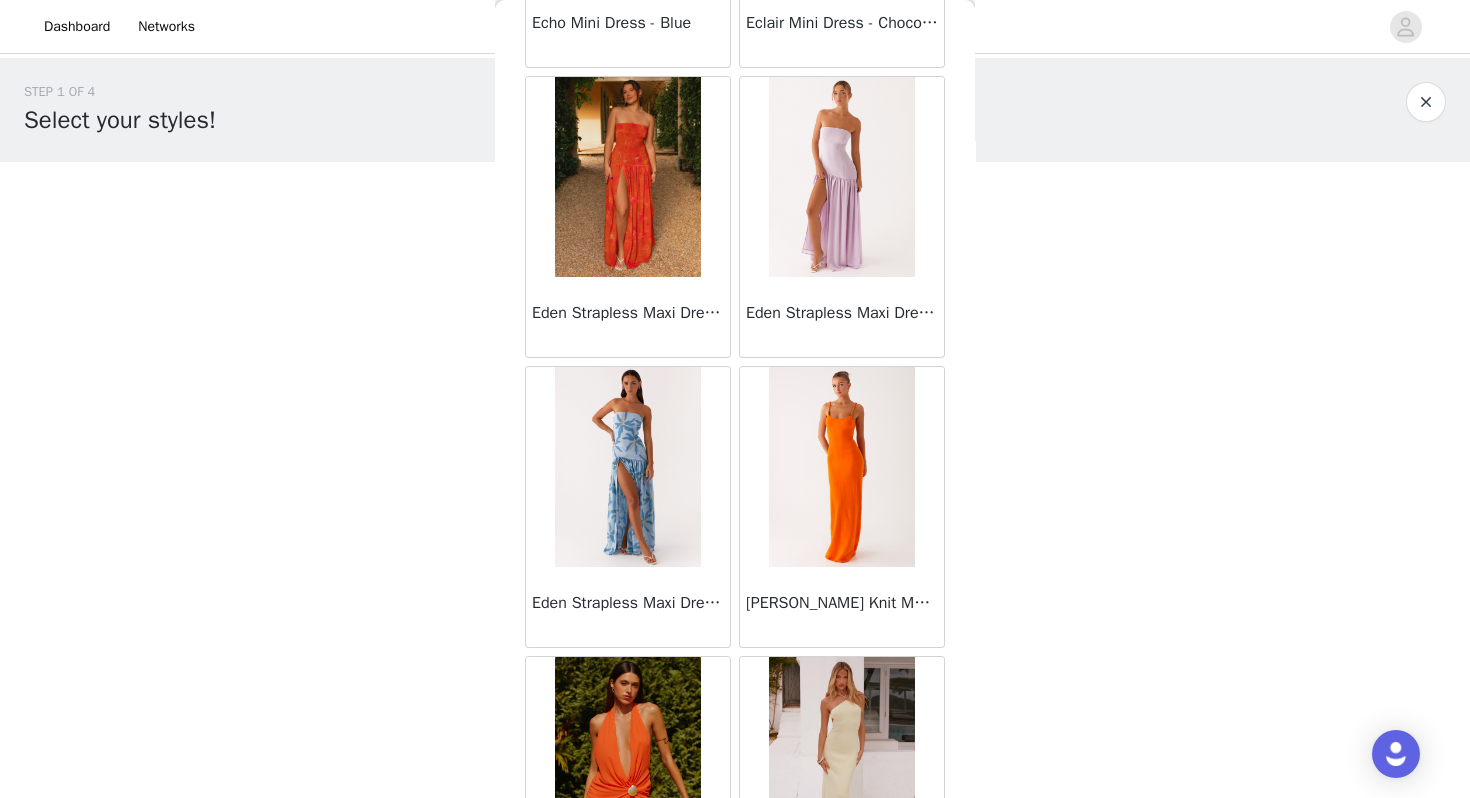 scroll, scrollTop: 19662, scrollLeft: 0, axis: vertical 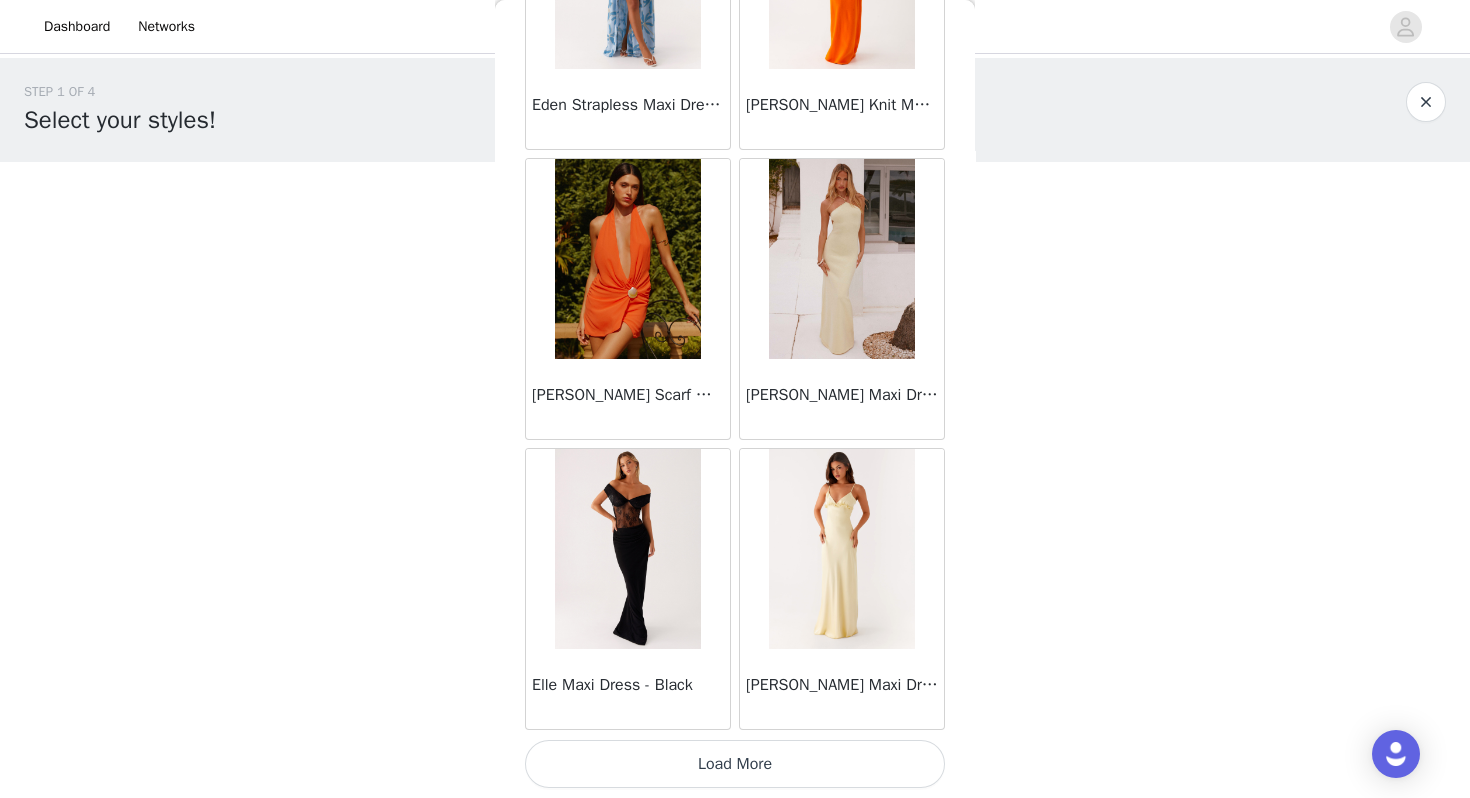 click on "Load More" at bounding box center (735, 764) 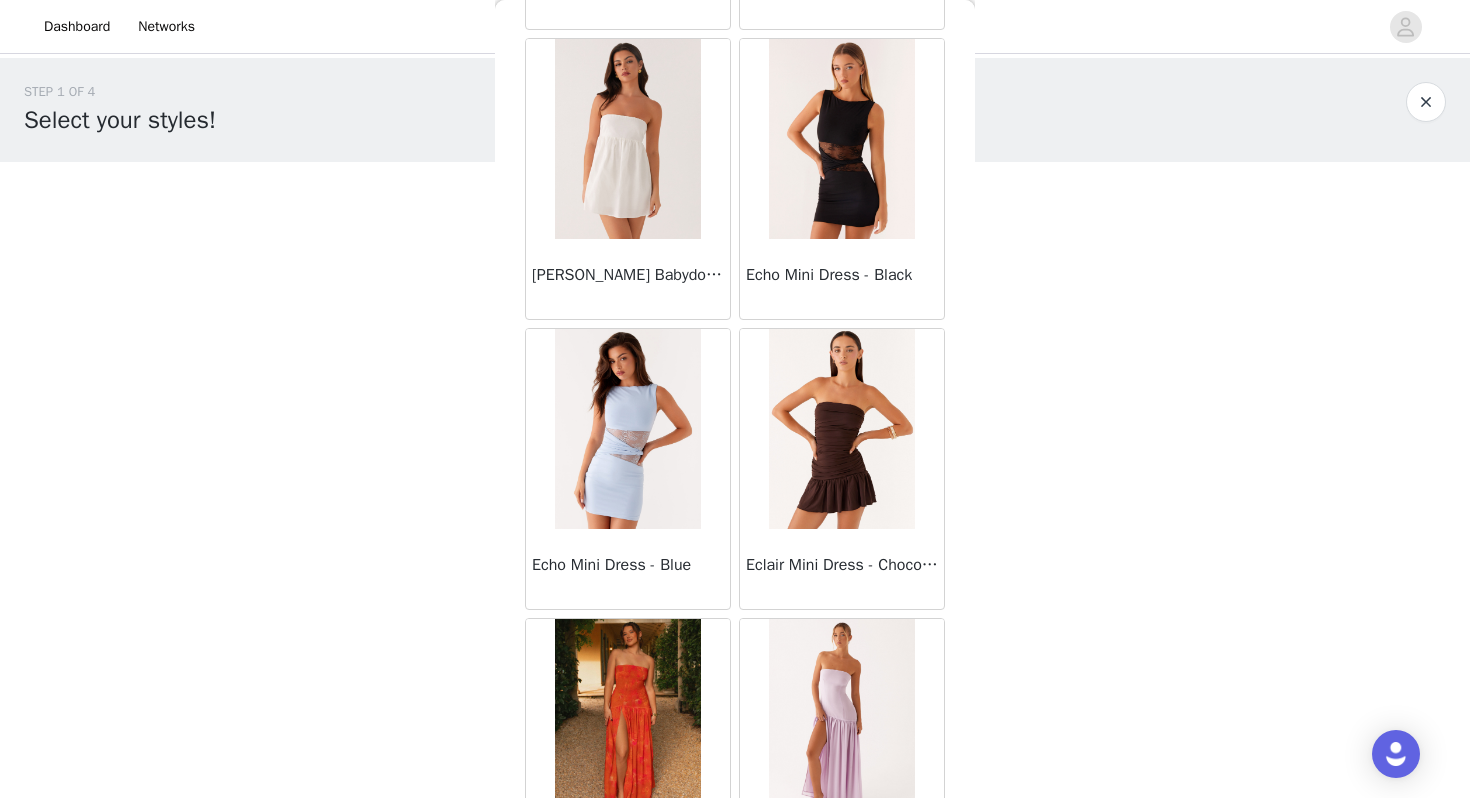 scroll, scrollTop: 18621, scrollLeft: 0, axis: vertical 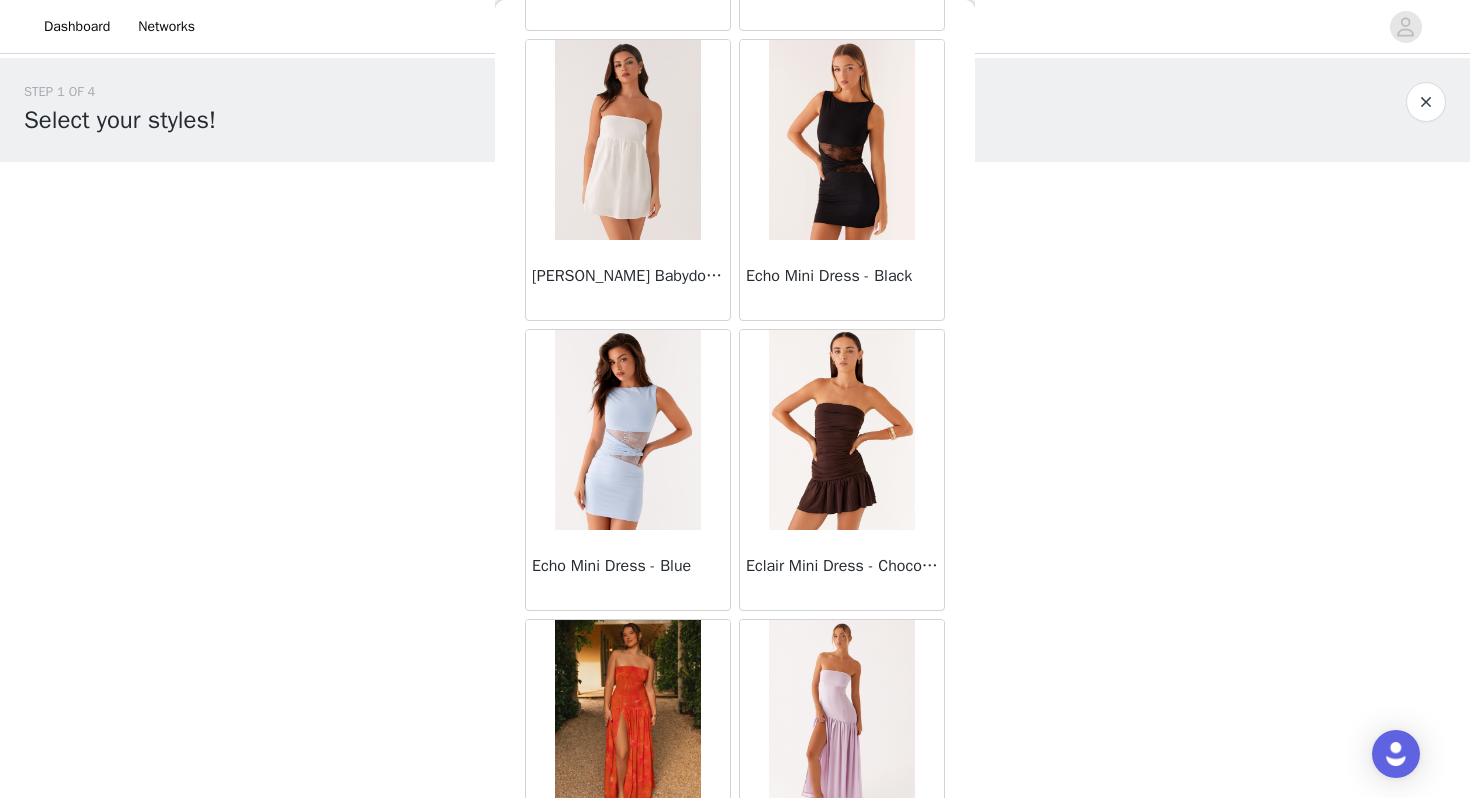 click at bounding box center (841, 140) 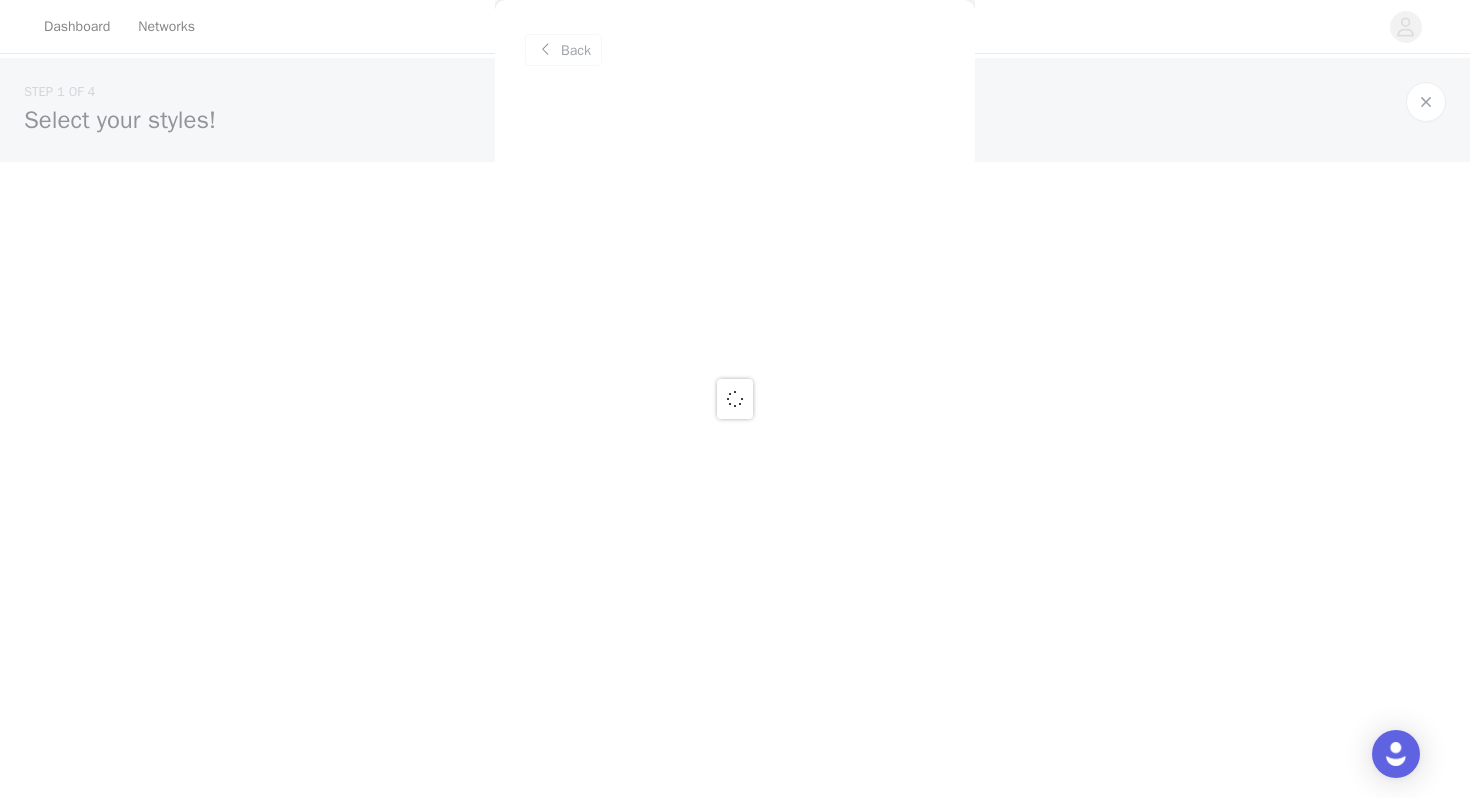 scroll, scrollTop: 0, scrollLeft: 0, axis: both 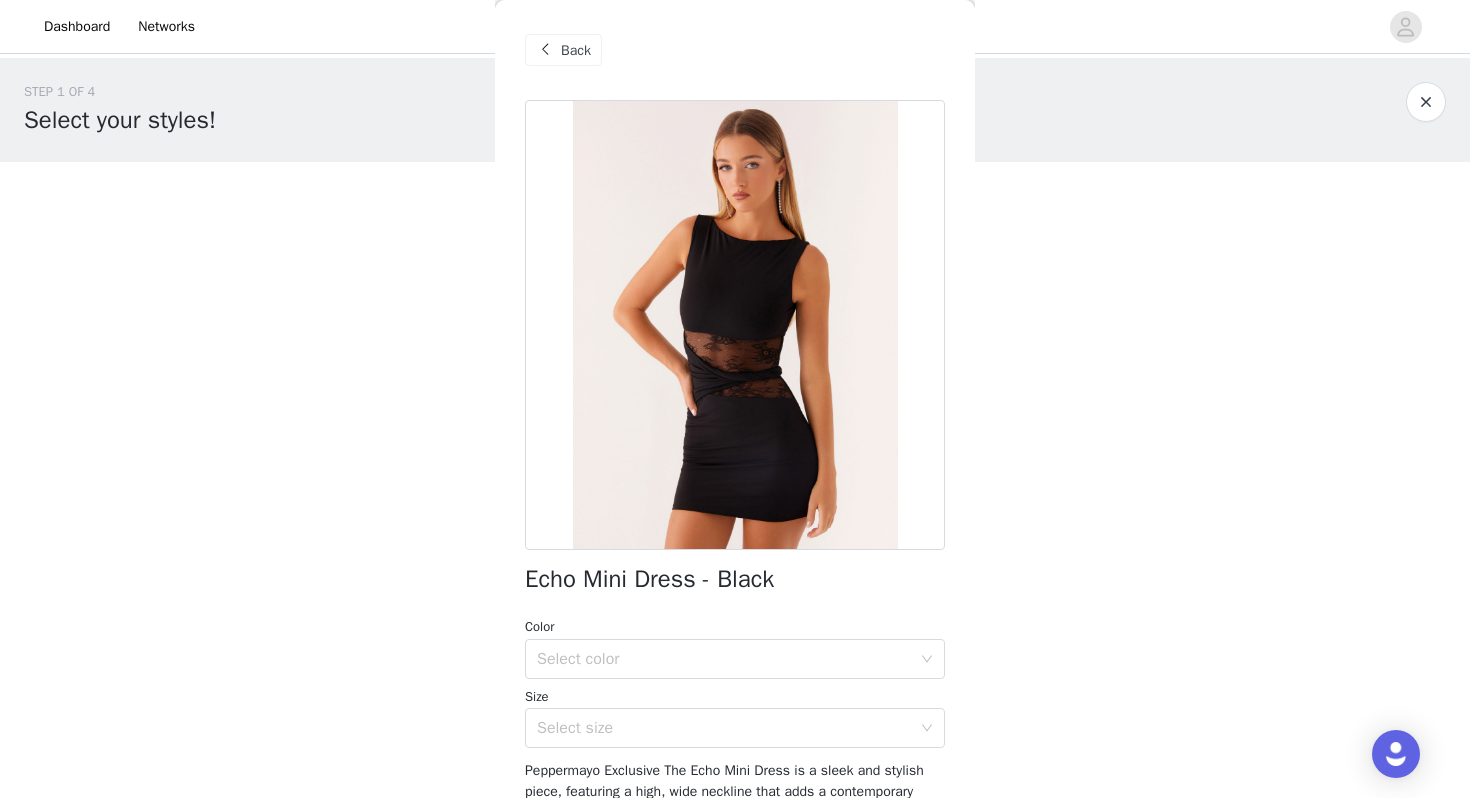 click on "Size" at bounding box center (735, 697) 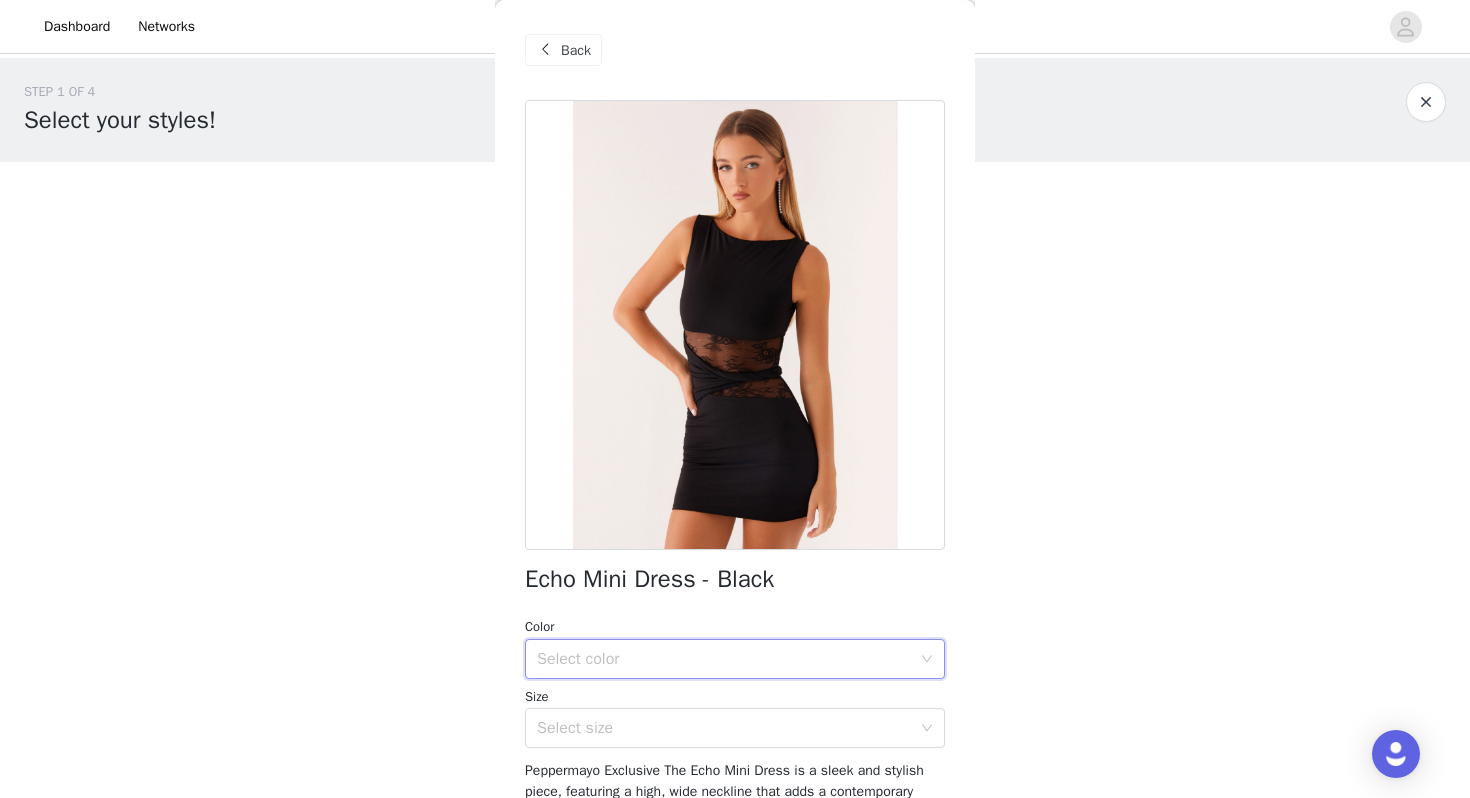 click on "Select color" at bounding box center [728, 659] 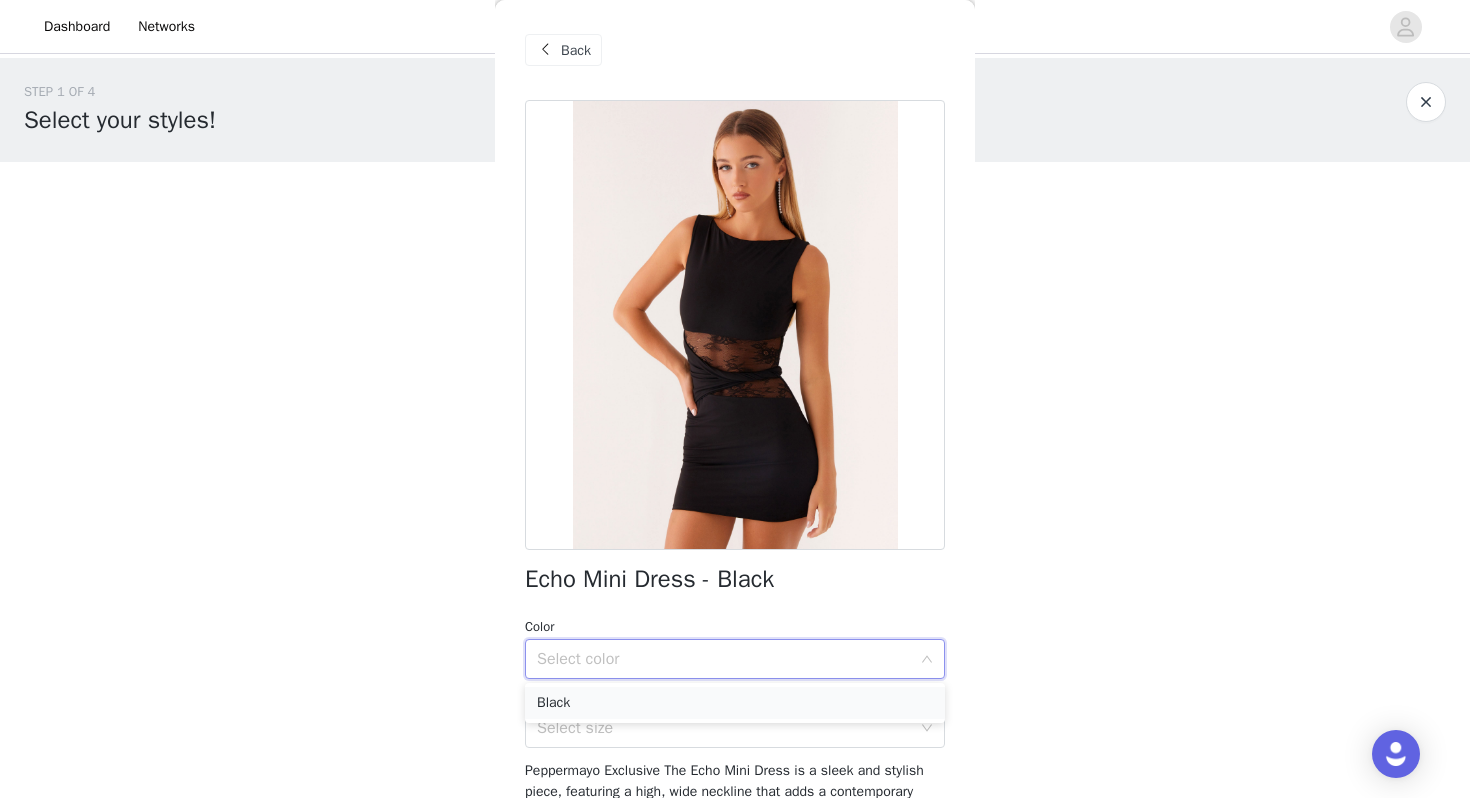 click on "Black" at bounding box center (735, 703) 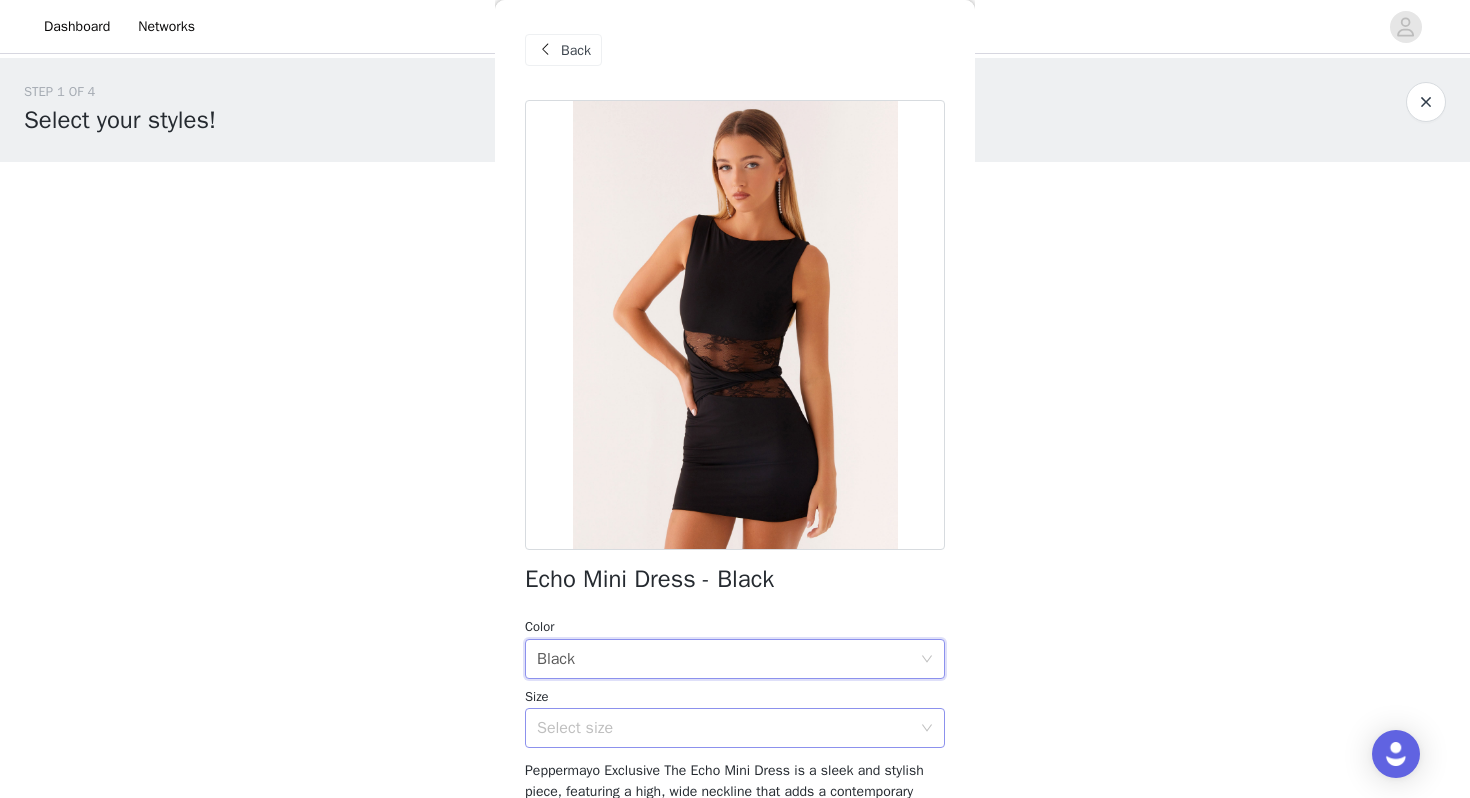 click on "Select size" at bounding box center (724, 728) 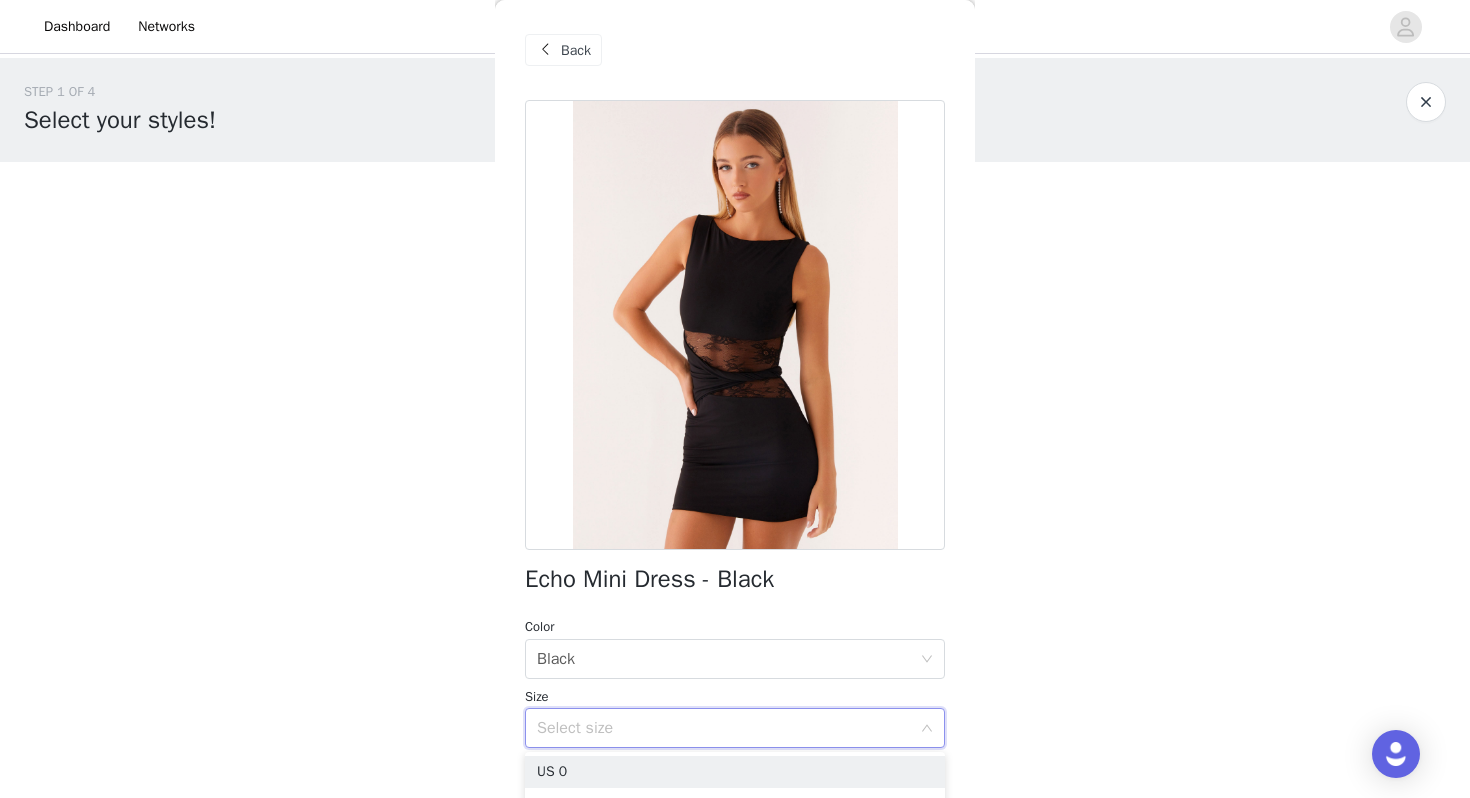scroll, scrollTop: 222, scrollLeft: 0, axis: vertical 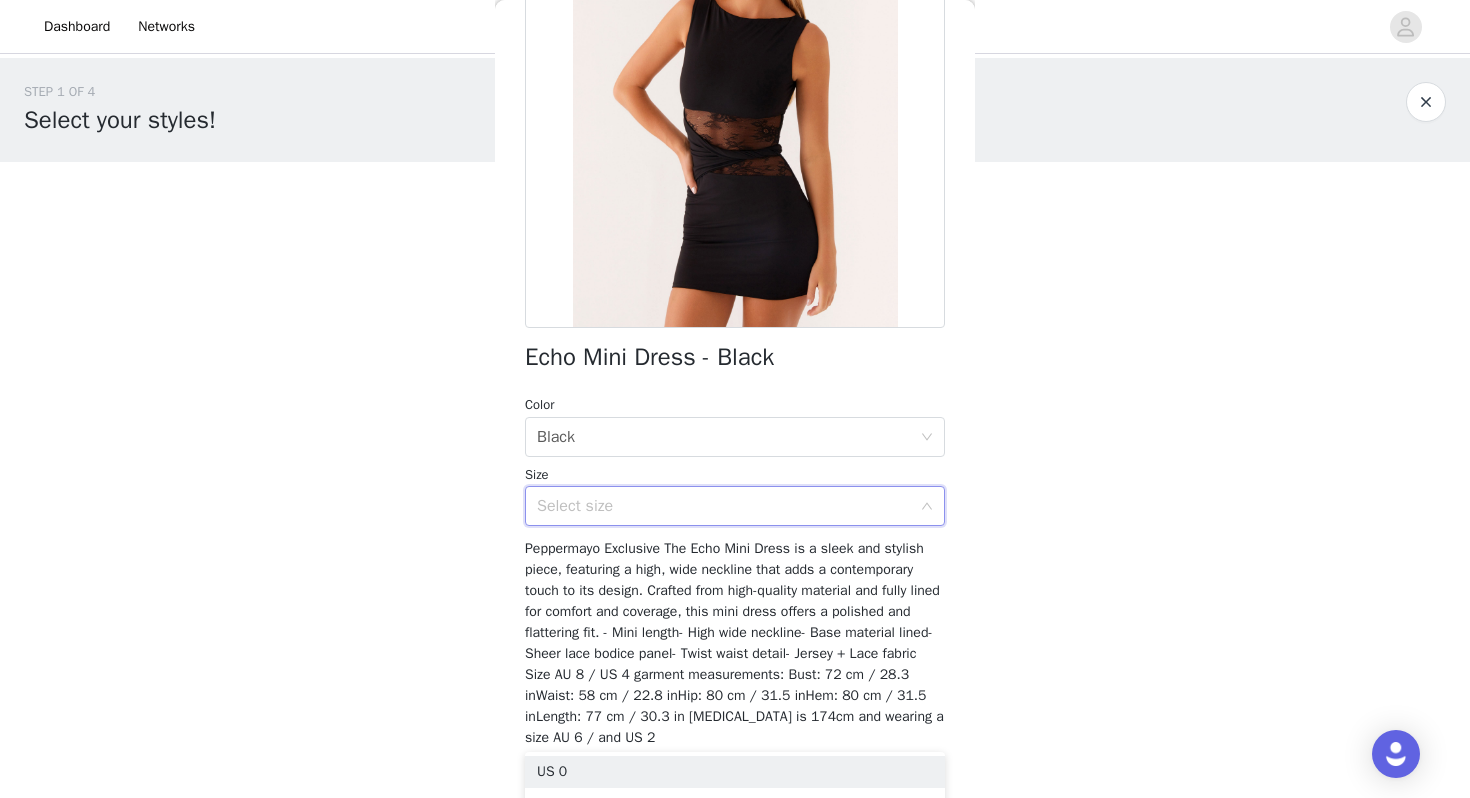 click on "Select size" at bounding box center (724, 506) 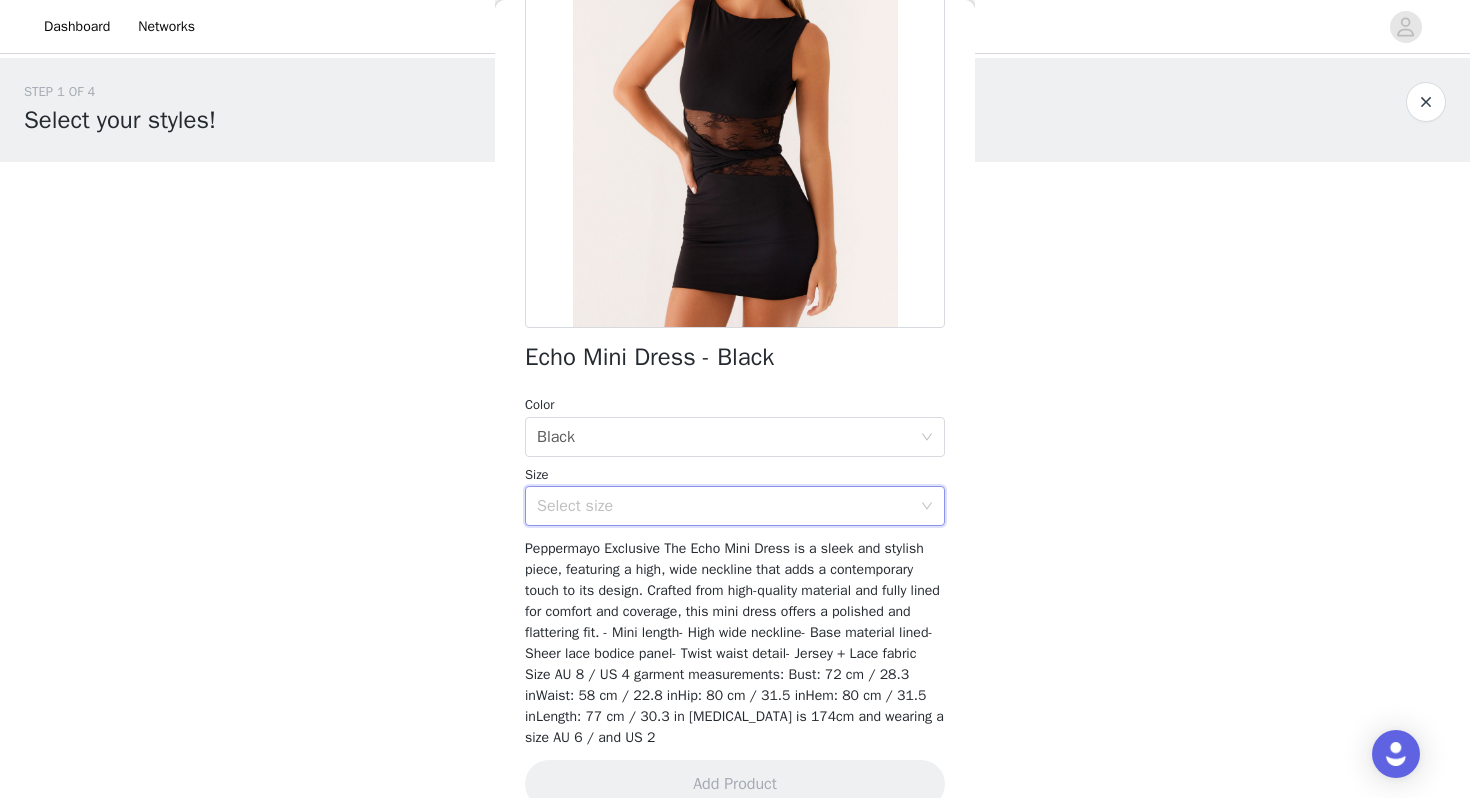 click on "Select size" at bounding box center (724, 506) 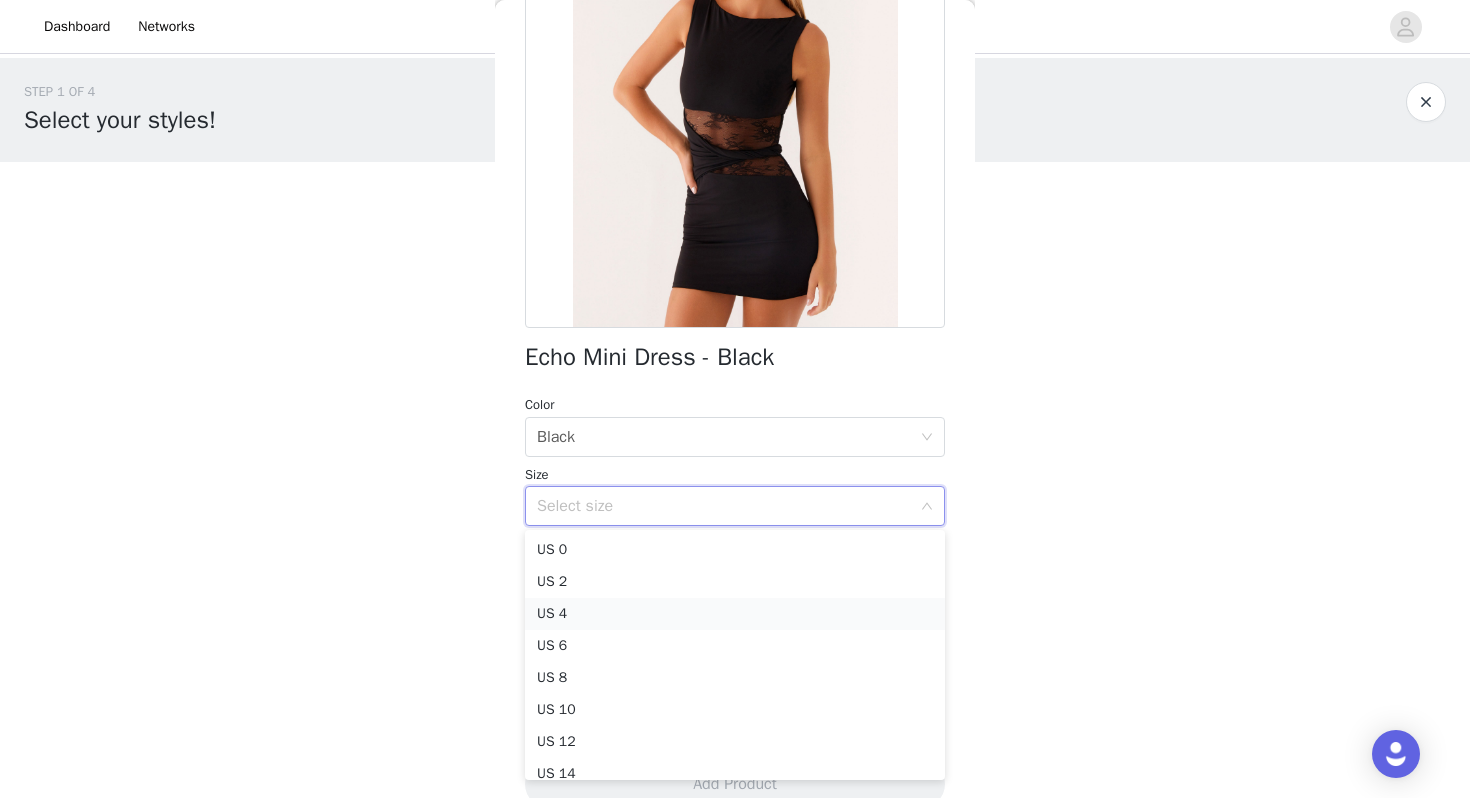 click on "US 4" at bounding box center (735, 614) 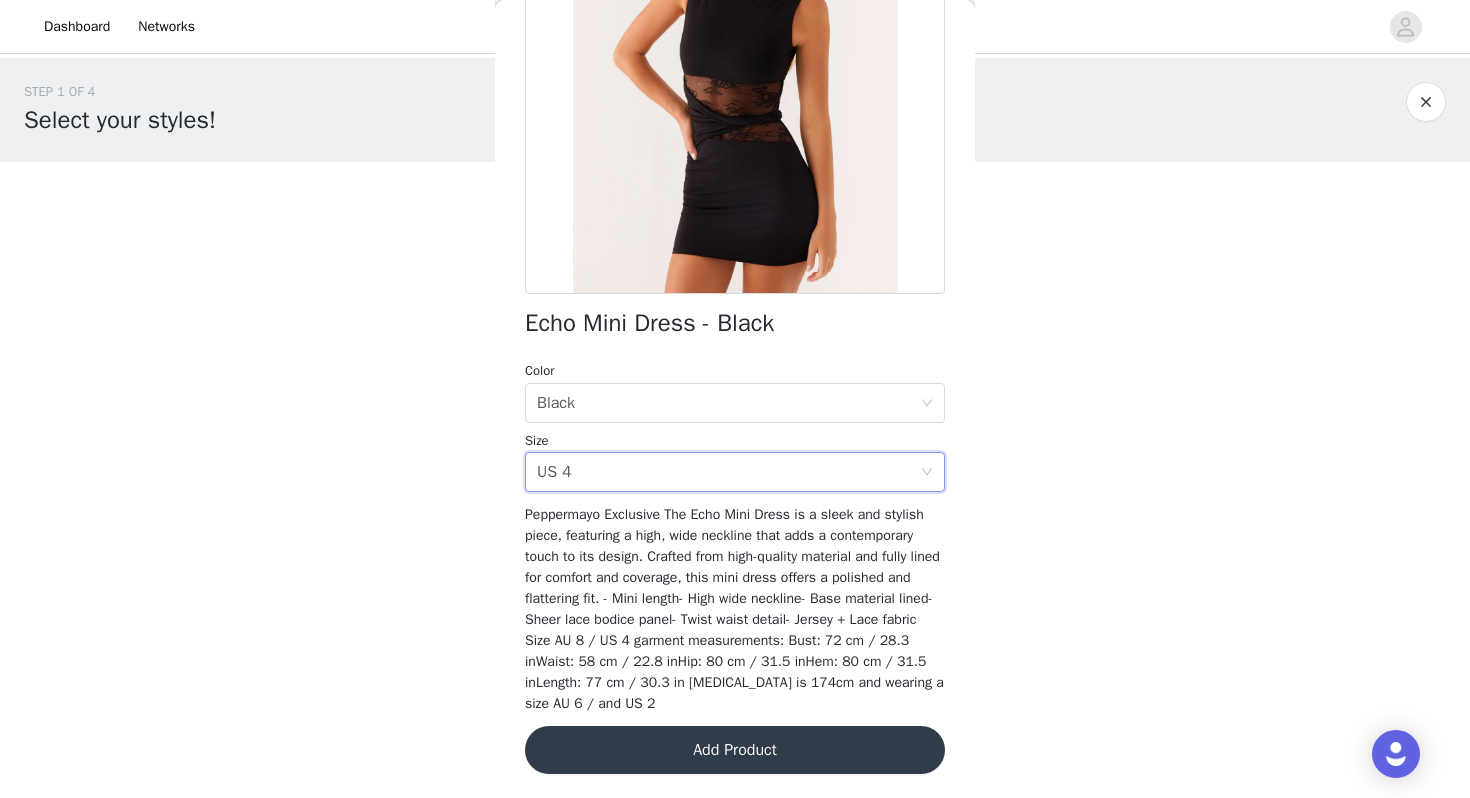 scroll, scrollTop: 254, scrollLeft: 0, axis: vertical 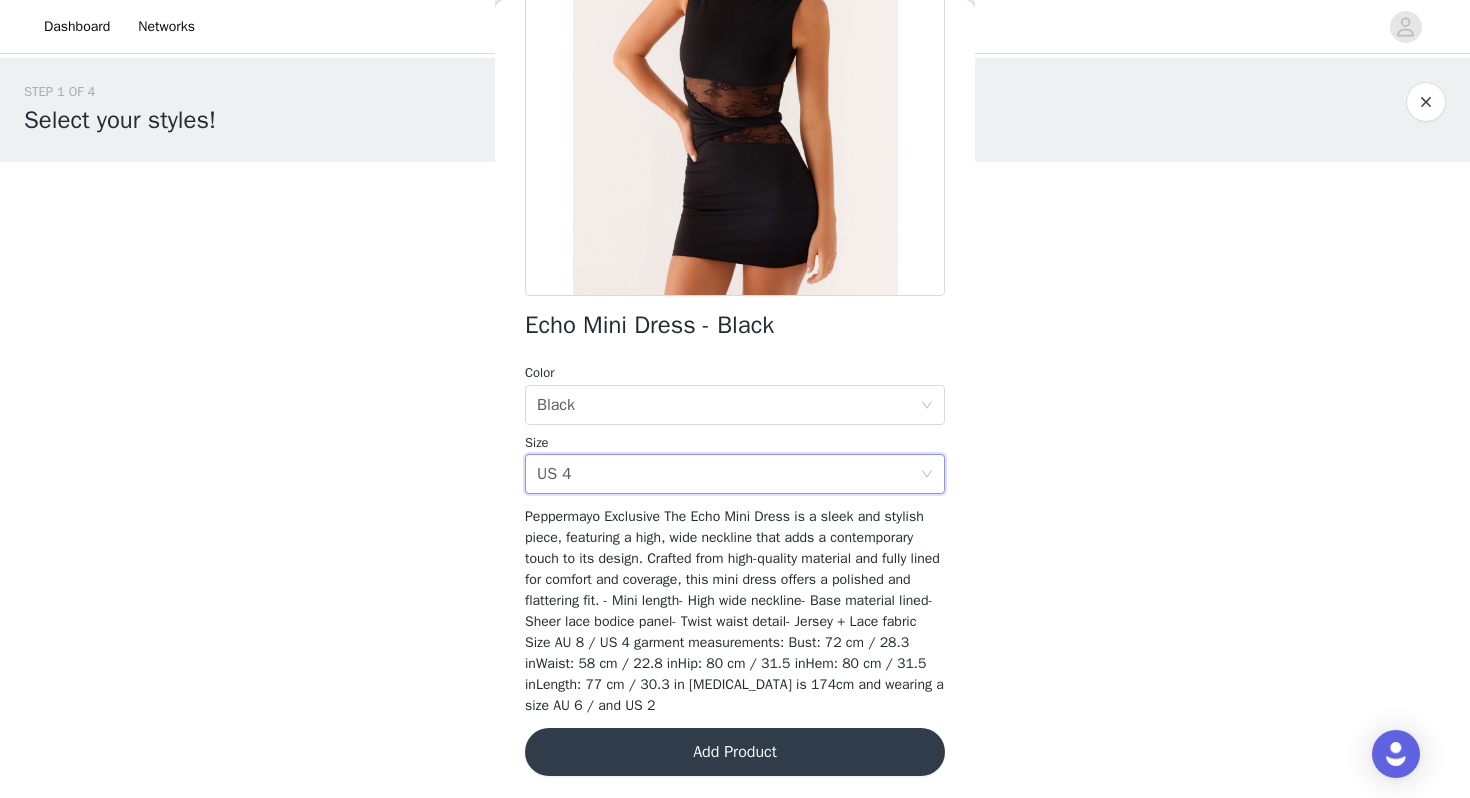 click on "Add Product" at bounding box center [735, 752] 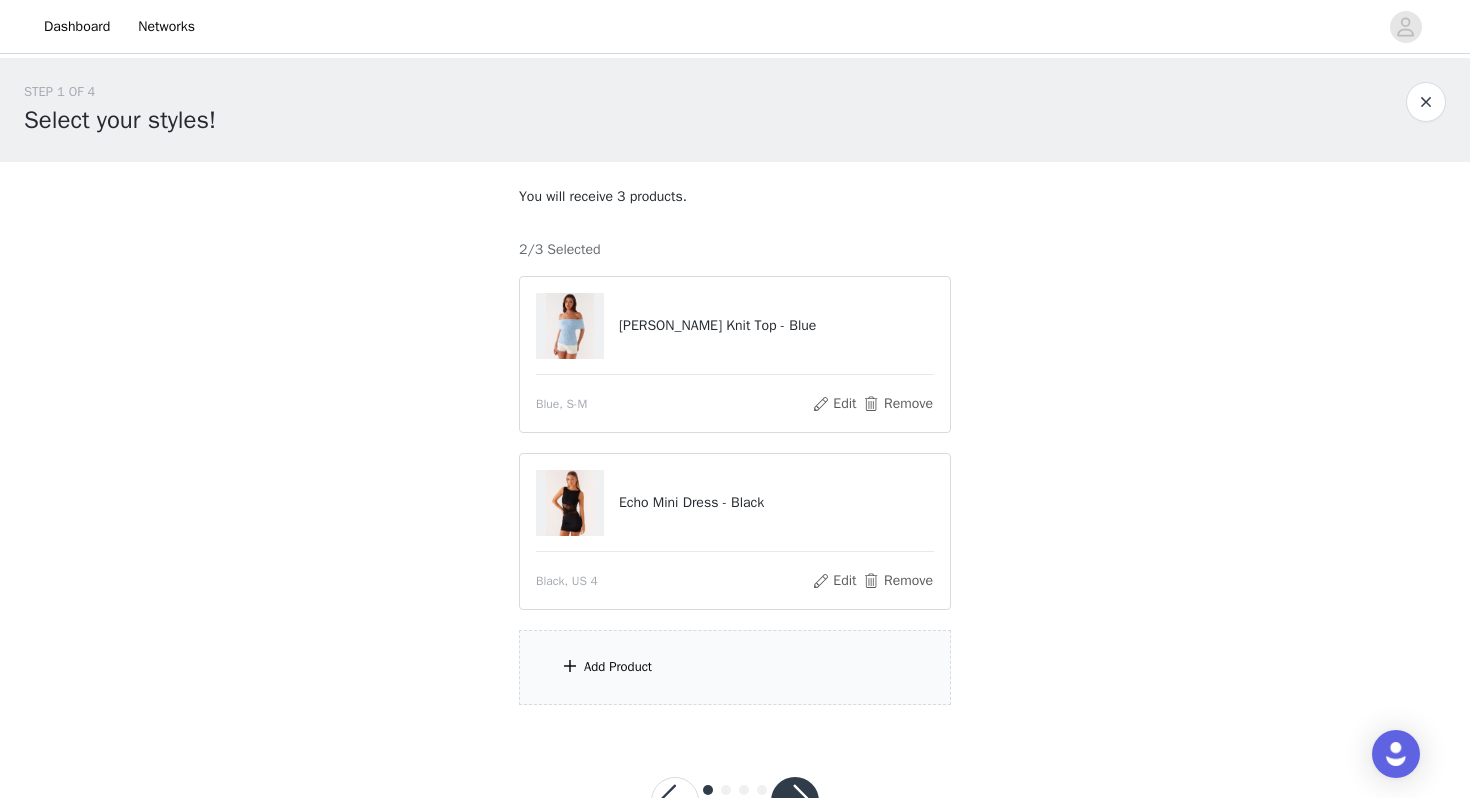 click on "Add Product" at bounding box center [735, 667] 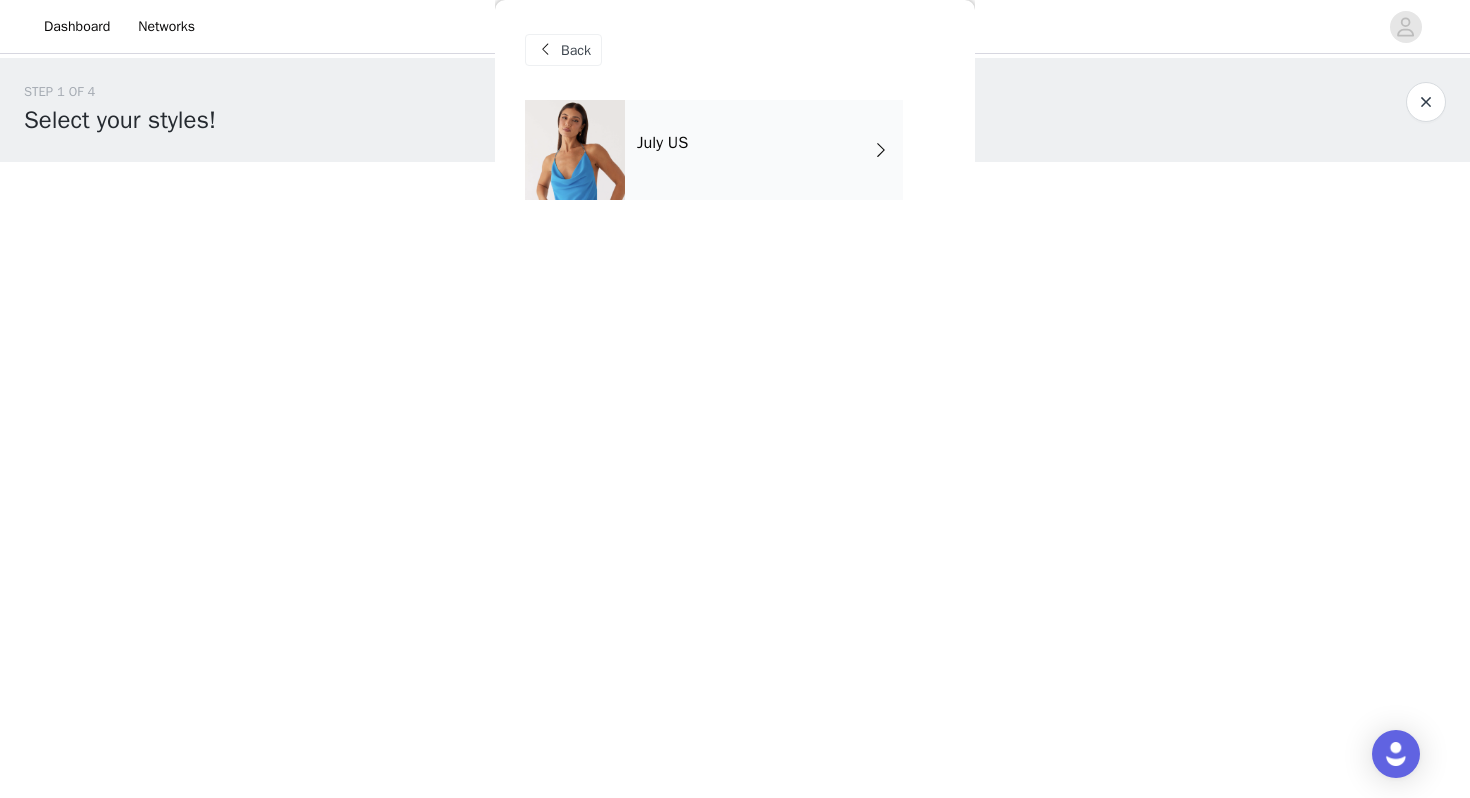 click on "July US" at bounding box center (735, 165) 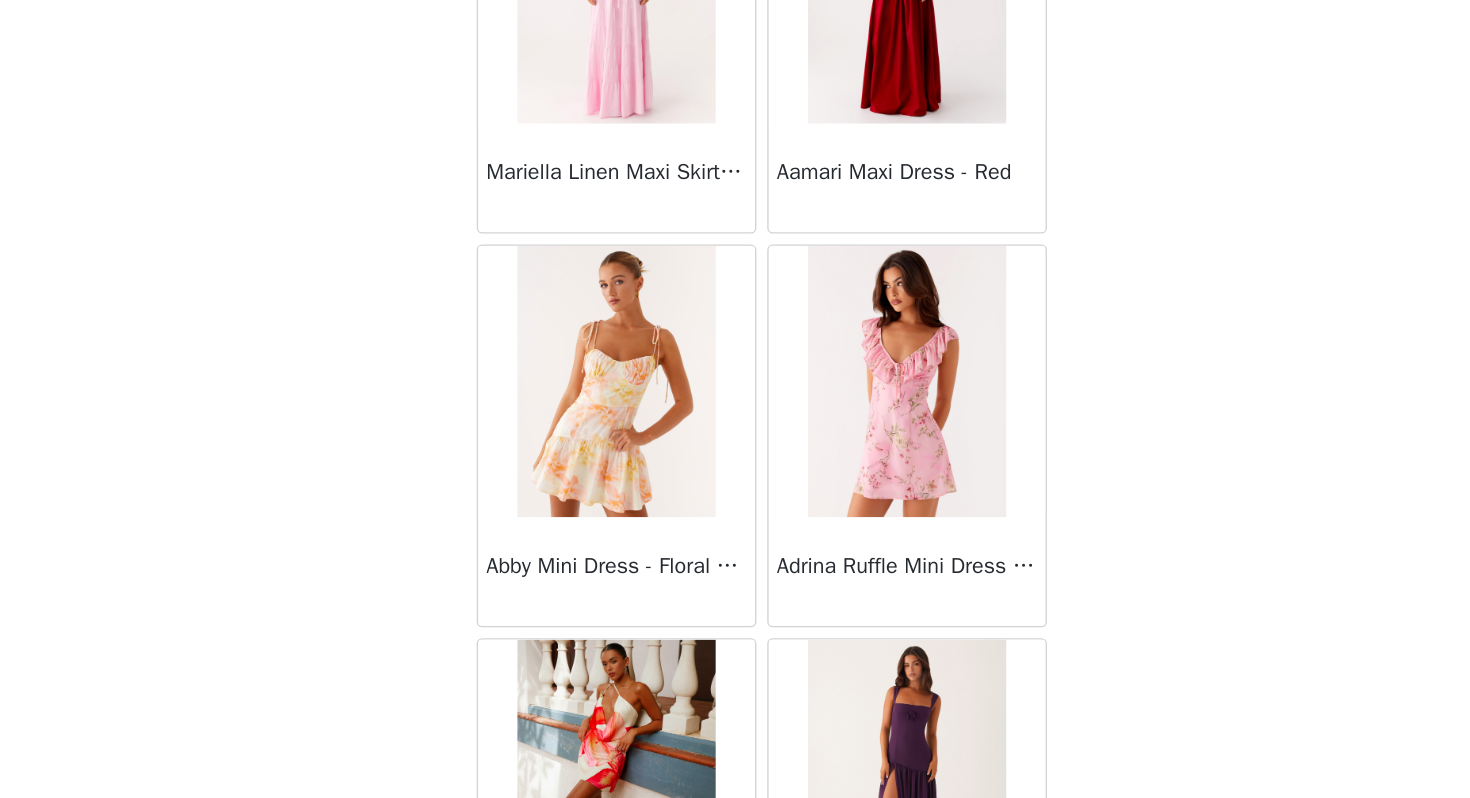 scroll, scrollTop: 74, scrollLeft: 0, axis: vertical 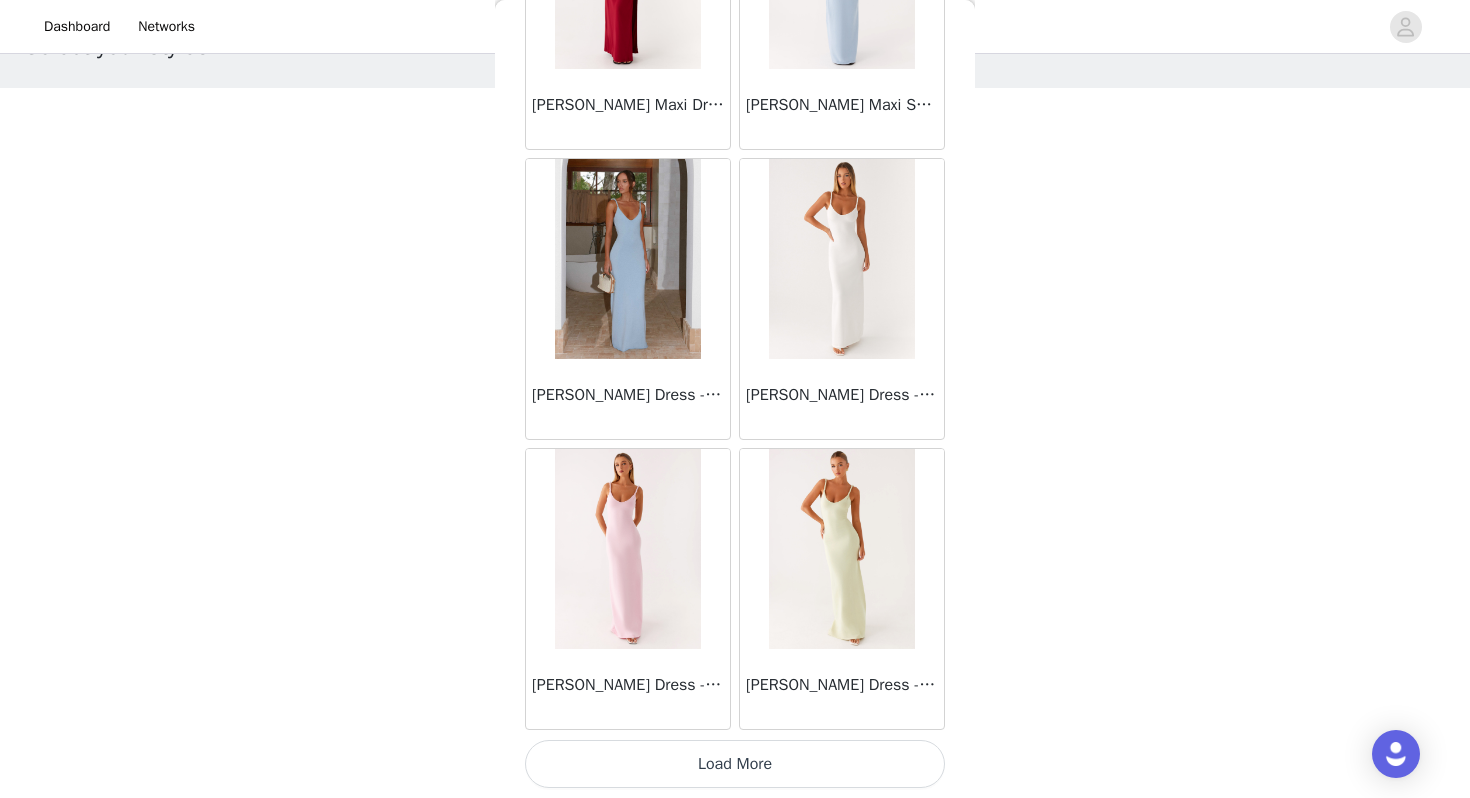 click on "Mariella Linen Maxi Skirt - Pink       Aamari Maxi Dress - Red       Abby Mini Dress - Floral Print       Adrina Ruffle Mini Dress - Pink Floral Print       Aiva Mini Dress - Yellow Floral       Alberta Maxi Dress - Mulberry       Alden Mini Dress - Floral Print       [PERSON_NAME] Maxi Dress - Multi       Aliah Knit Shorts - Yellow       [PERSON_NAME] Halter Maxi Dress - Yellow       [PERSON_NAME] Halter Mini Dress - [PERSON_NAME] Halter Mini Dress - Pastel Yellow       Alivia Mini Dress - Pink       [PERSON_NAME] Maxi Dress - Chocolate       [PERSON_NAME] Maxi Dress - Maroon       [PERSON_NAME] Knit Maxi Skirt - Blue       Anastasia Maxi Dress - Blue       Anastasia Maxi Dress - Ivory       Anastasia Maxi Dress - Pink       Anastasia Maxi Dress - Sage     Load More" at bounding box center [735, -684] 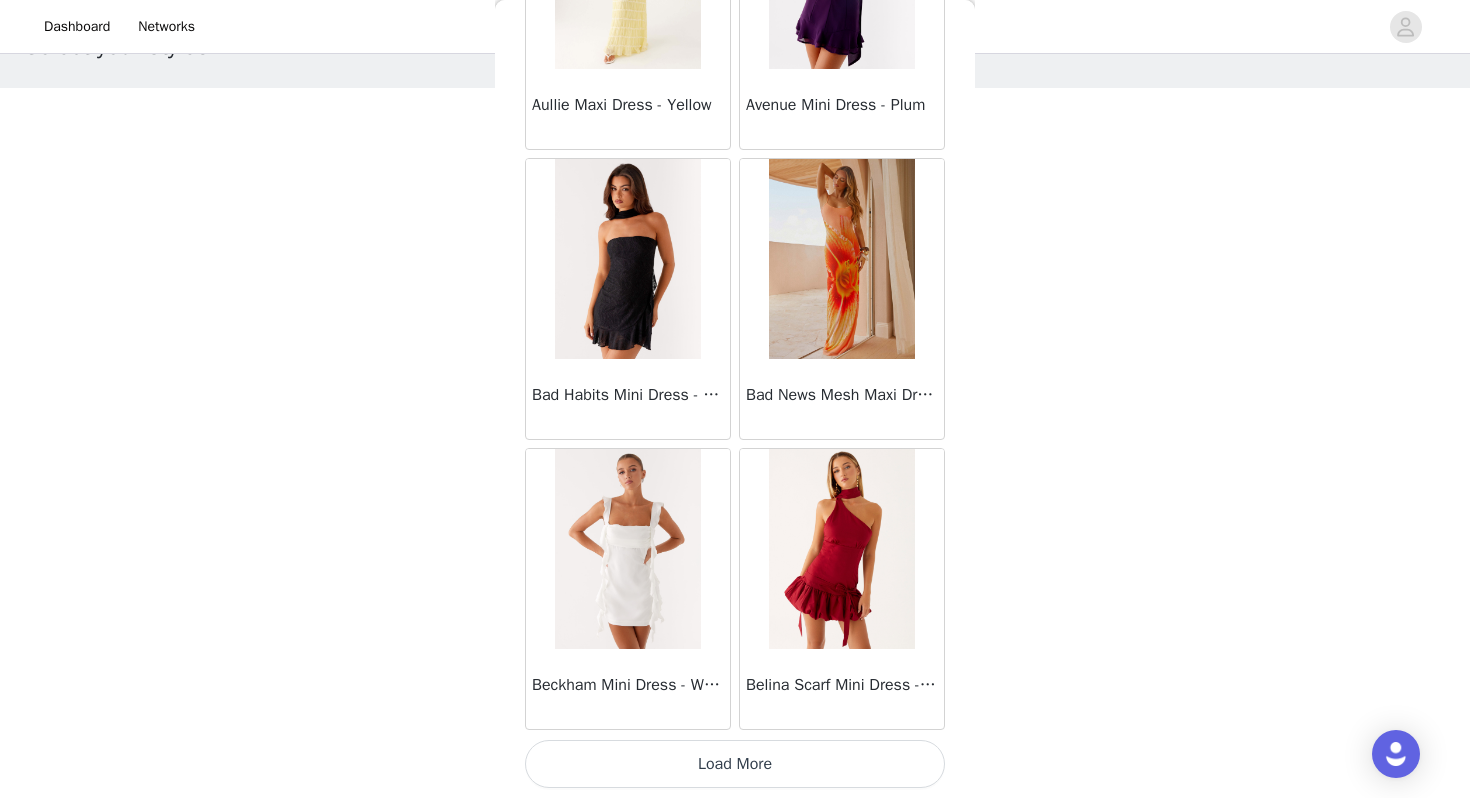 click on "Load More" at bounding box center [735, 764] 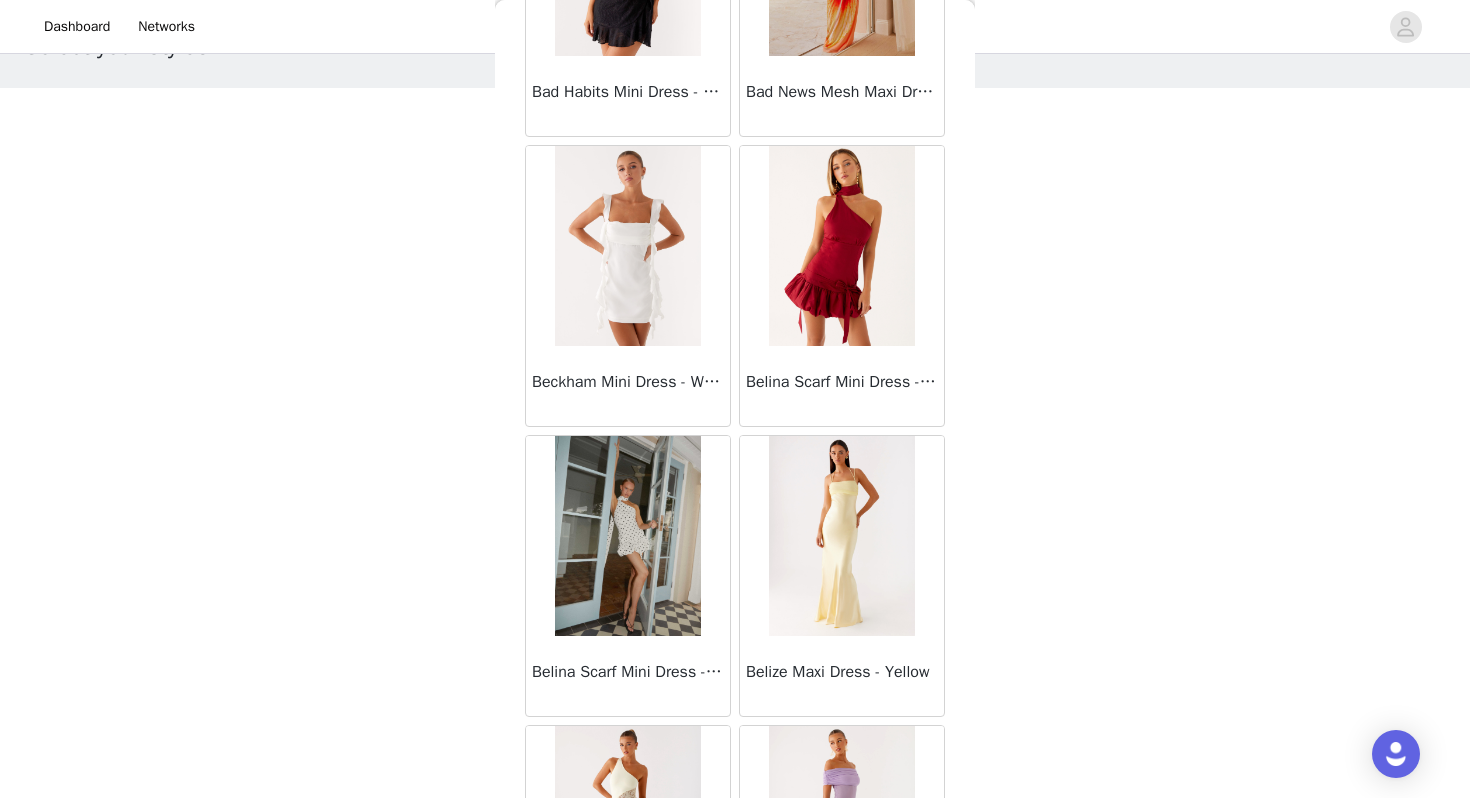 scroll, scrollTop: 6039, scrollLeft: 0, axis: vertical 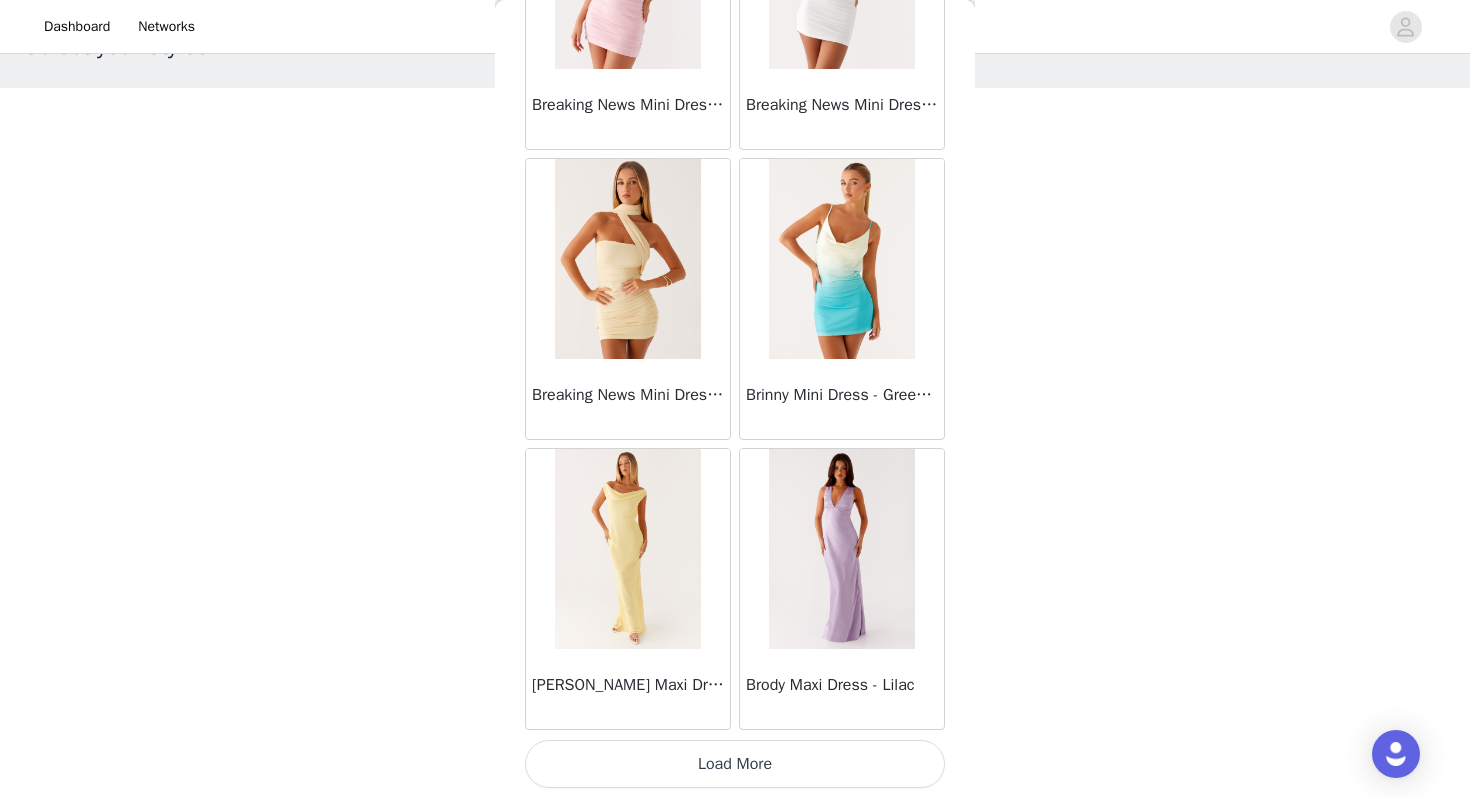 click on "Load More" at bounding box center (735, 764) 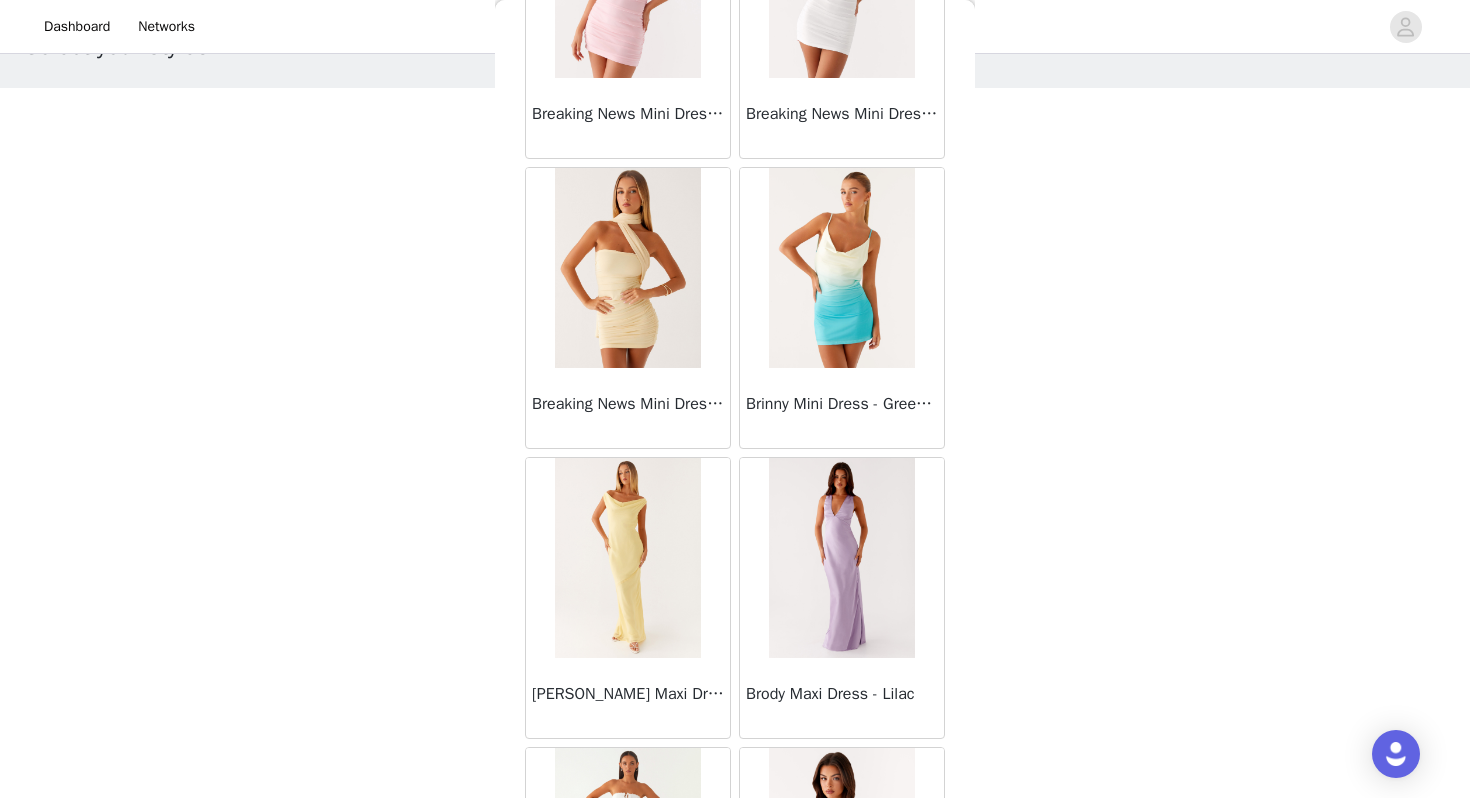scroll, scrollTop: 8062, scrollLeft: 0, axis: vertical 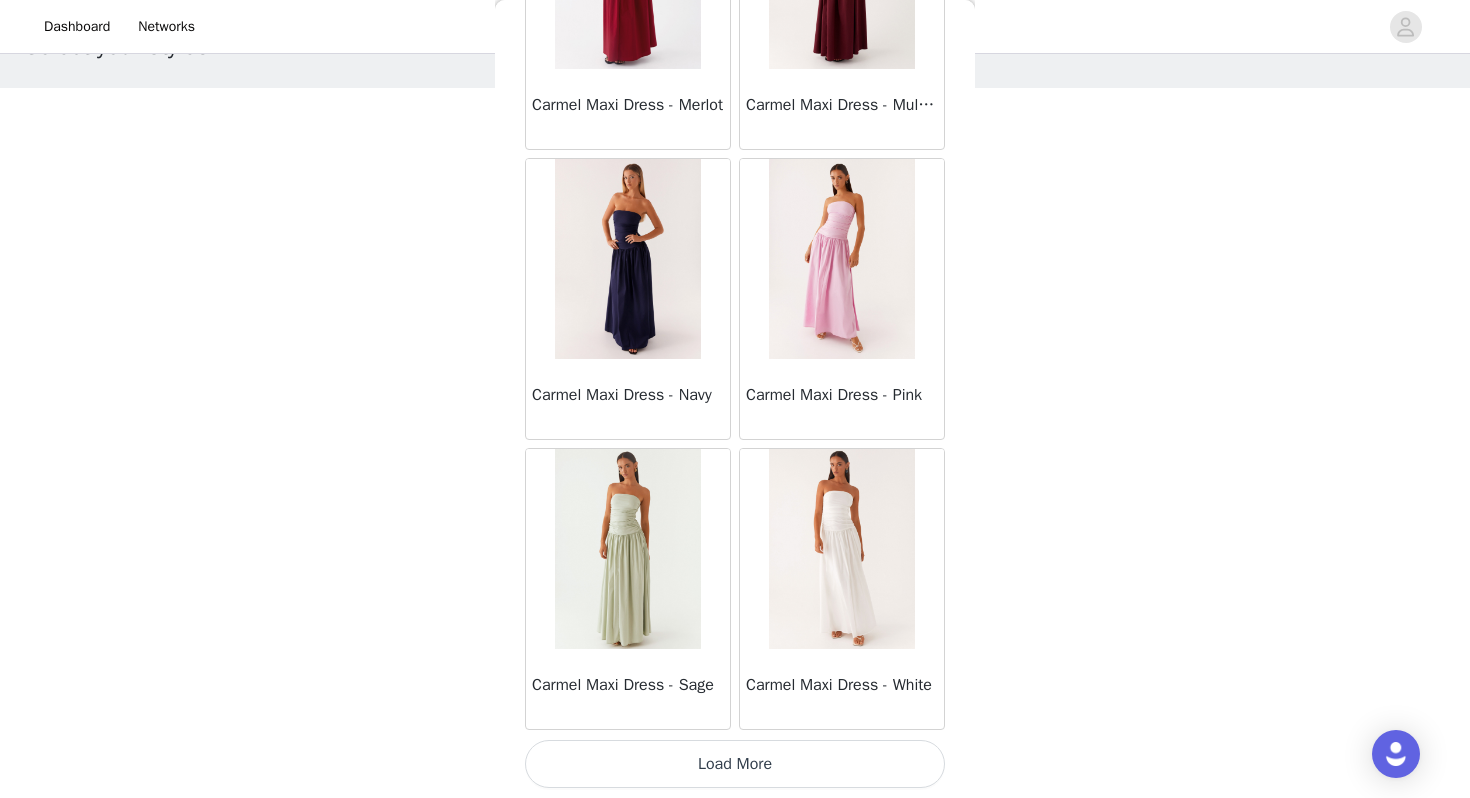 click on "Load More" at bounding box center [735, 764] 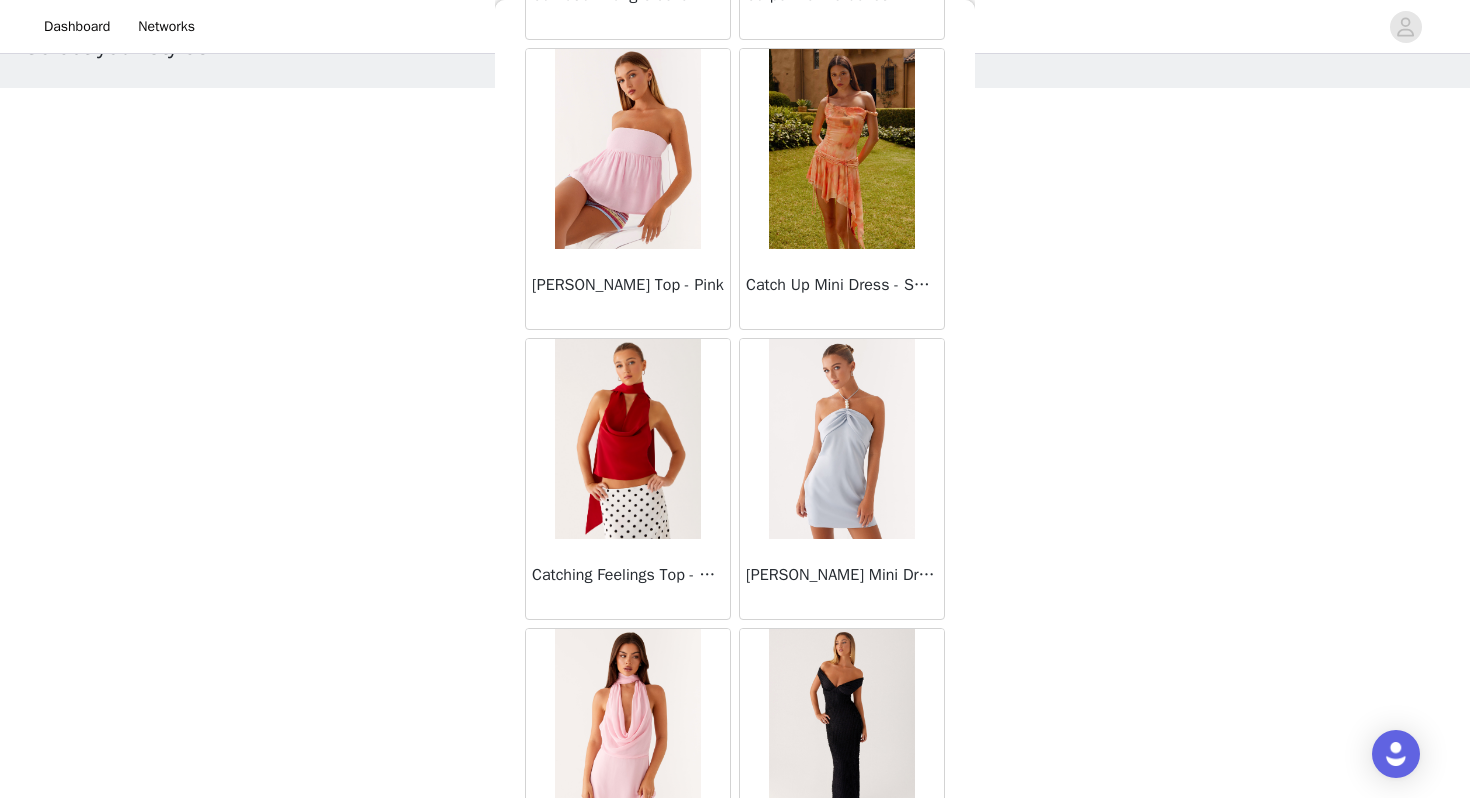 scroll, scrollTop: 13105, scrollLeft: 0, axis: vertical 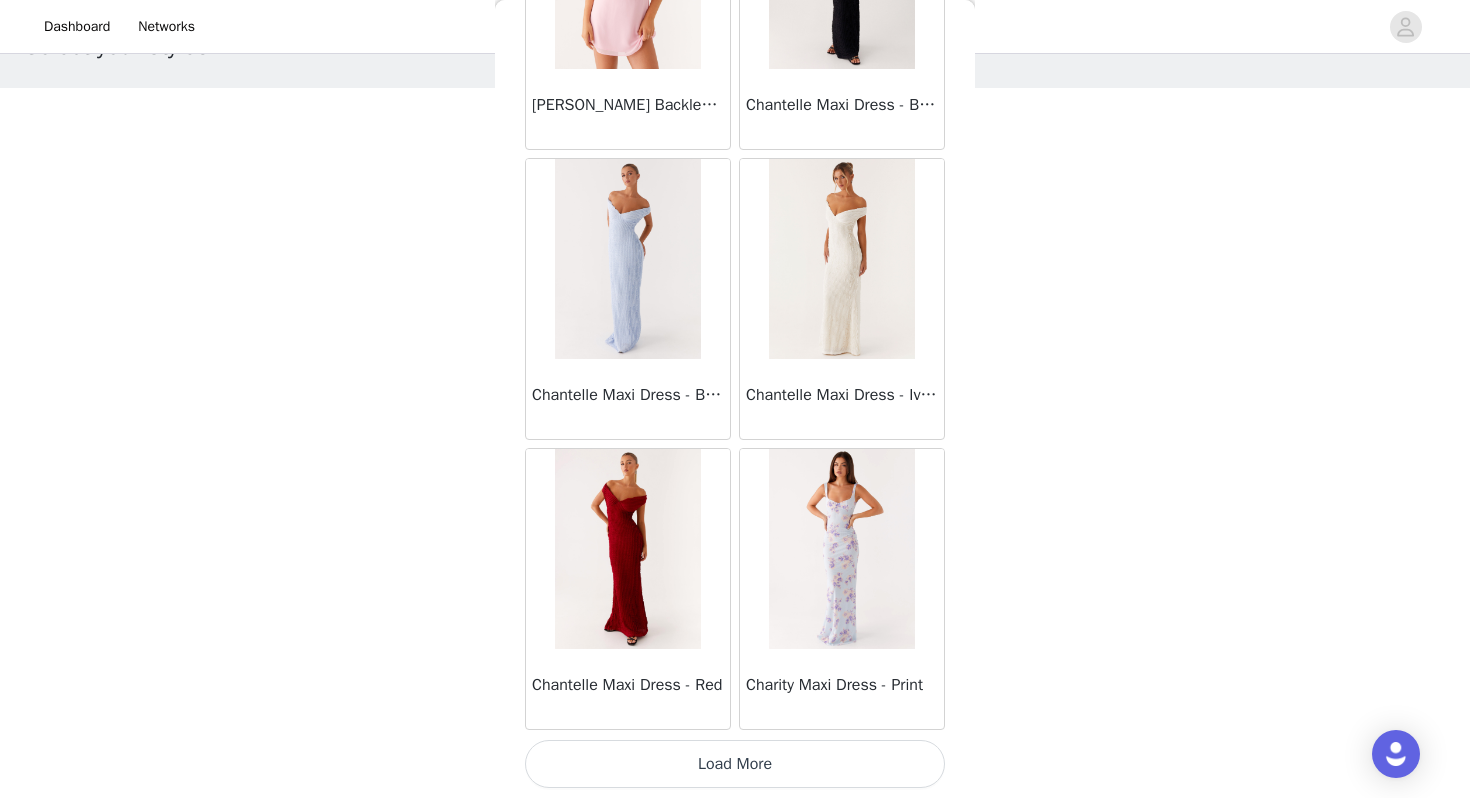 click on "Load More" at bounding box center [735, 764] 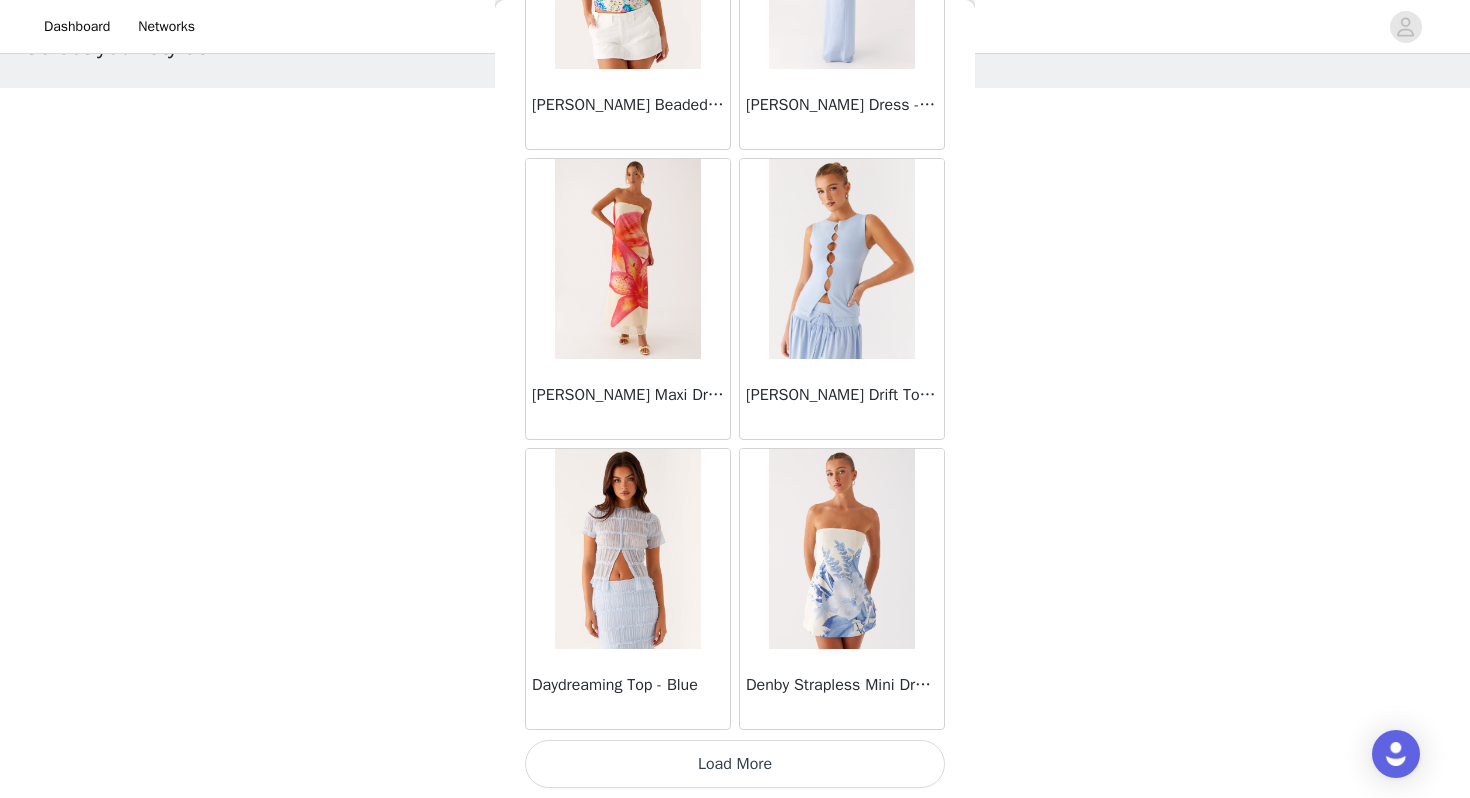 click on "Load More" at bounding box center [735, 764] 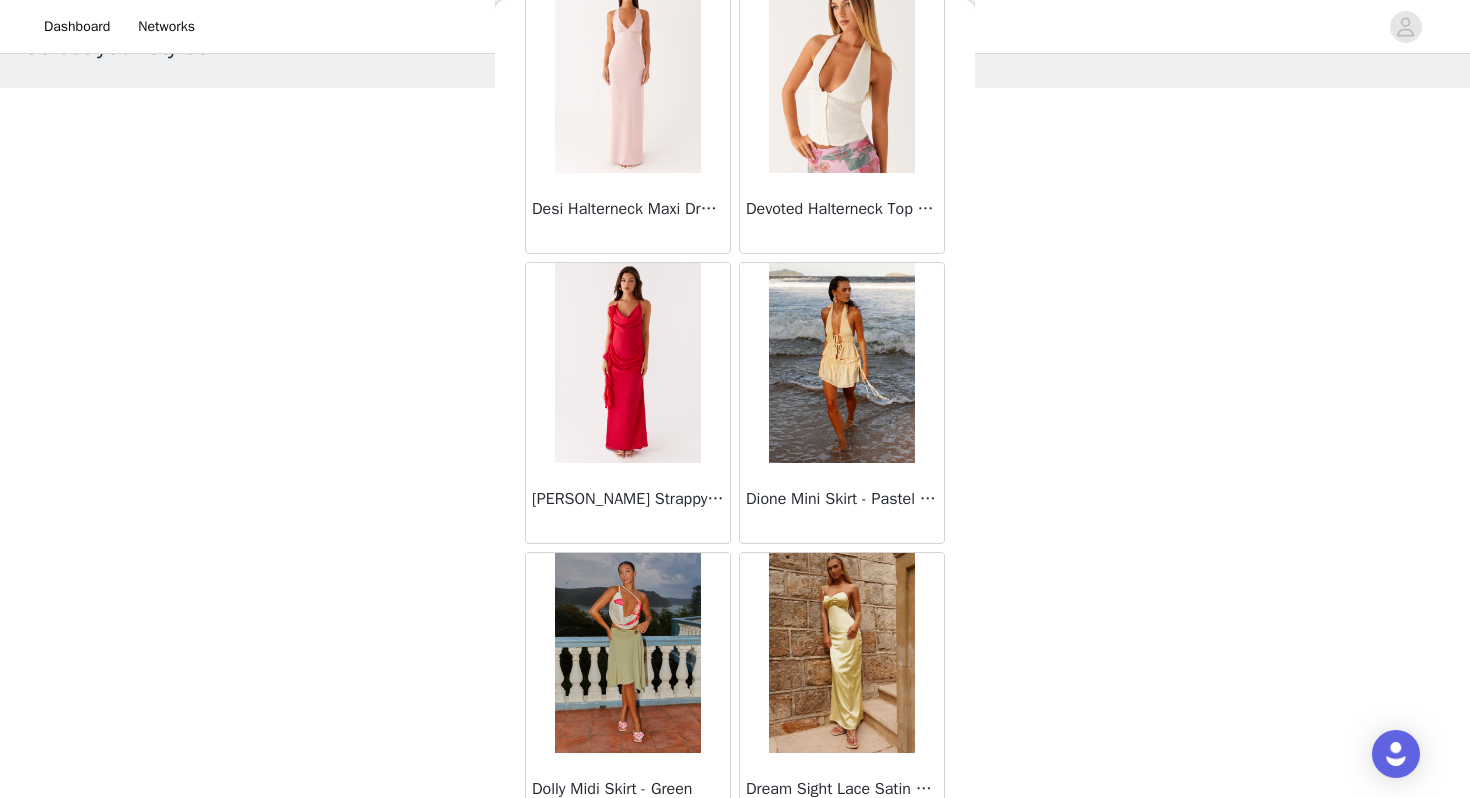 scroll, scrollTop: 18023, scrollLeft: 0, axis: vertical 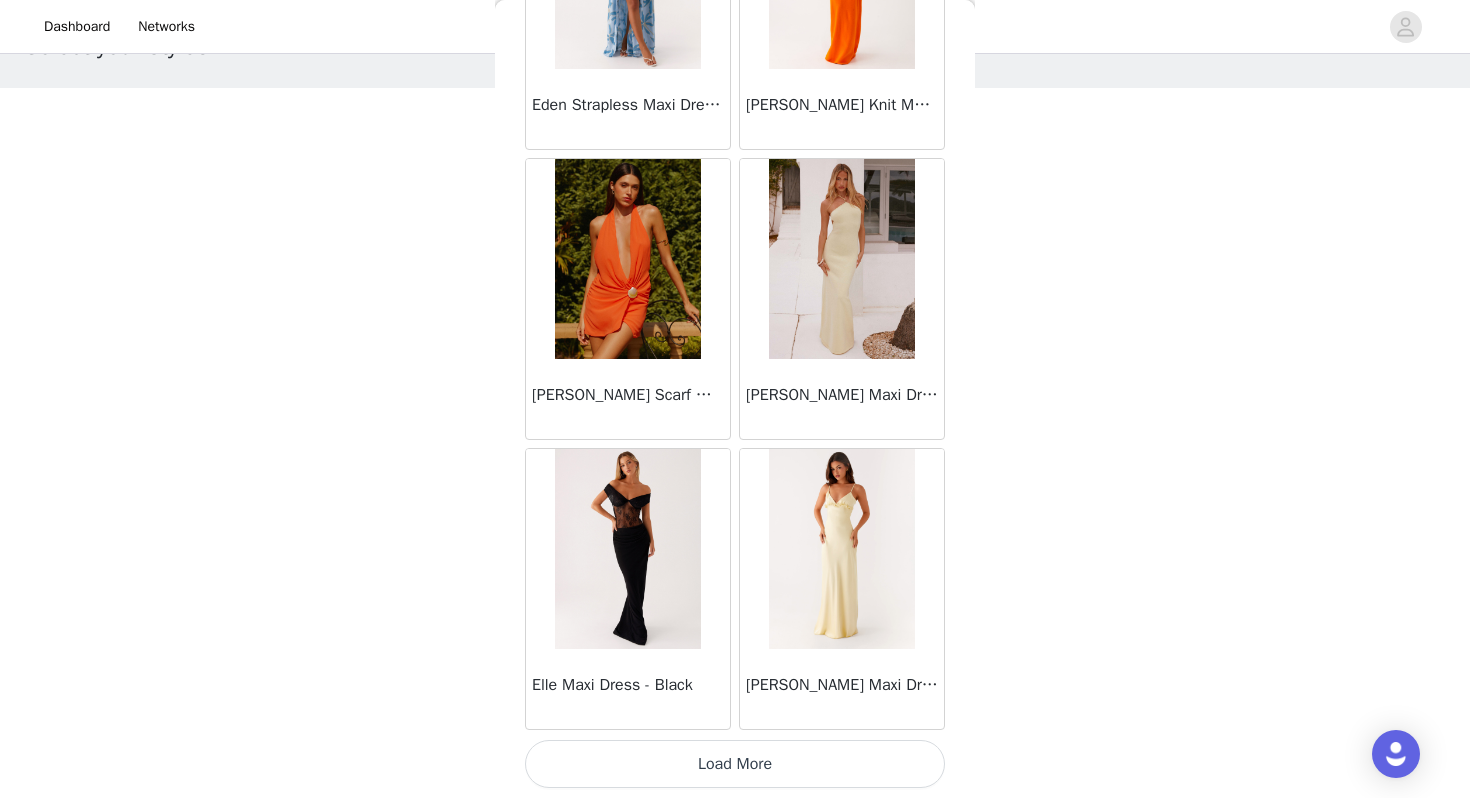 click on "Load More" at bounding box center (735, 764) 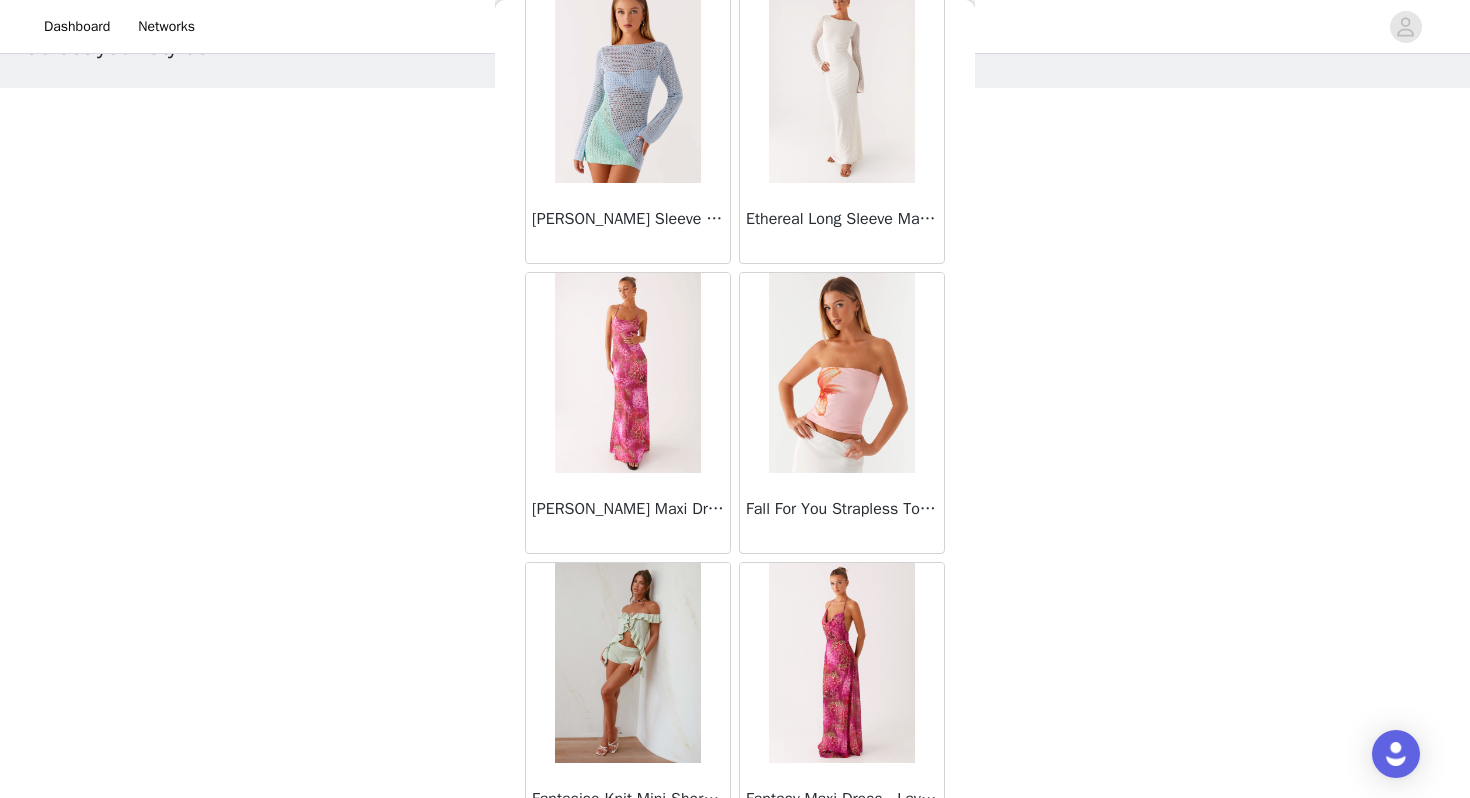 scroll, scrollTop: 22562, scrollLeft: 0, axis: vertical 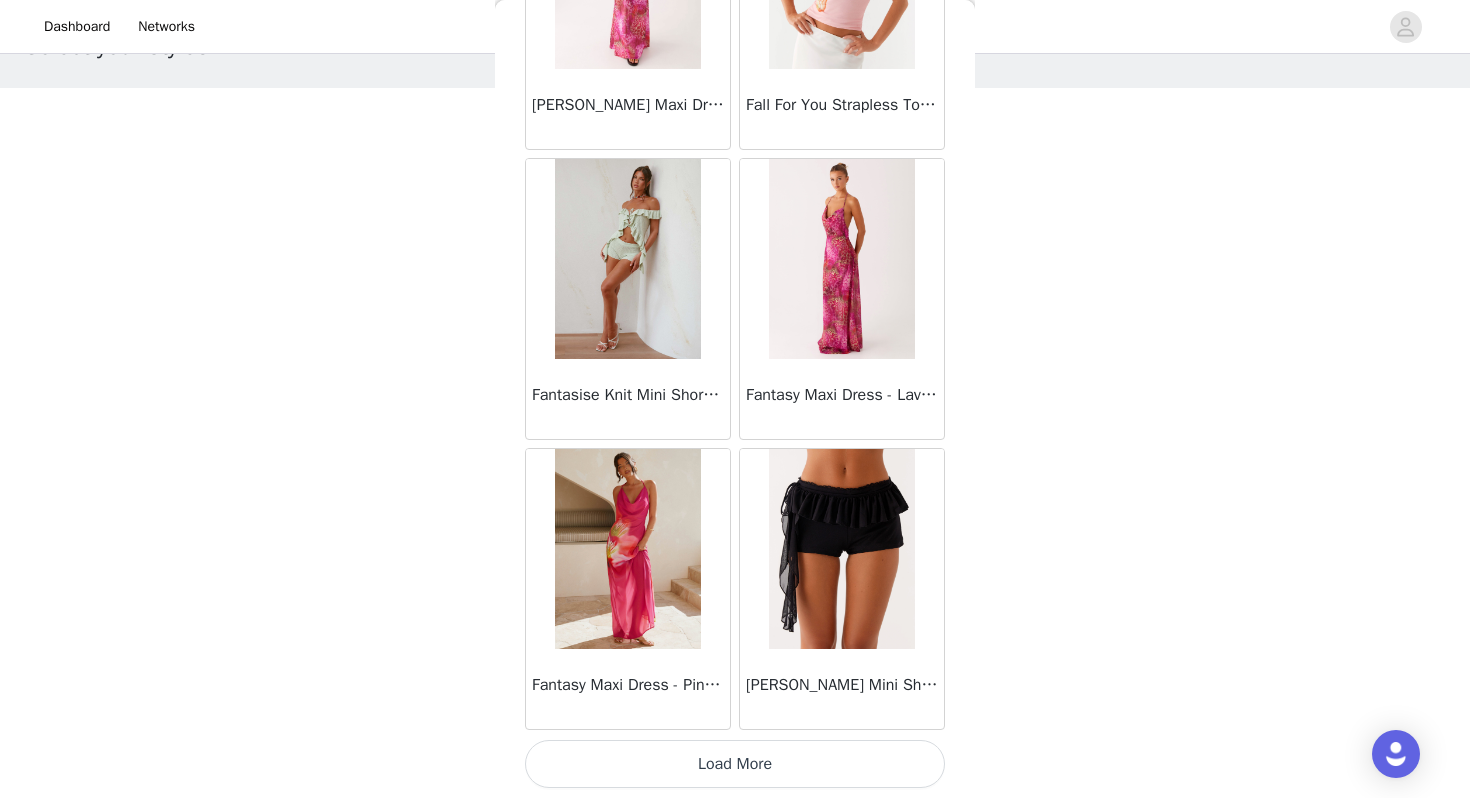 click on "Load More" at bounding box center [735, 764] 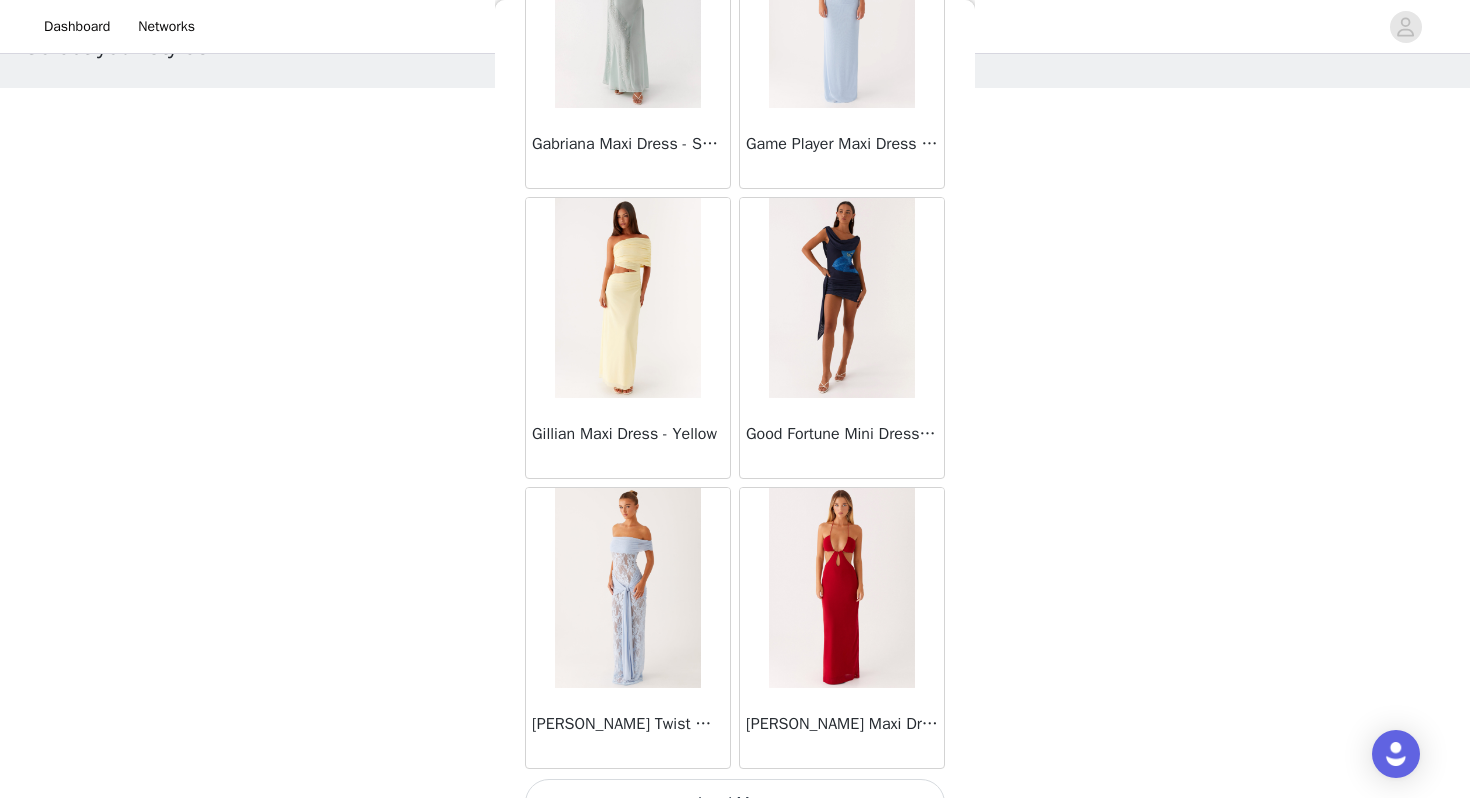 scroll, scrollTop: 25462, scrollLeft: 0, axis: vertical 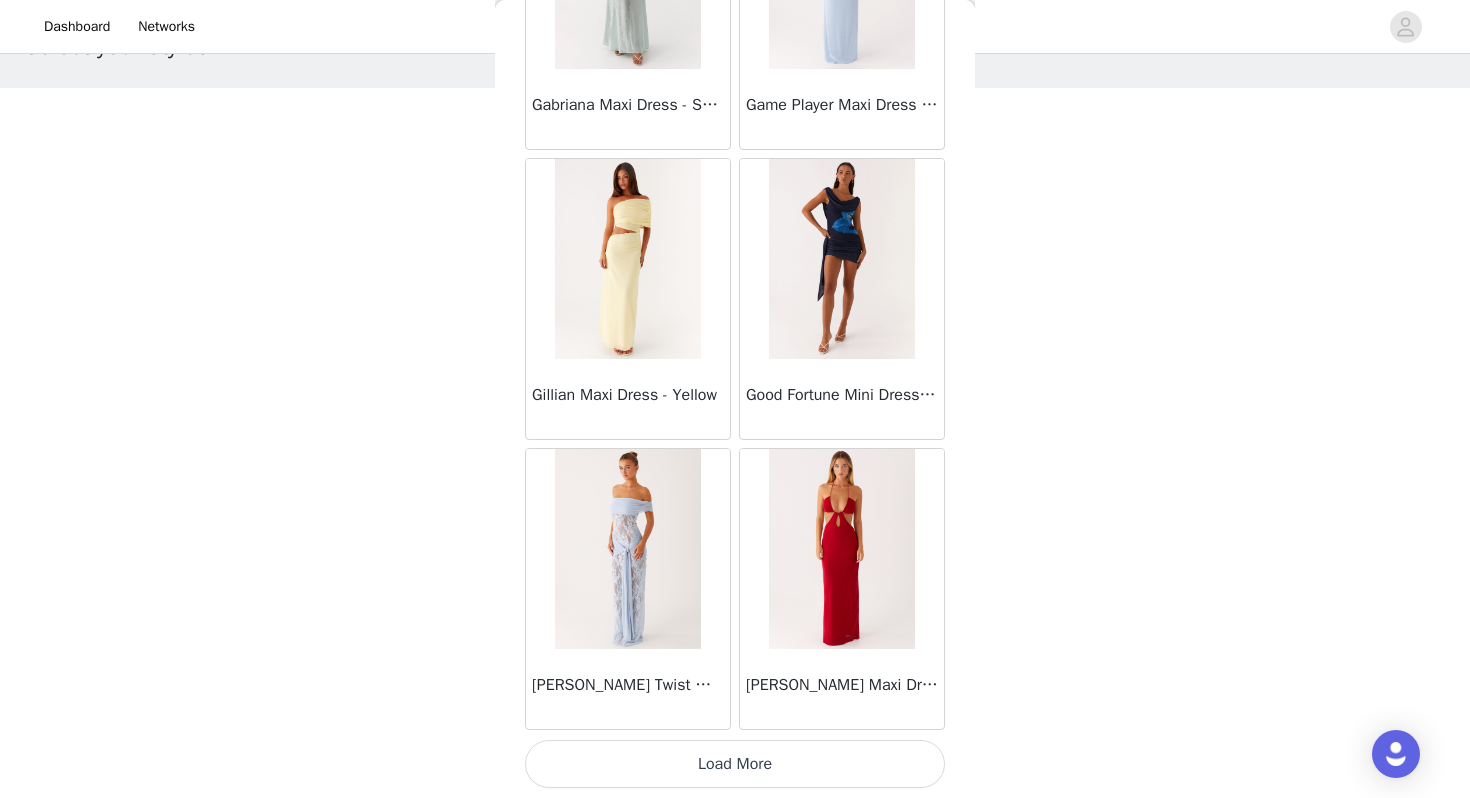 click on "Load More" at bounding box center (735, 764) 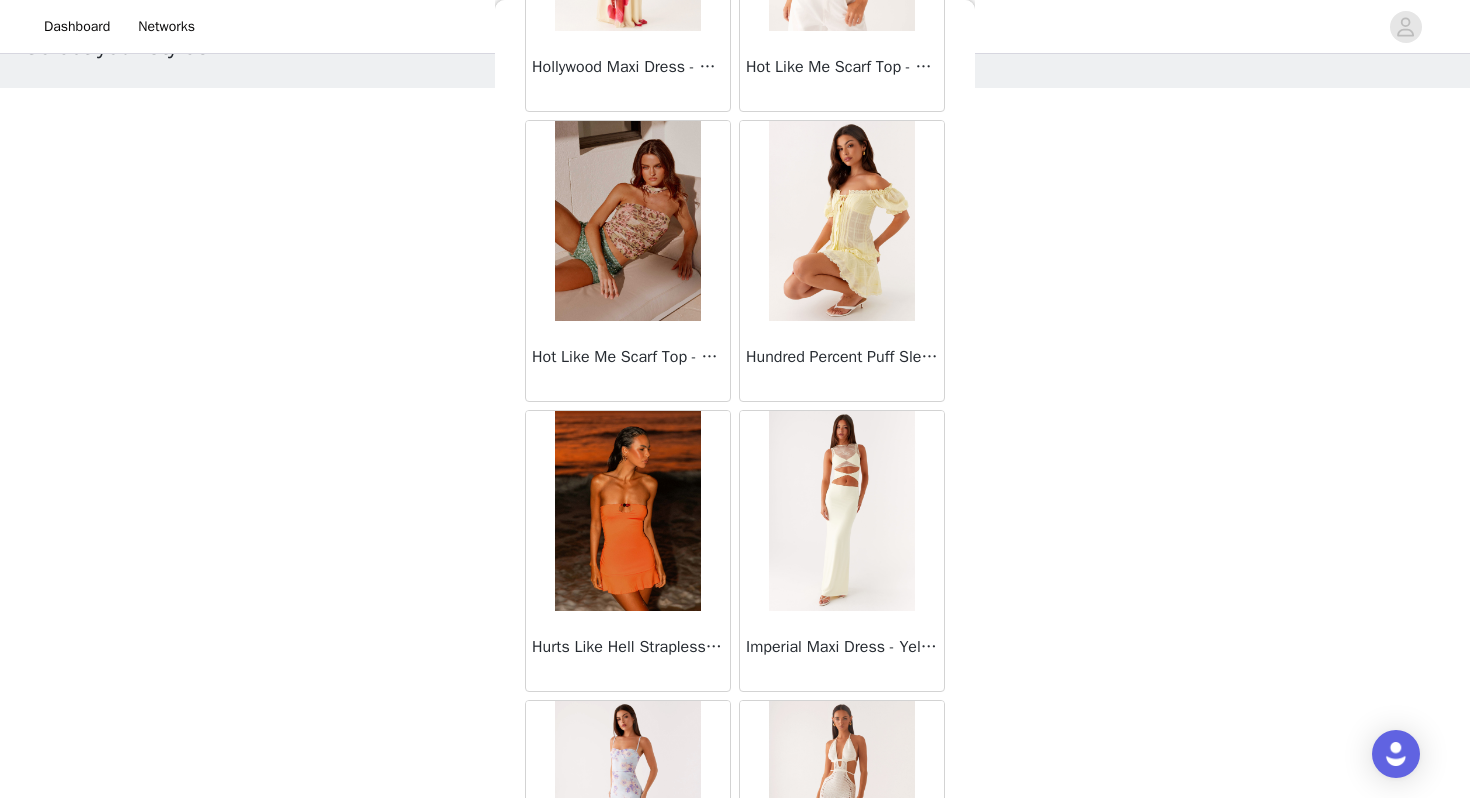 scroll, scrollTop: 28144, scrollLeft: 0, axis: vertical 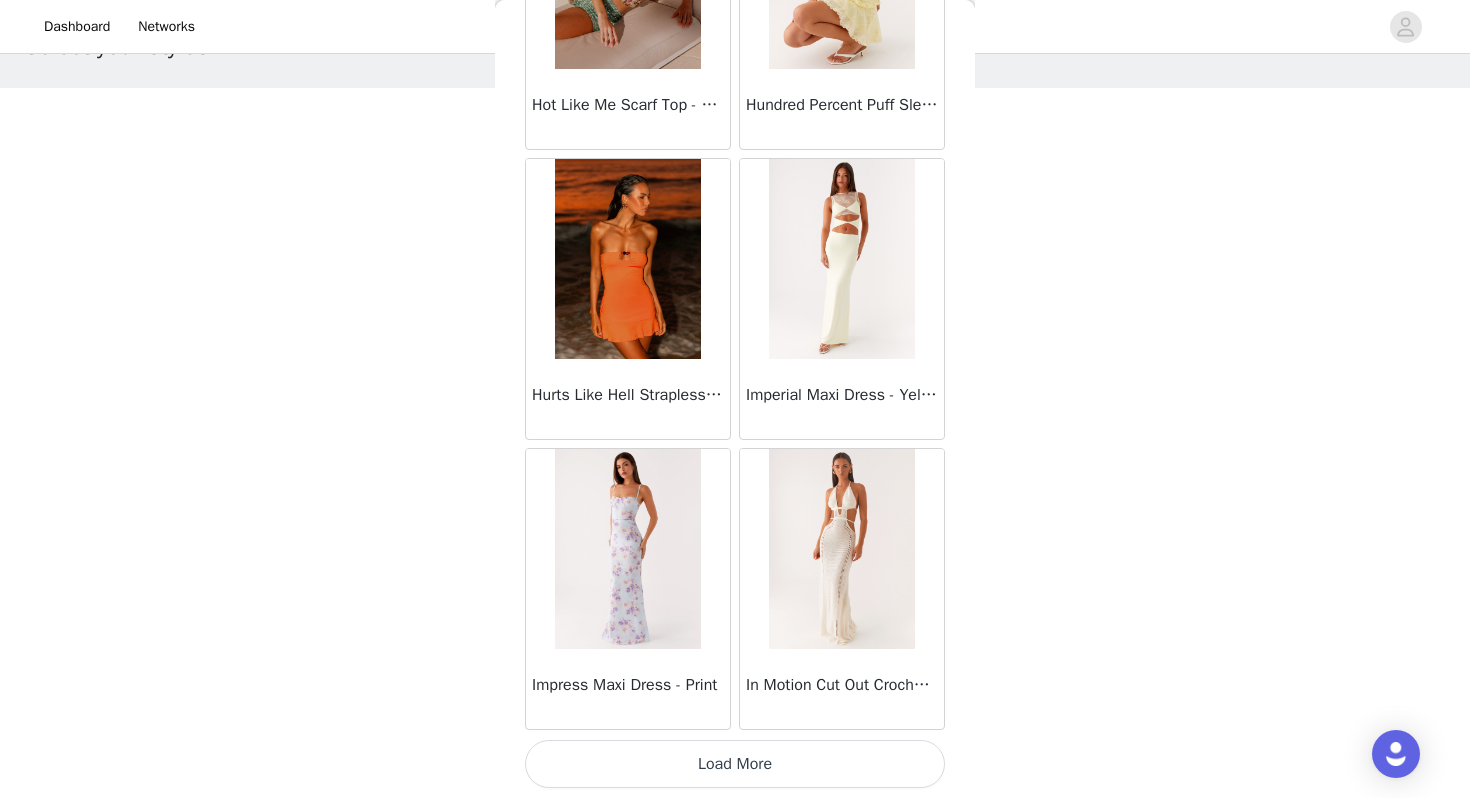 click on "Load More" at bounding box center (735, 764) 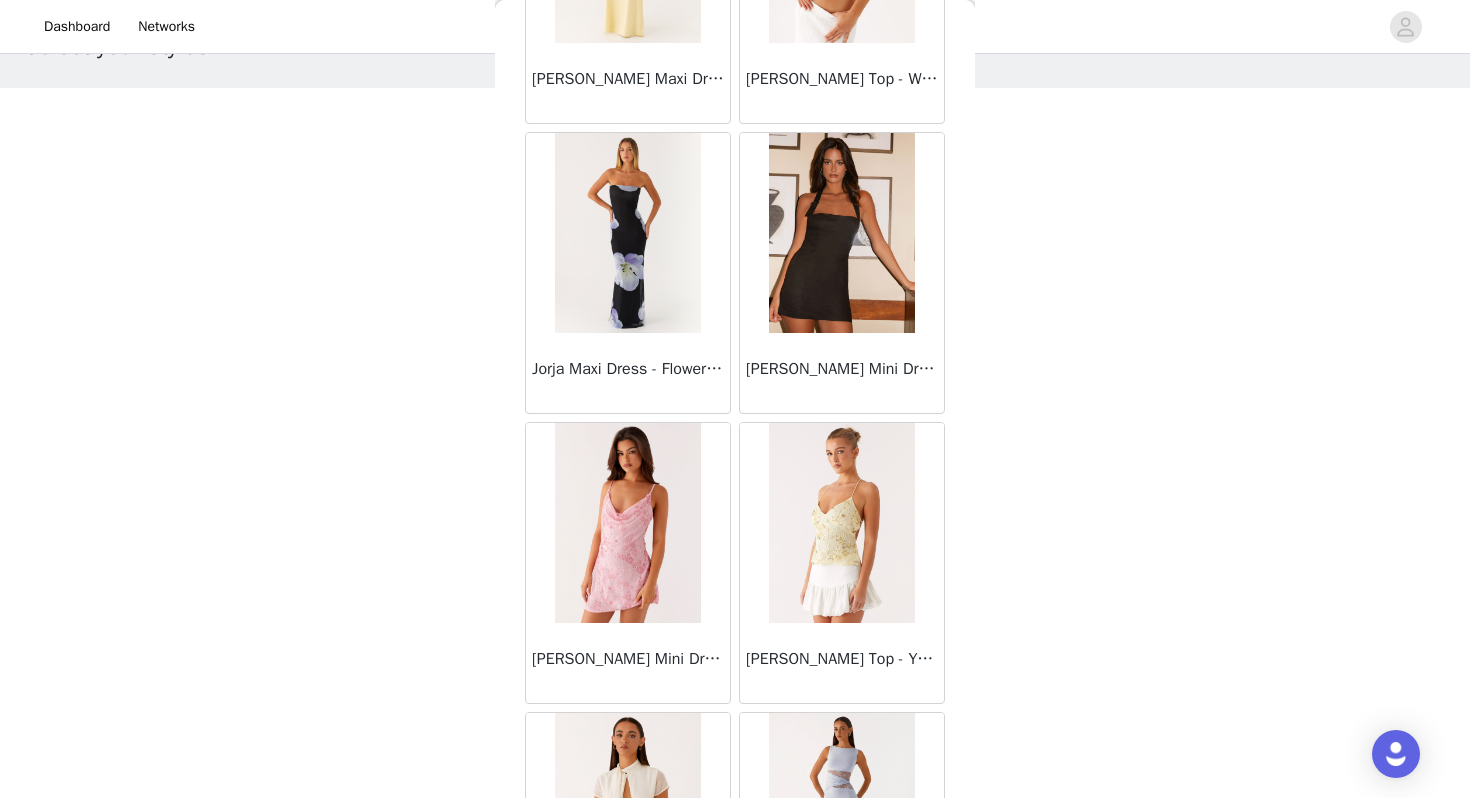 scroll, scrollTop: 31095, scrollLeft: 0, axis: vertical 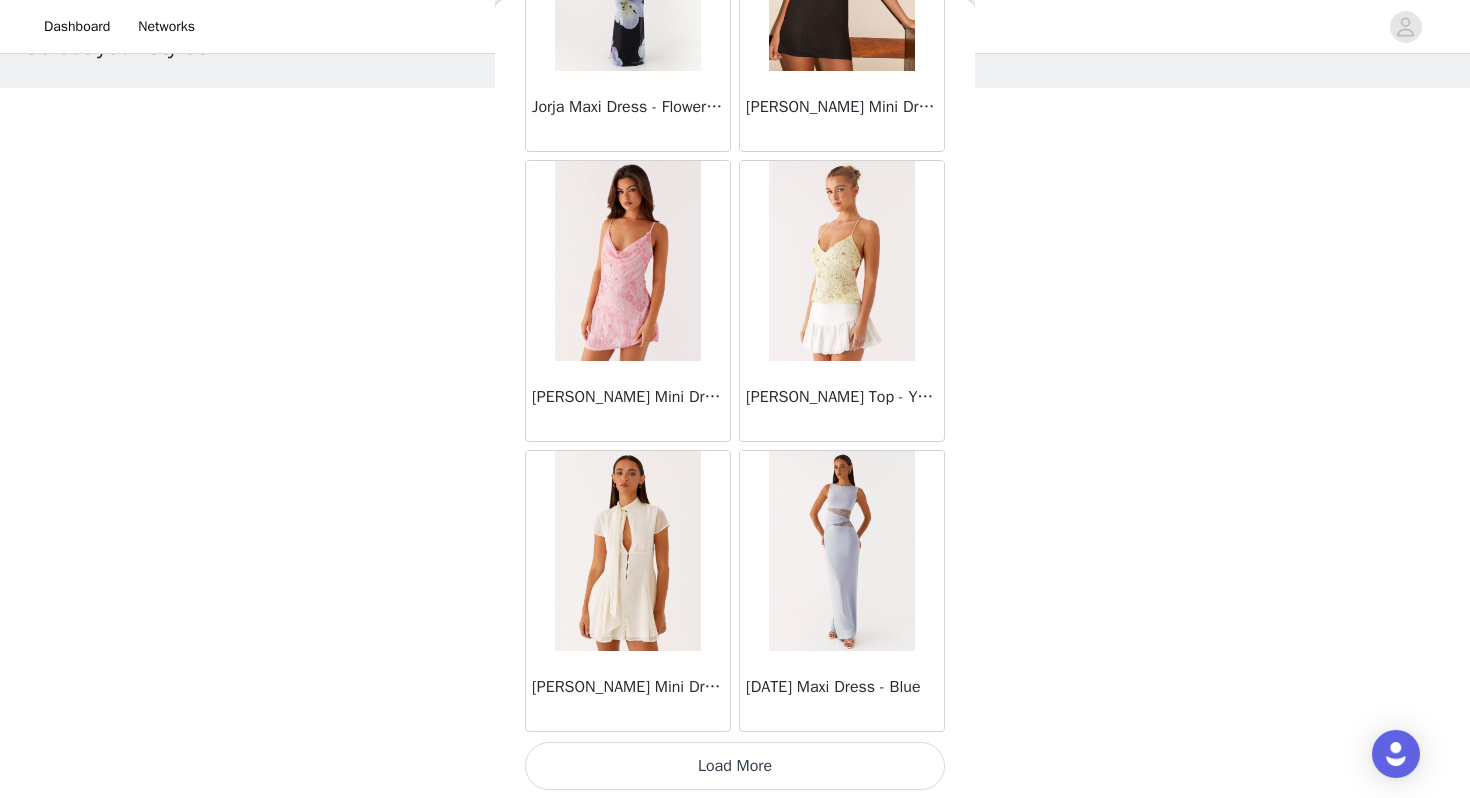 click on "Load More" at bounding box center [735, 766] 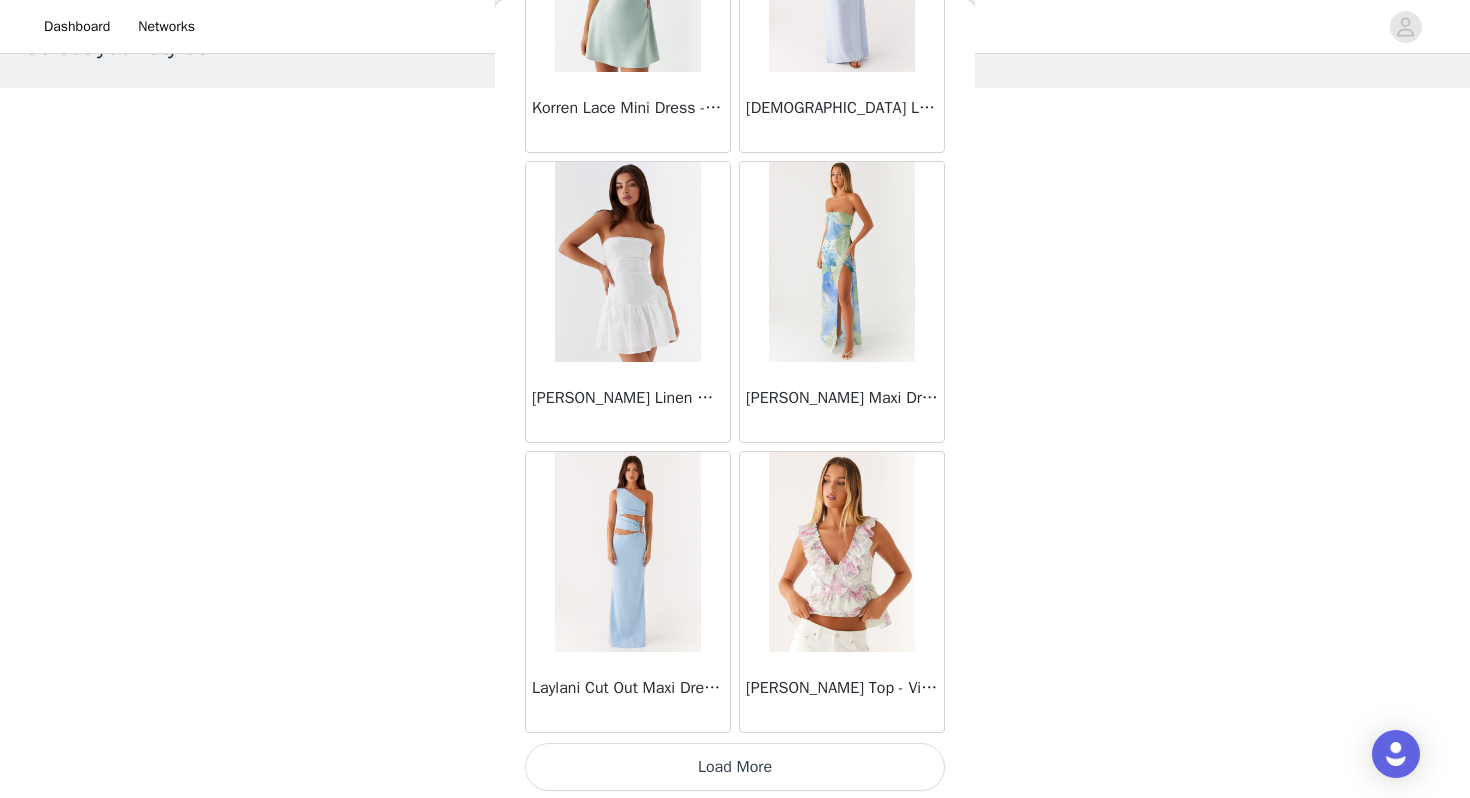 scroll, scrollTop: 34161, scrollLeft: 0, axis: vertical 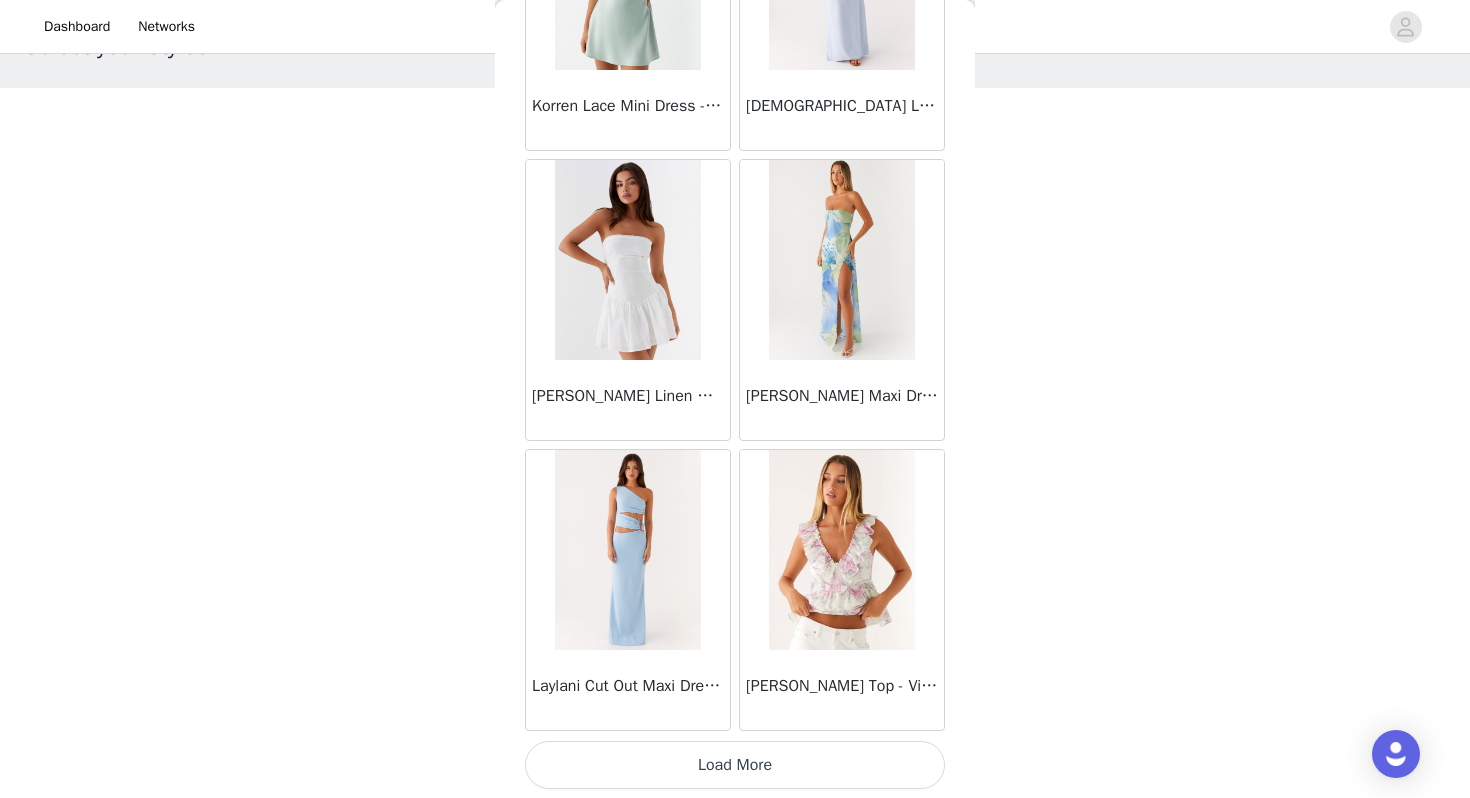 click on "Load More" at bounding box center (735, 765) 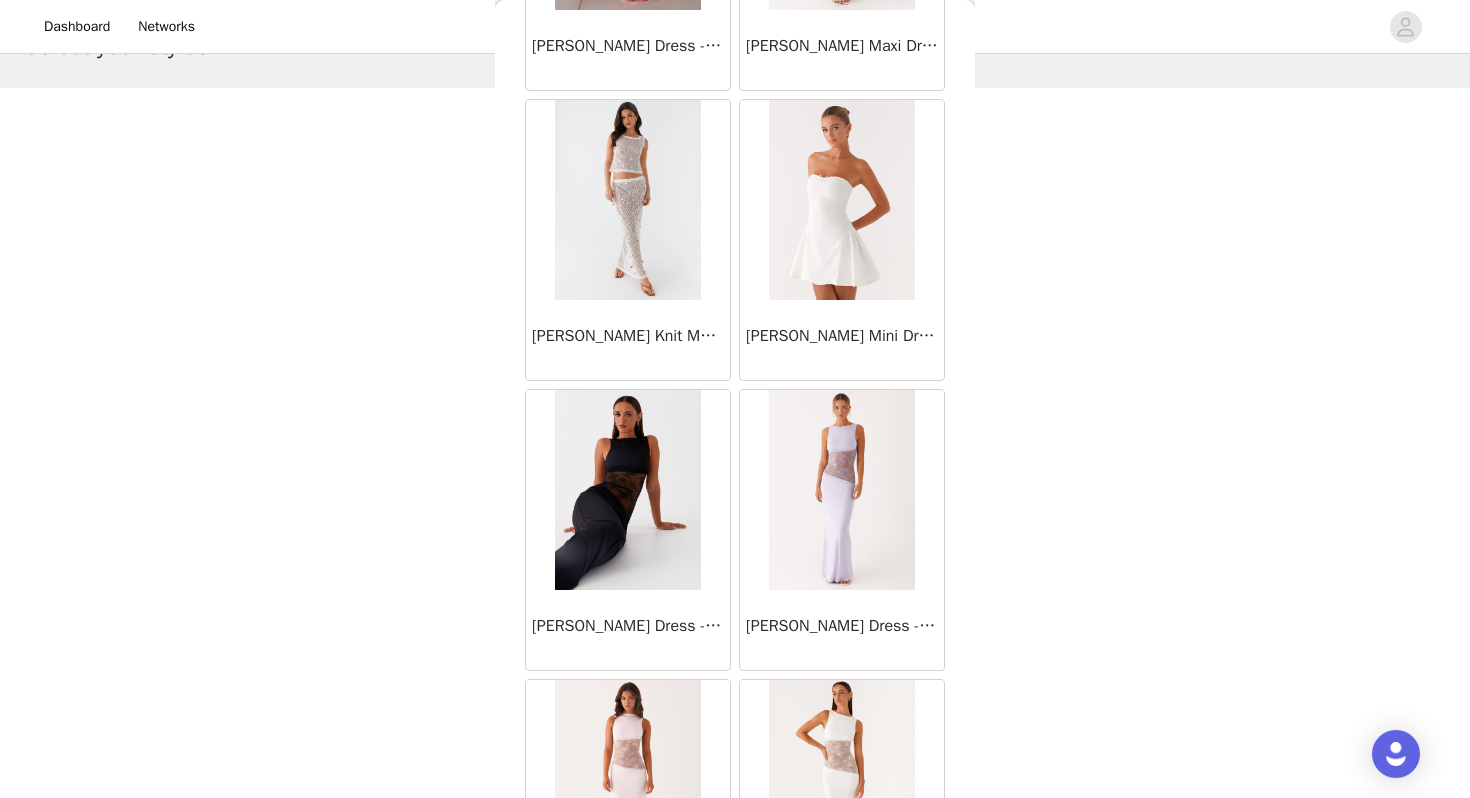 scroll, scrollTop: 37062, scrollLeft: 0, axis: vertical 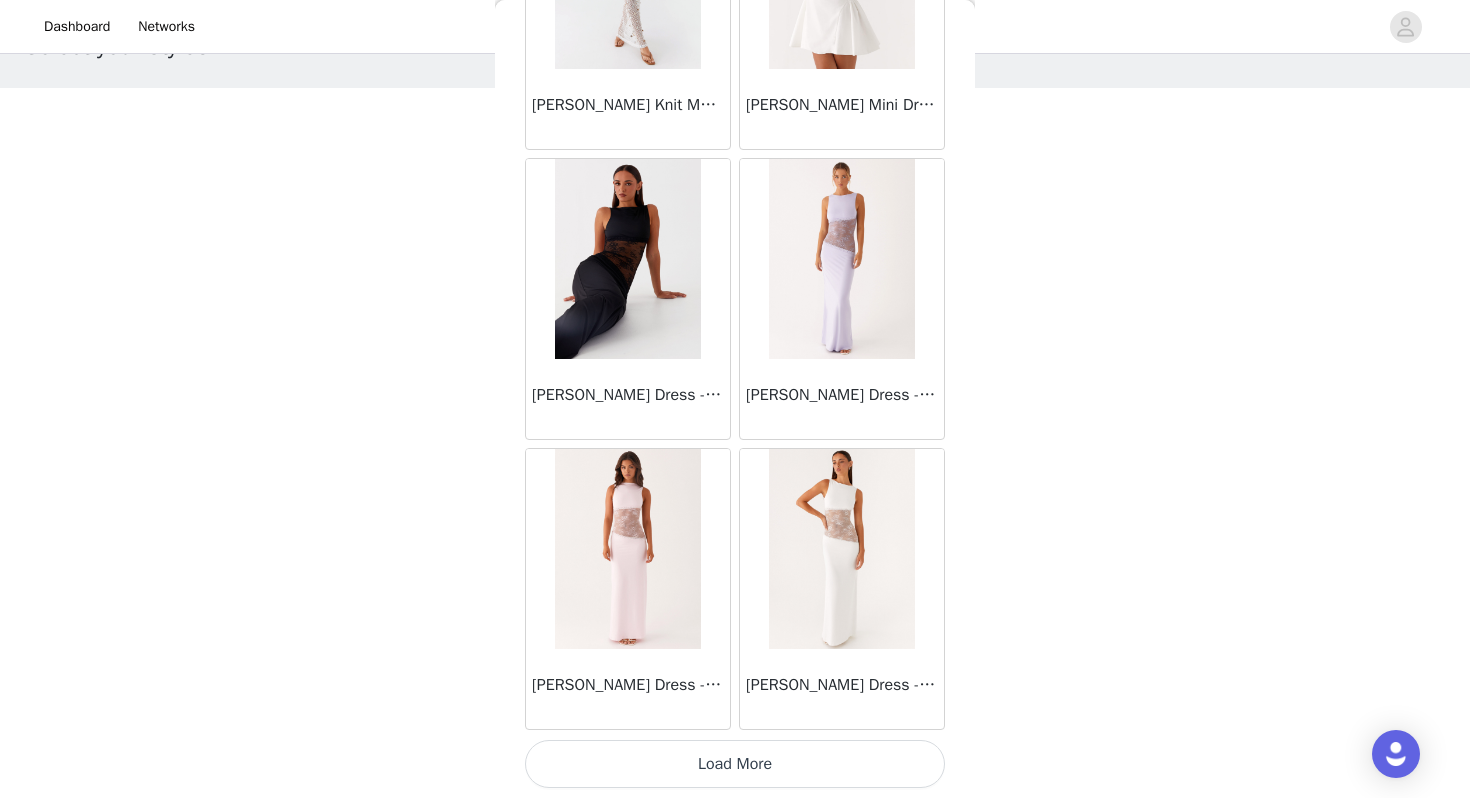 click on "Load More" at bounding box center [735, 764] 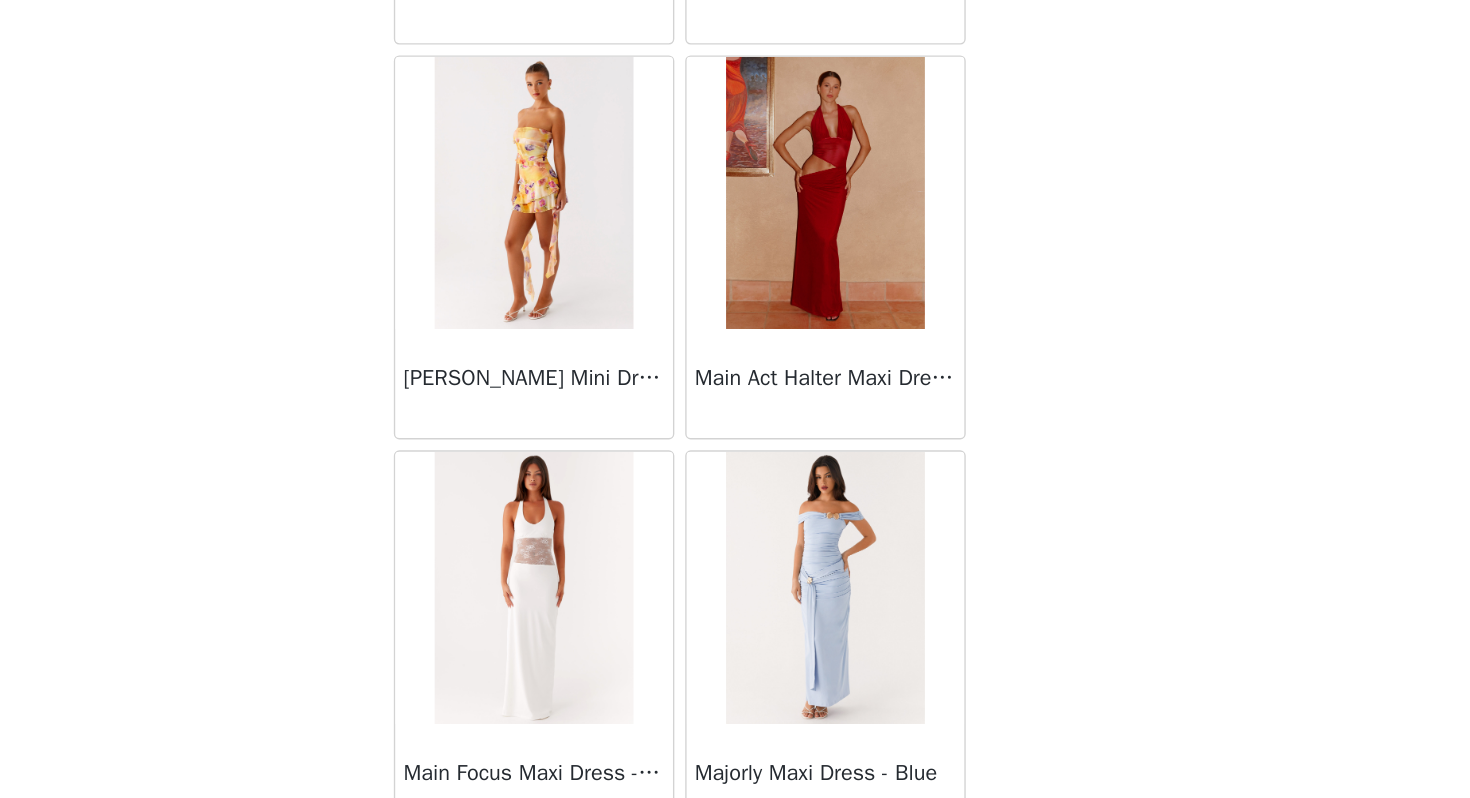 scroll, scrollTop: 38248, scrollLeft: 0, axis: vertical 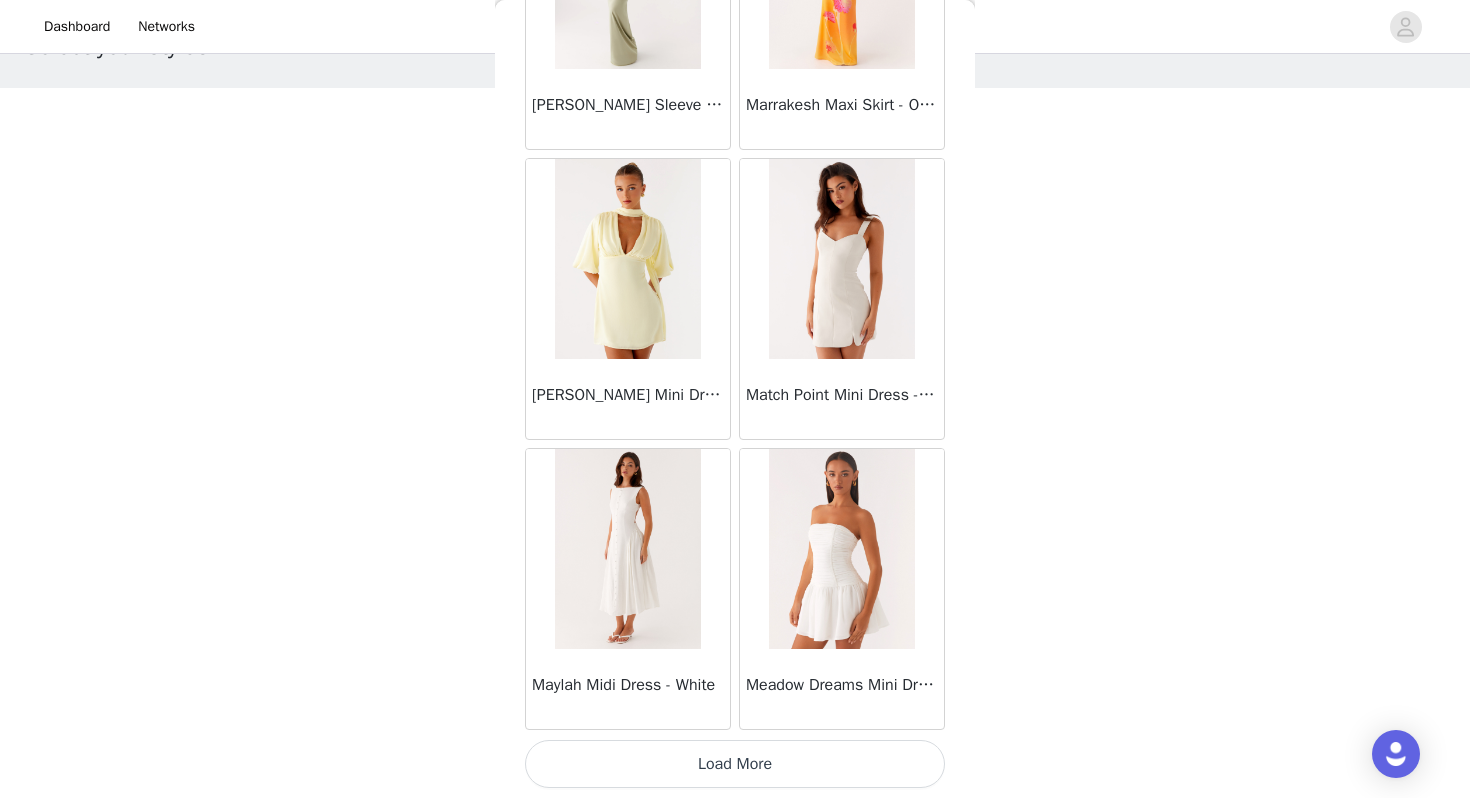 click on "Load More" at bounding box center [735, 764] 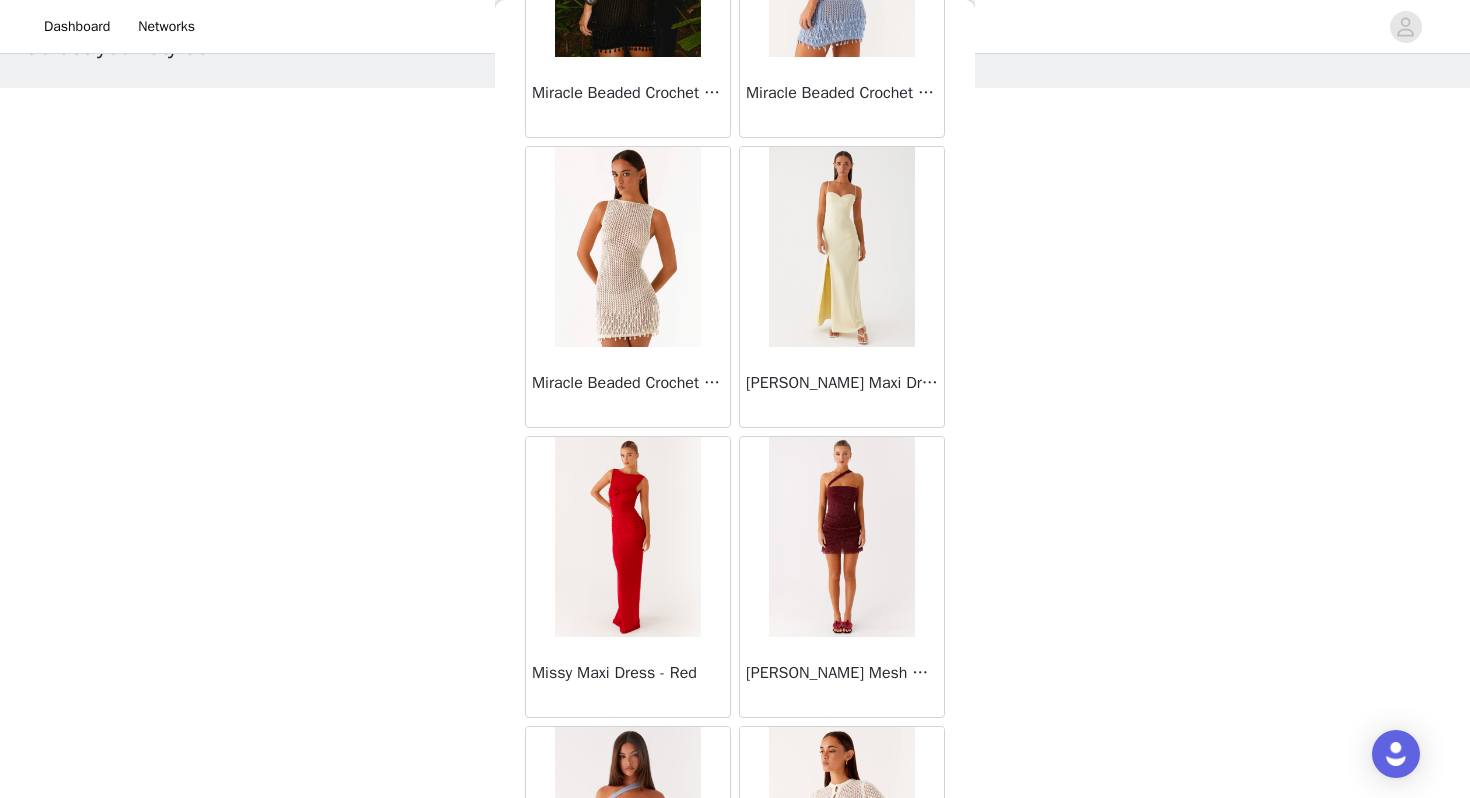 scroll, scrollTop: 42559, scrollLeft: 0, axis: vertical 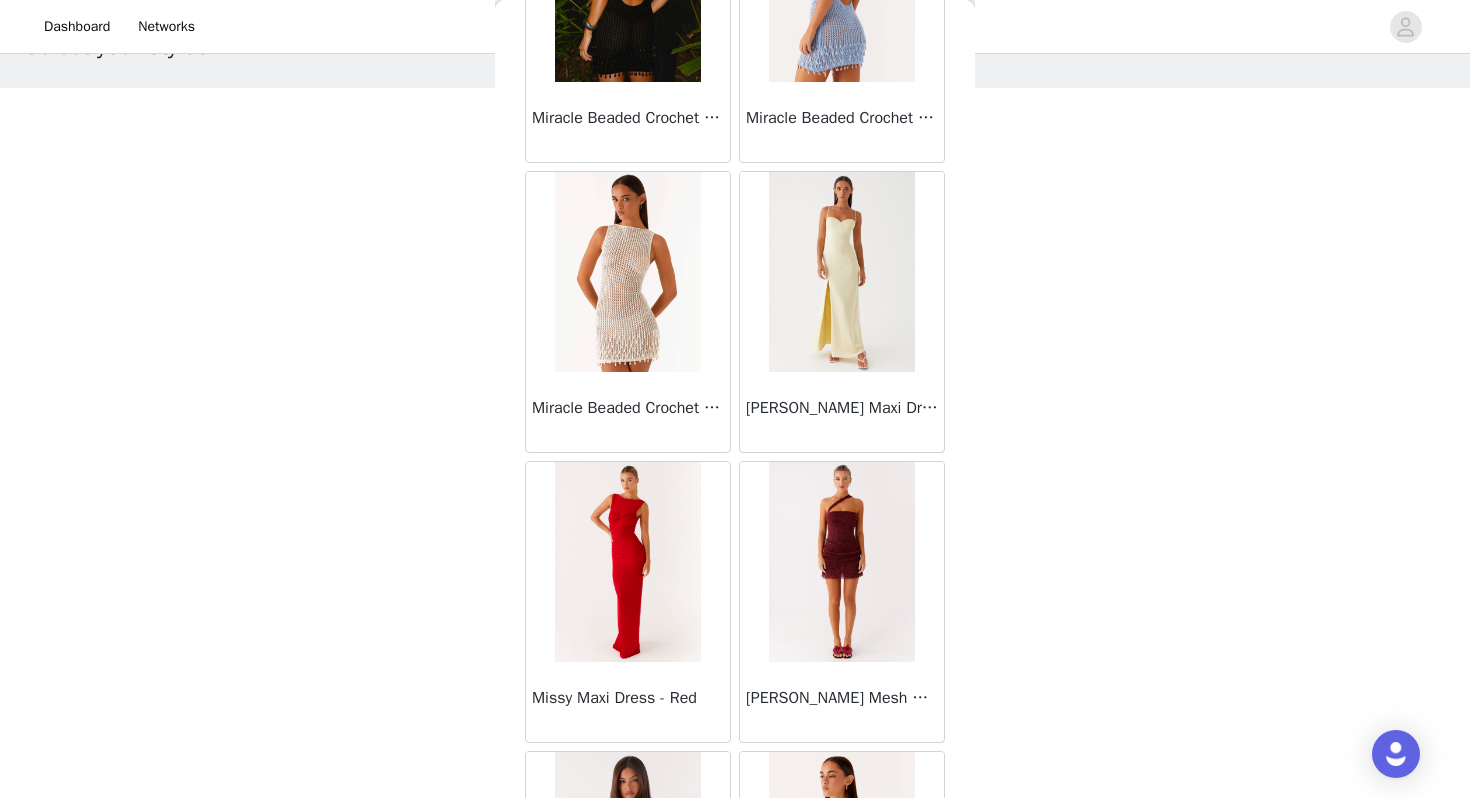 click at bounding box center (627, 272) 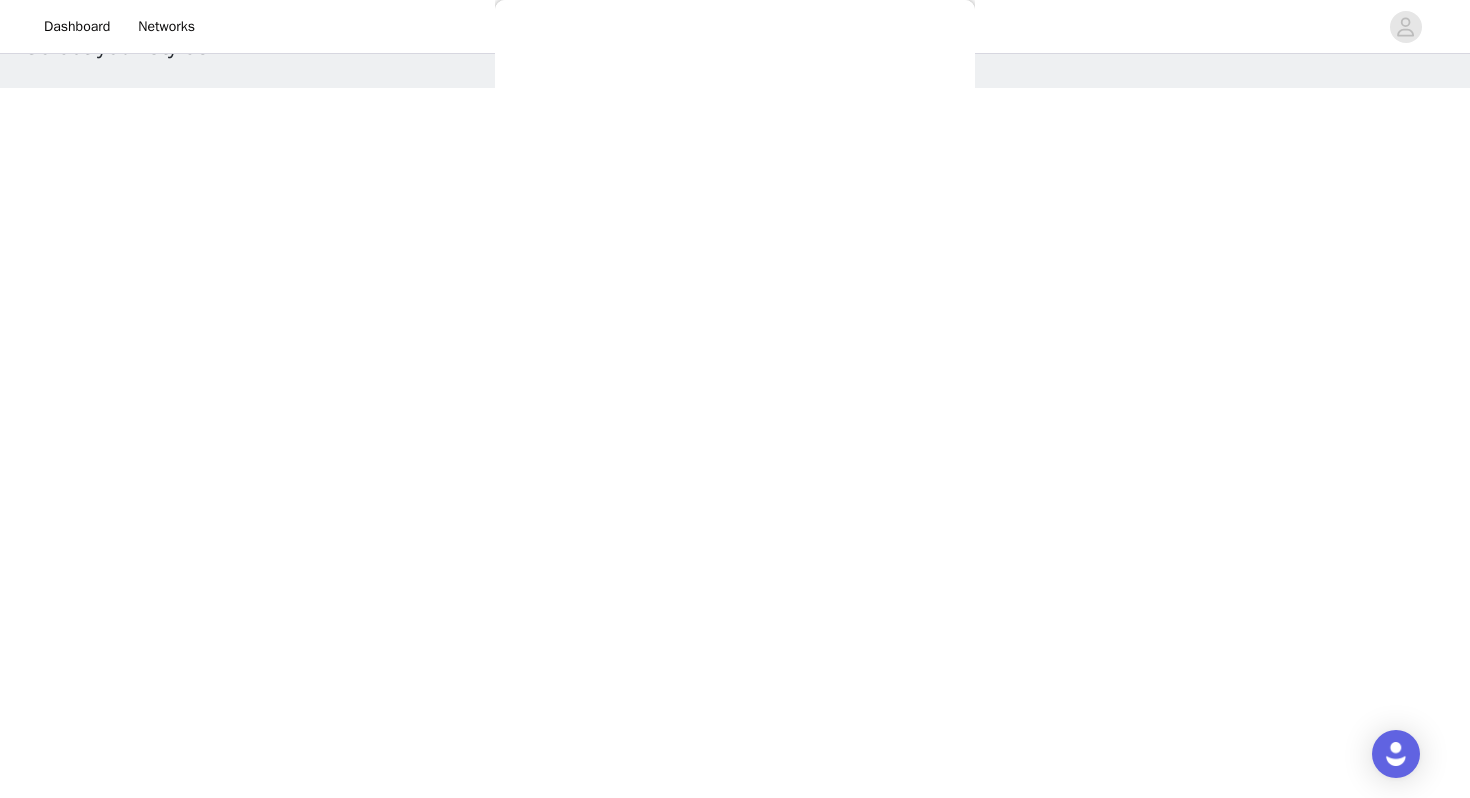 scroll, scrollTop: 0, scrollLeft: 0, axis: both 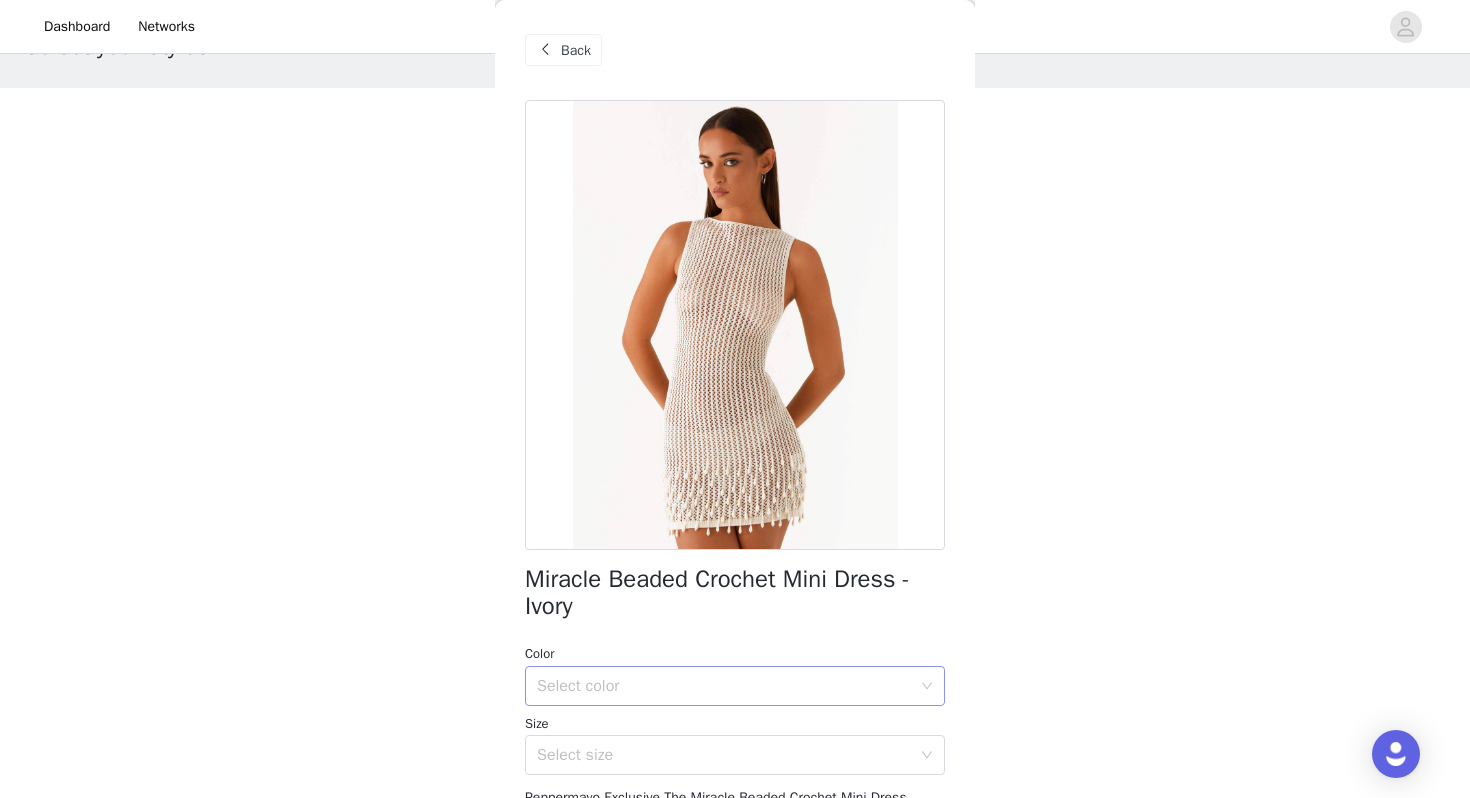 click on "Select color" at bounding box center (724, 686) 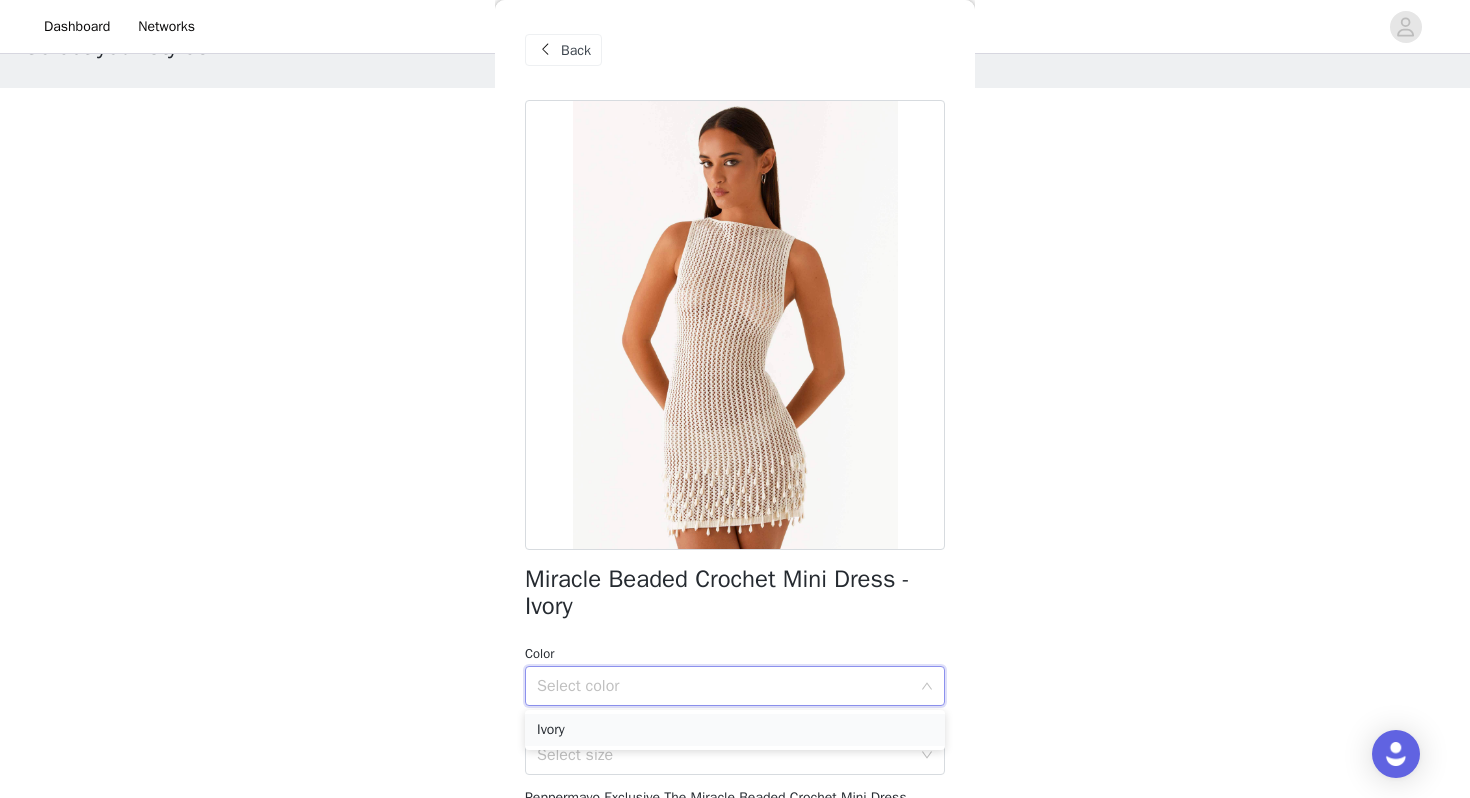 click on "Ivory" at bounding box center [735, 730] 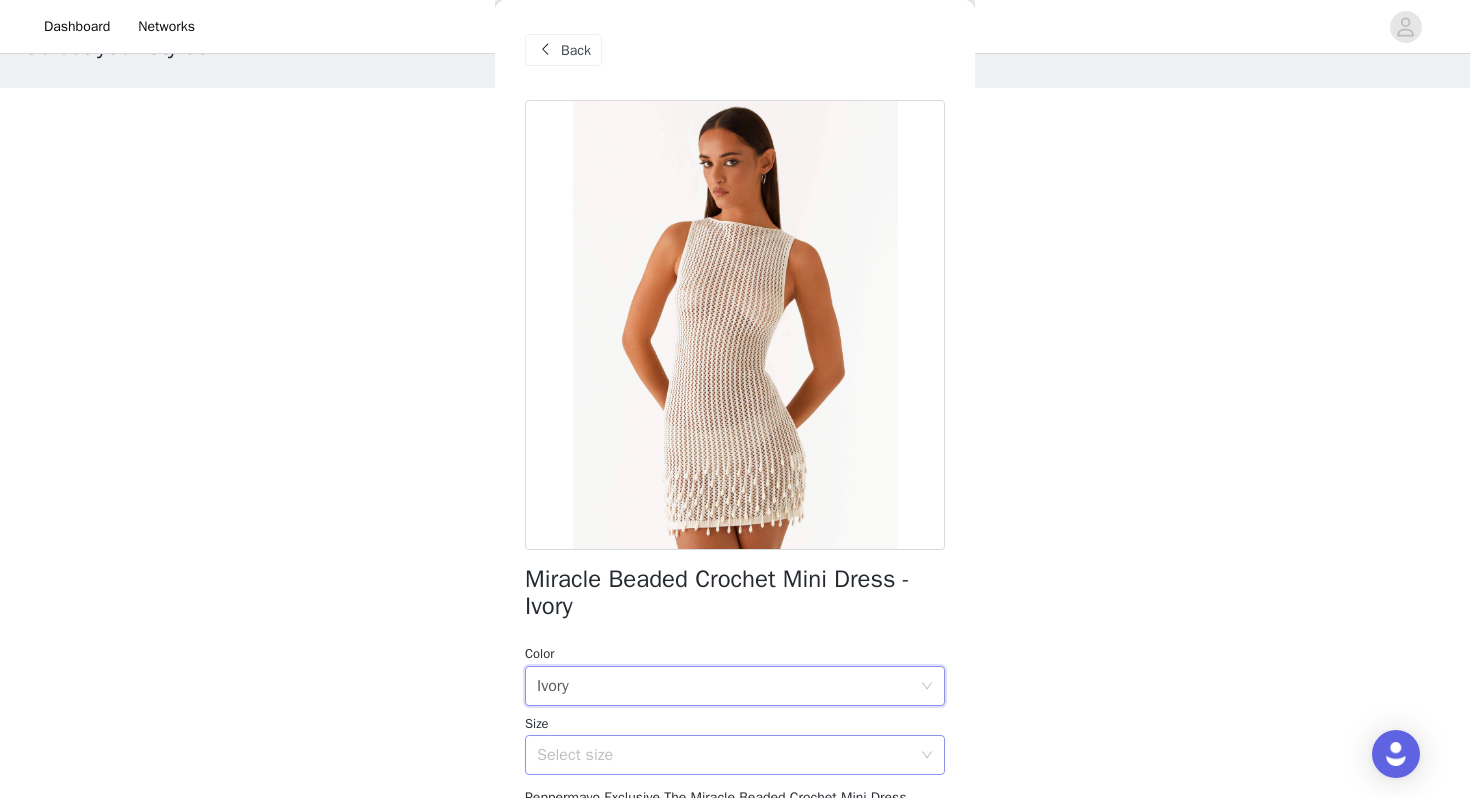 click on "Select size" at bounding box center [724, 755] 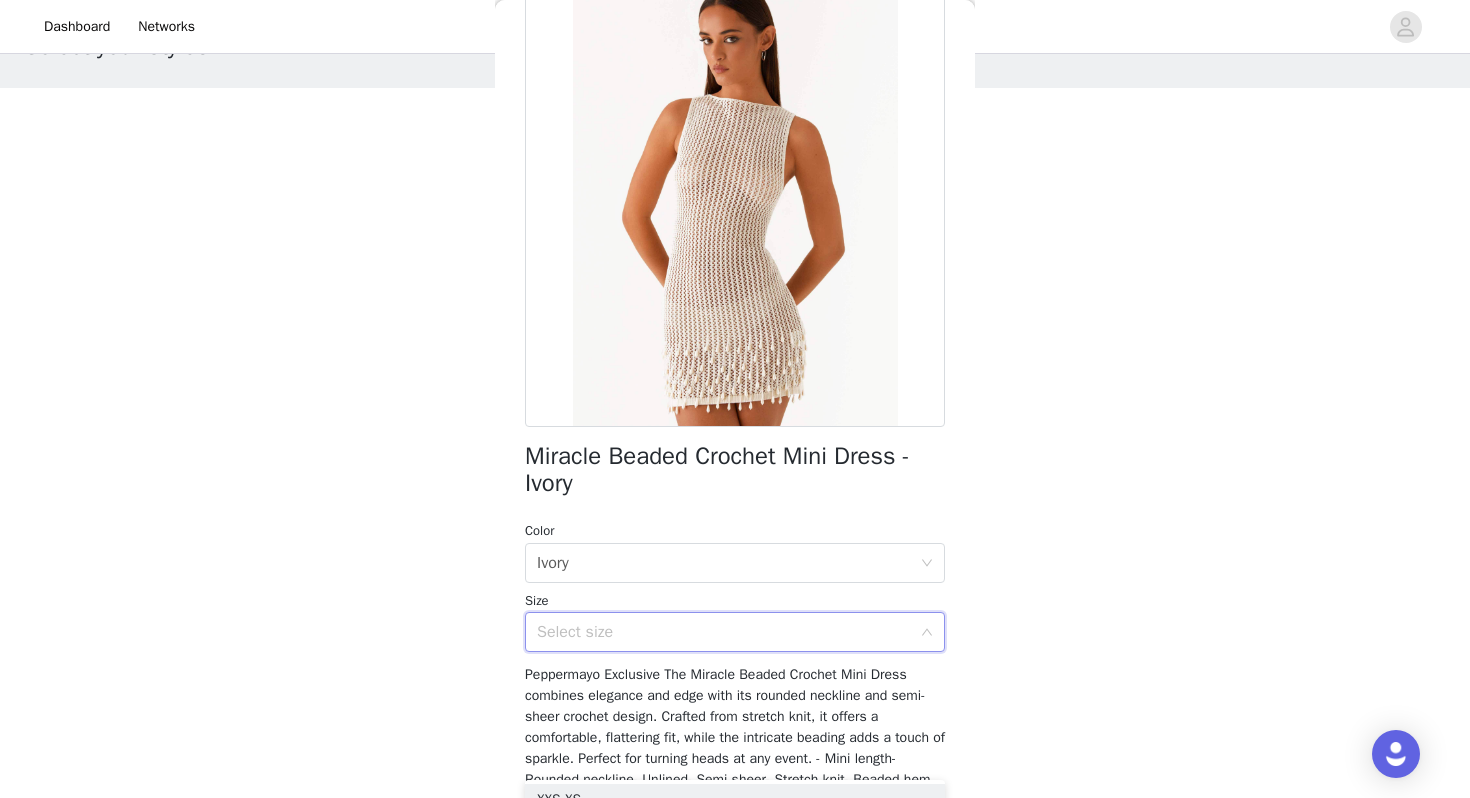 scroll, scrollTop: 124, scrollLeft: 0, axis: vertical 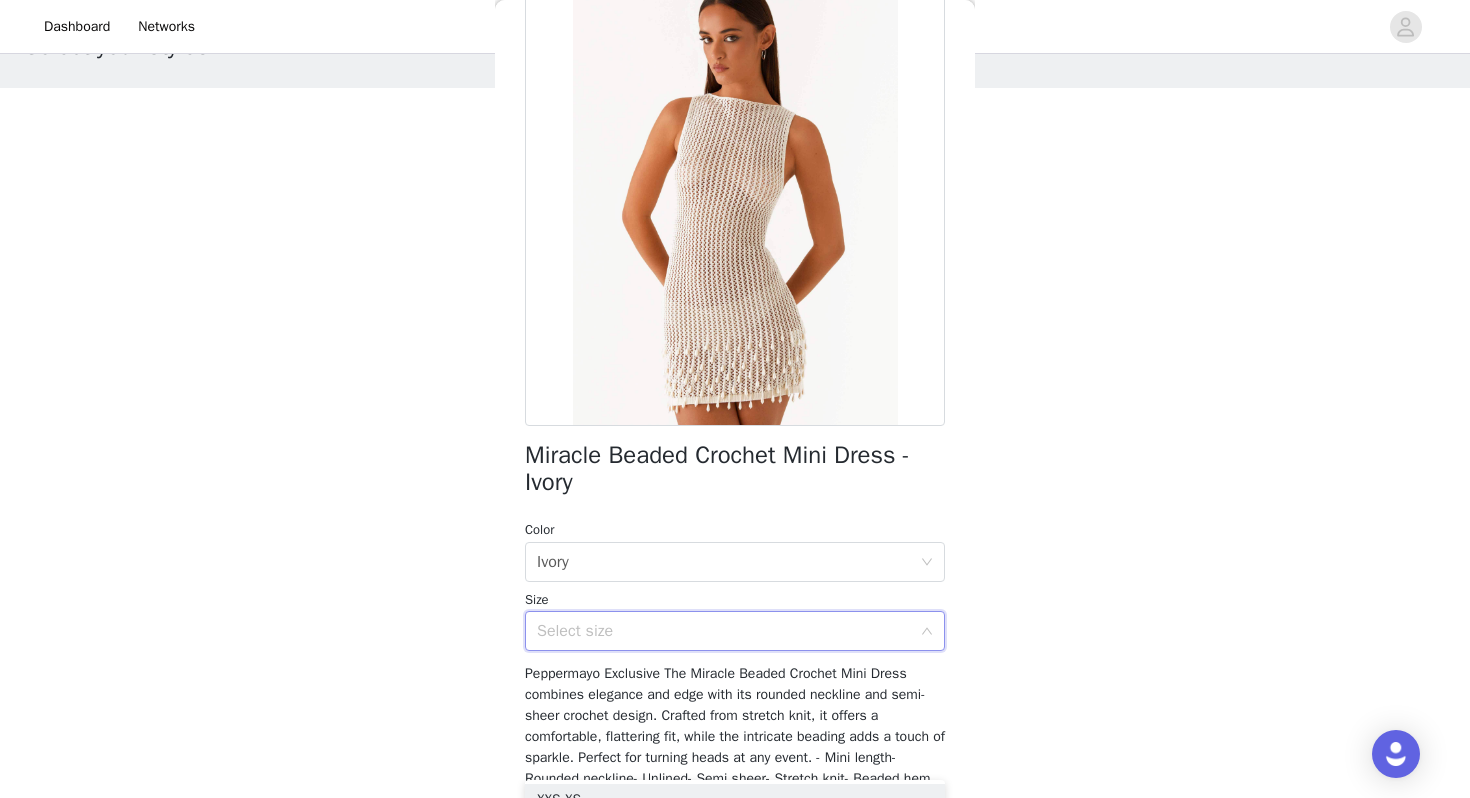click on "Miracle Beaded Crochet Mini Dress - Ivory               Color   Select color Ivory Size   Select size   Peppermayo Exclusive The Miracle Beaded Crochet Mini Dress combines elegance and edge with its rounded neckline and semi-sheer crochet design. Crafted from stretch knit, it offers a comfortable, flattering fit, while the intricate beading adds a touch of sparkle. Perfect for turning heads at any event. - Mini length- Rounded neckline- Unlined- Semi sheer- Stretch knit- Beaded hem detailings- Beading placement will differ per garment- 100% acrylic Size AU 8 / US 4 garment measurements: Bust: 80 cm / 31.5 in.Waist: 68 cm / 26.8 in.Hip: 80 cm / 31.5 in.Hem: 80 cm / 31.5 in.Length: 82 cm / 32.3 in. [PERSON_NAME] is 177cm and wears size AU 6 / size US 2   Add Product" at bounding box center (735, 477) 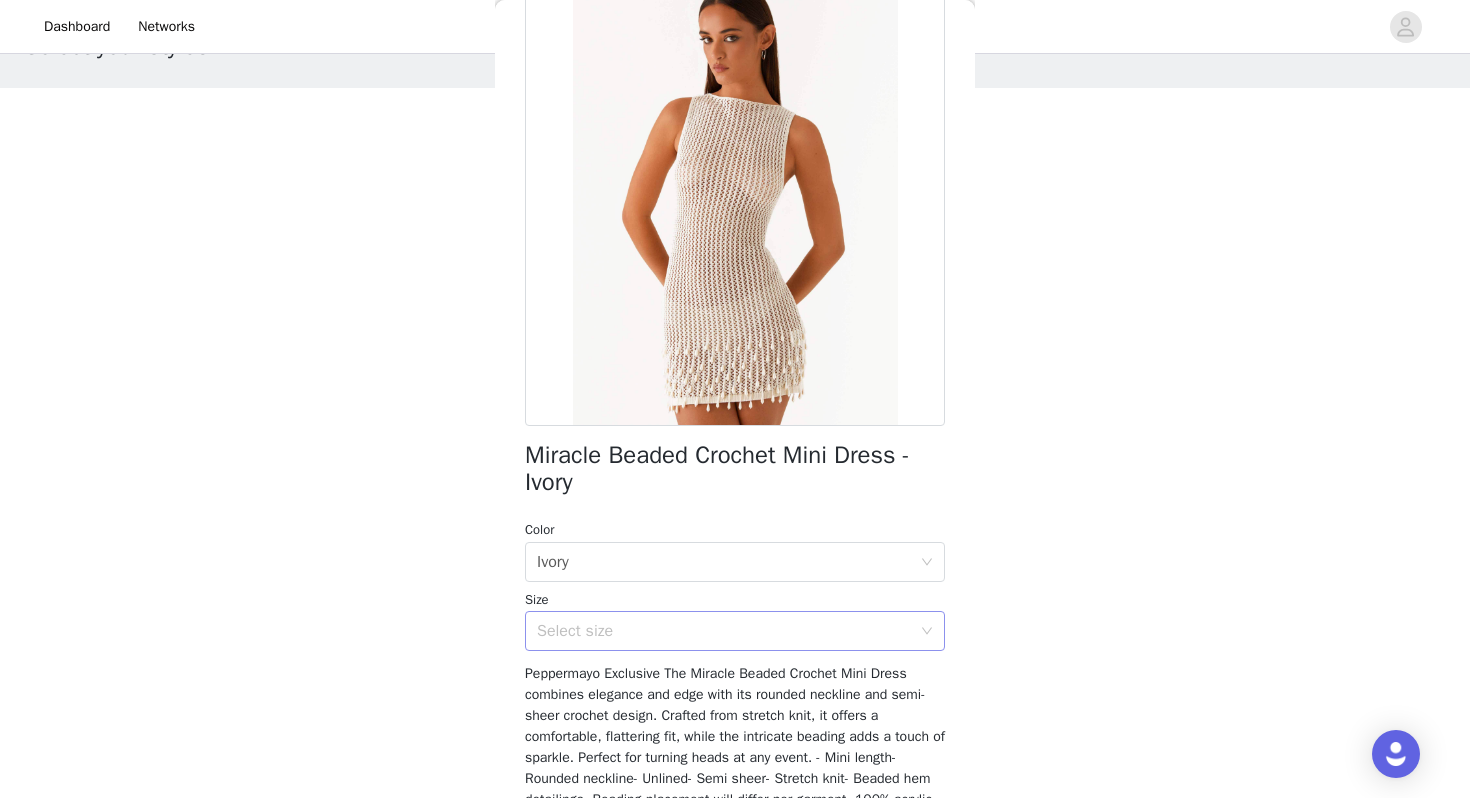 click on "Select size" at bounding box center (724, 631) 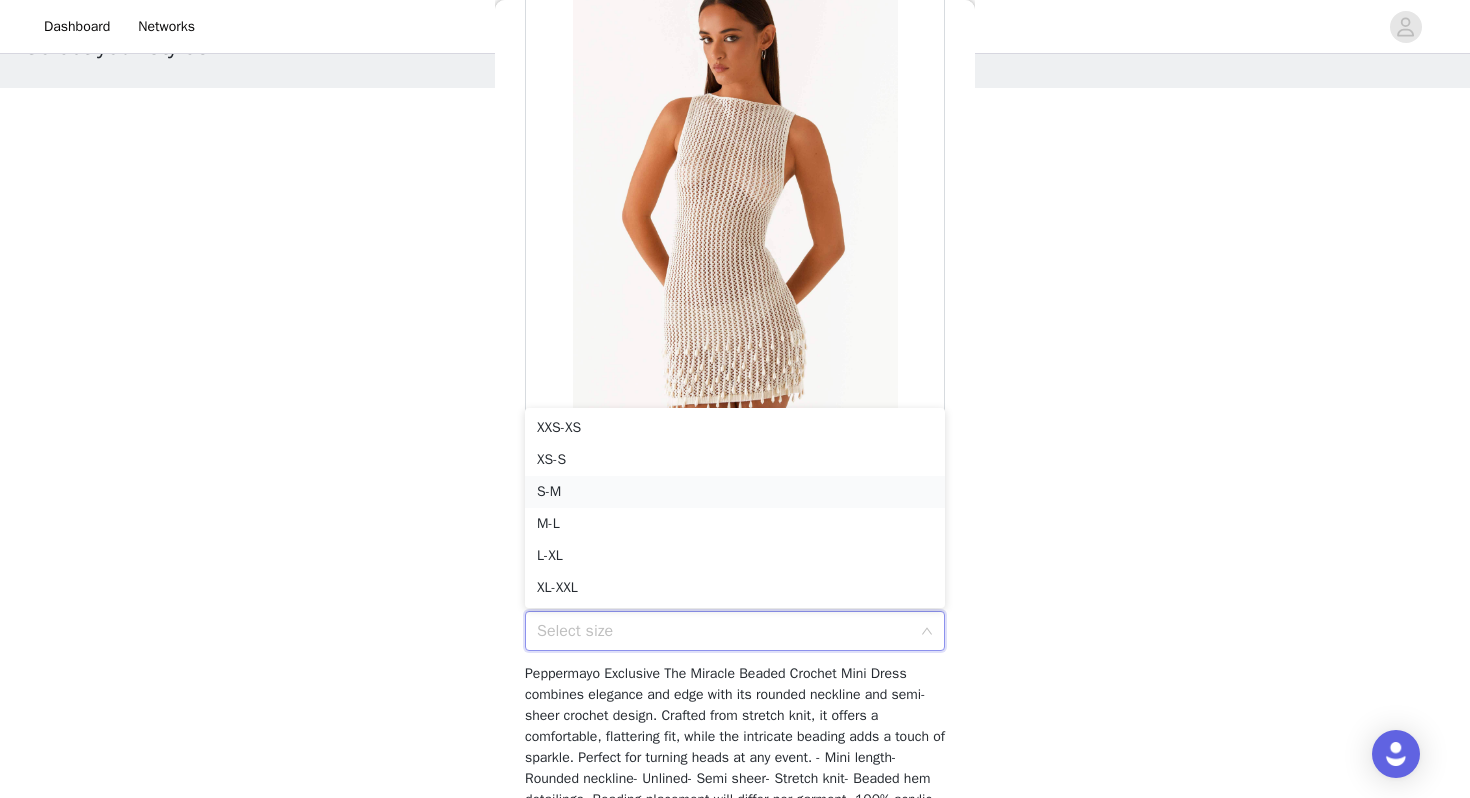 click on "S-M" at bounding box center [735, 492] 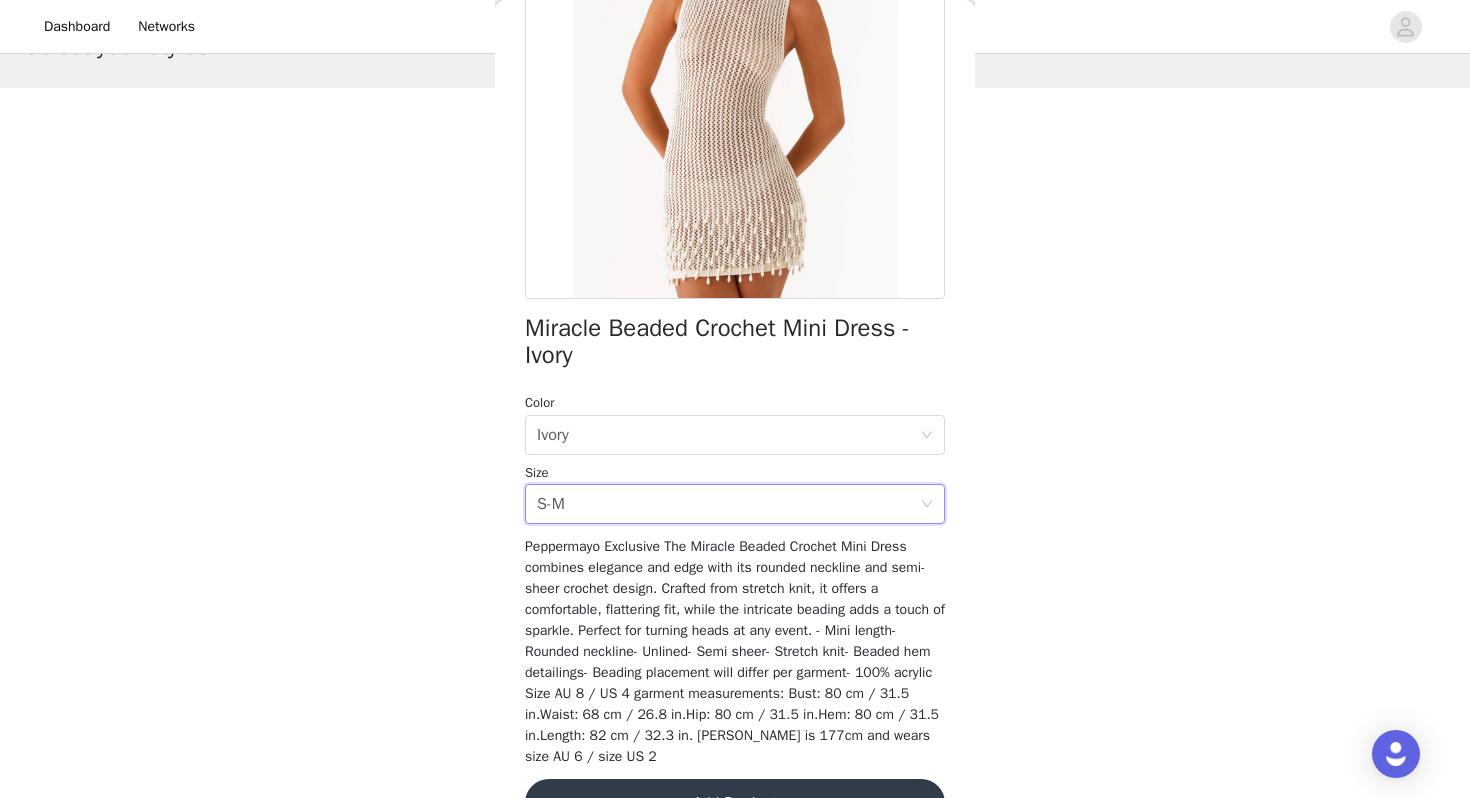 scroll, scrollTop: 252, scrollLeft: 0, axis: vertical 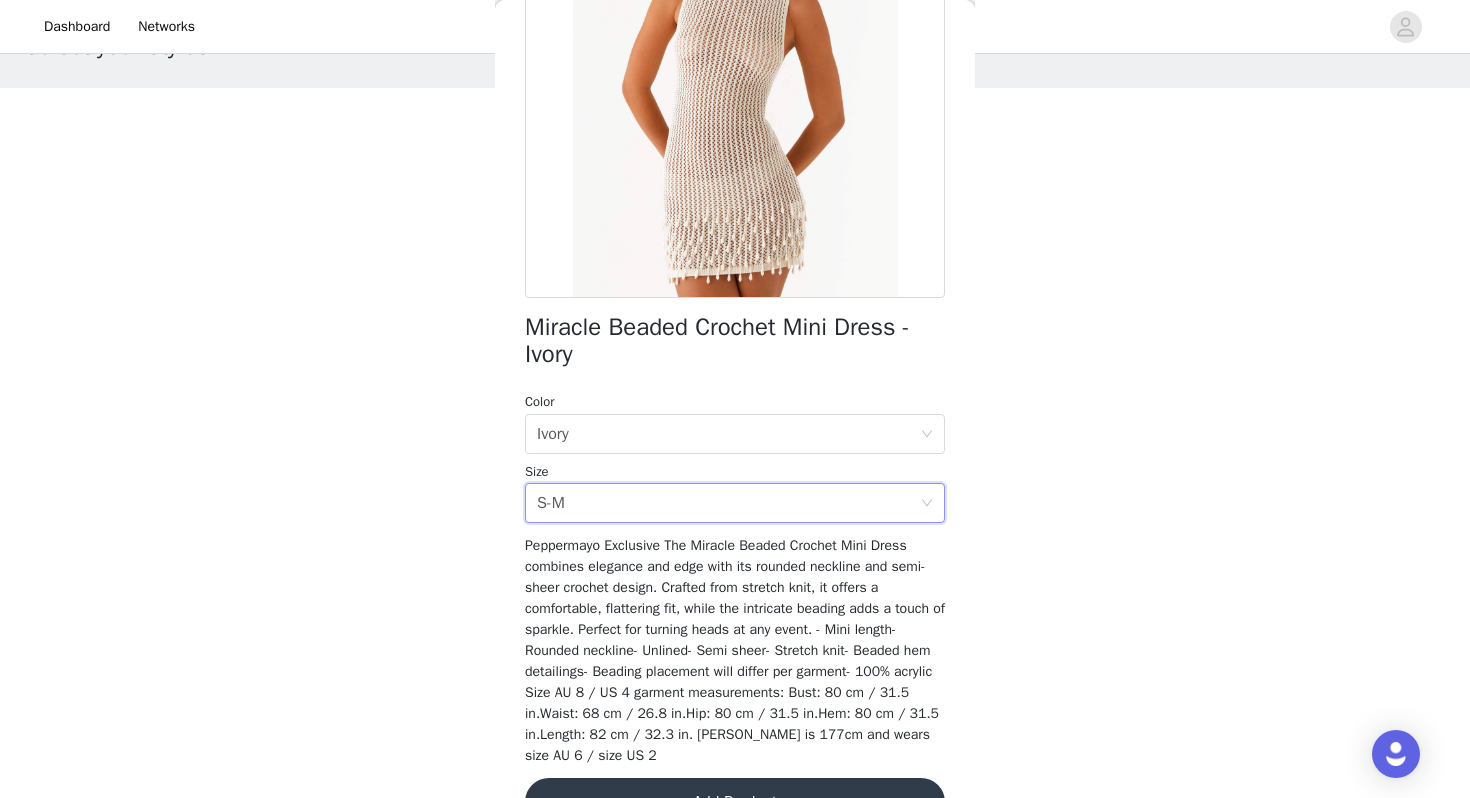 click on "Color   Select color Ivory Size   Select size S-M" at bounding box center [735, 457] 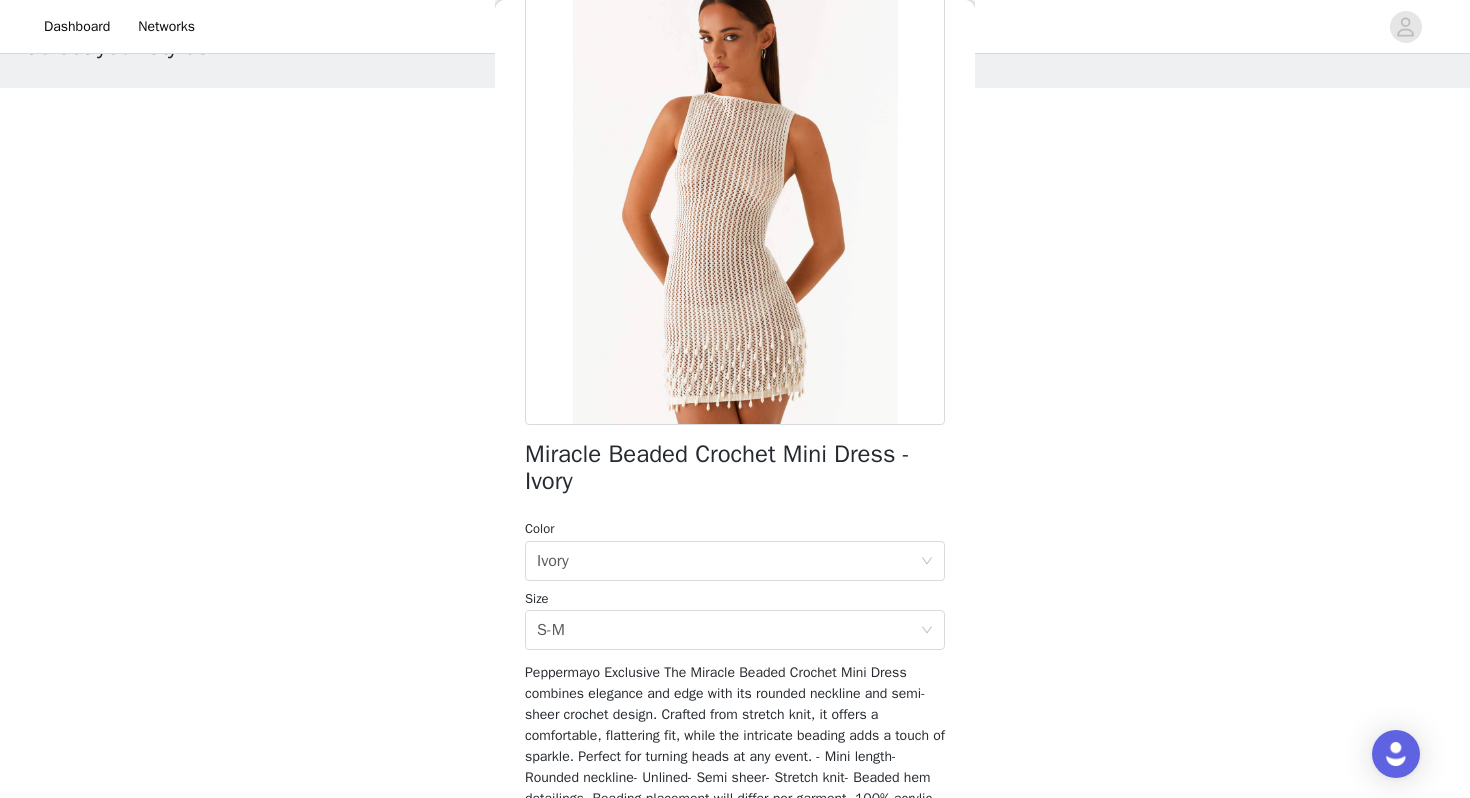 scroll, scrollTop: 304, scrollLeft: 0, axis: vertical 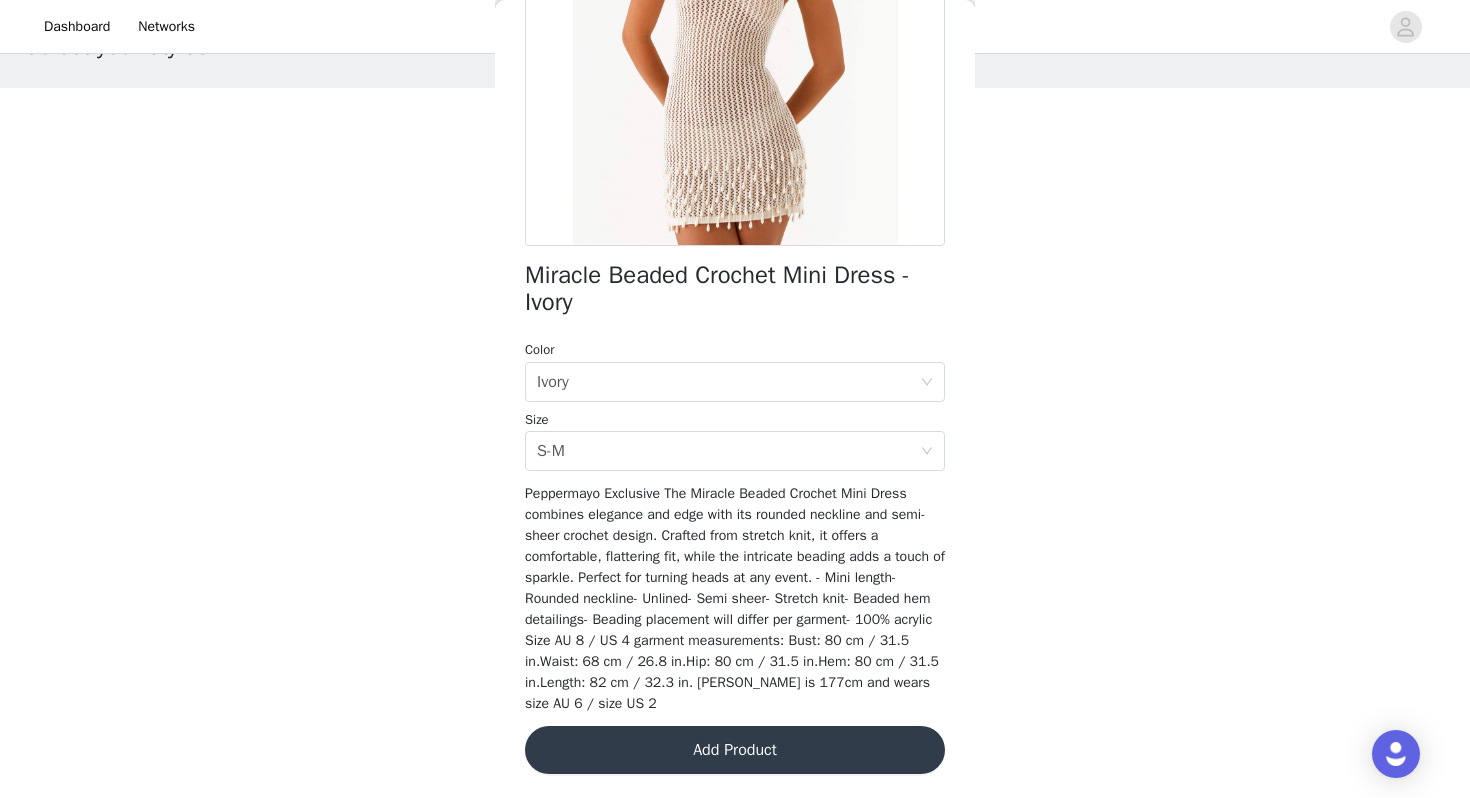 click on "Add Product" at bounding box center [735, 750] 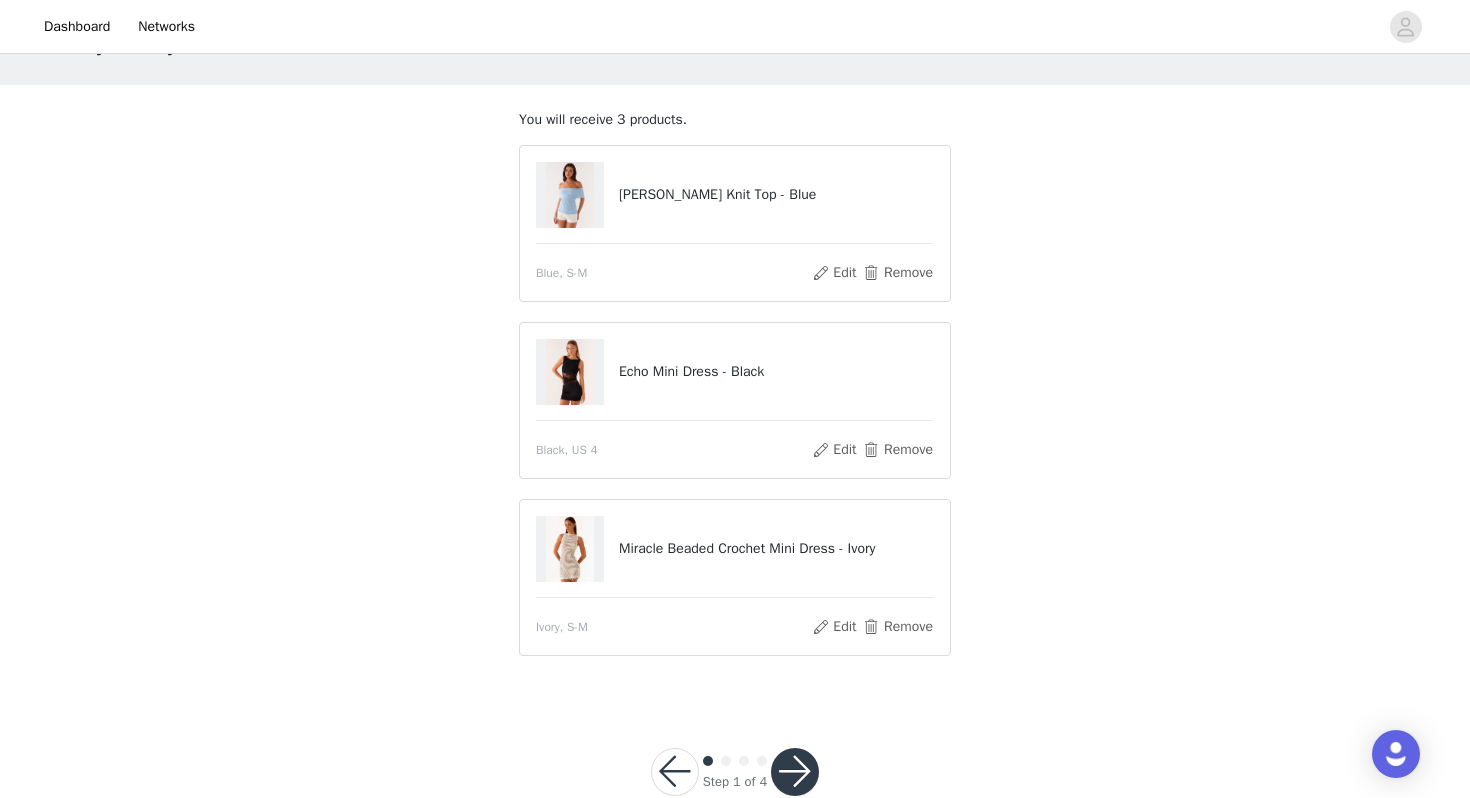 scroll, scrollTop: 122, scrollLeft: 0, axis: vertical 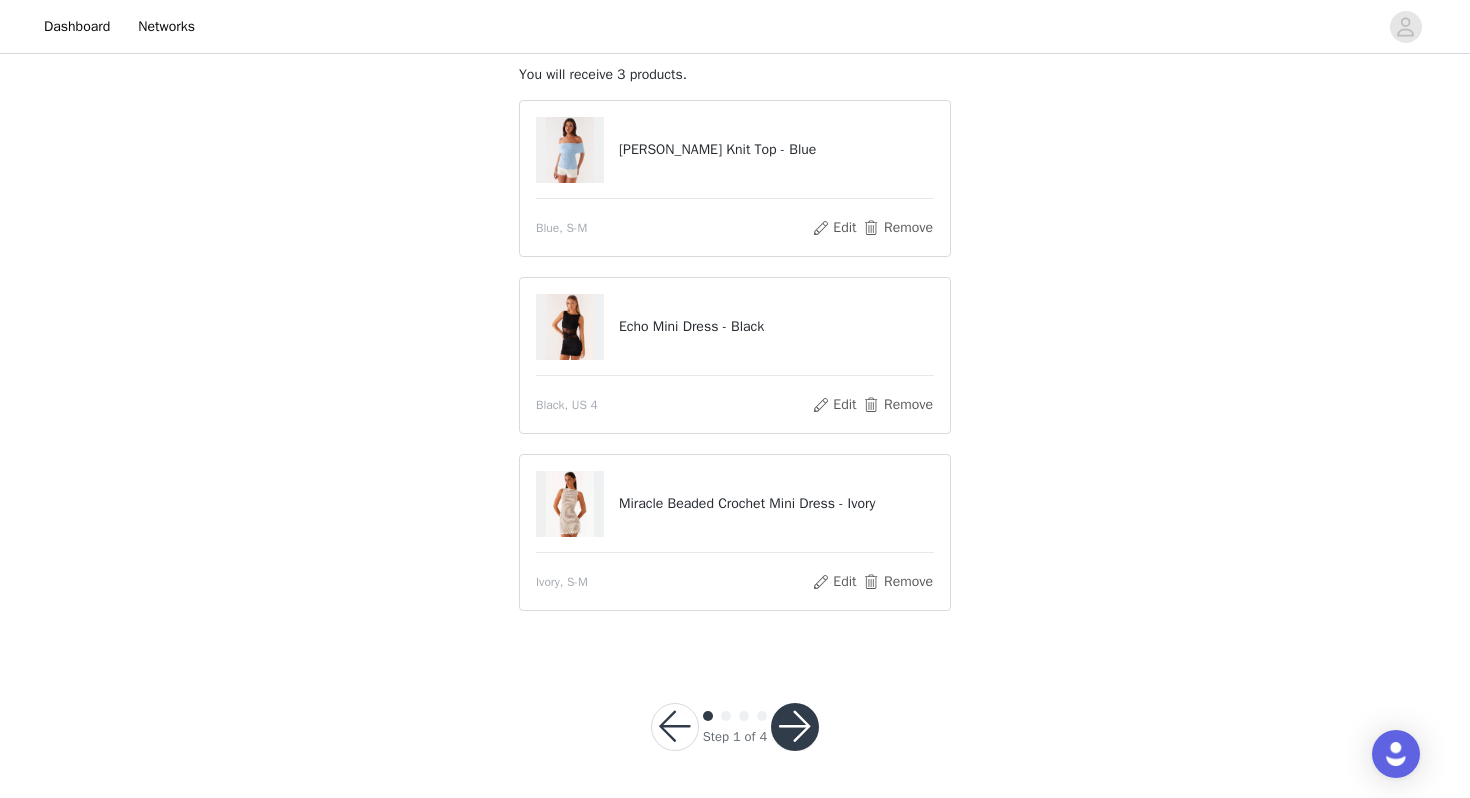 click at bounding box center [795, 727] 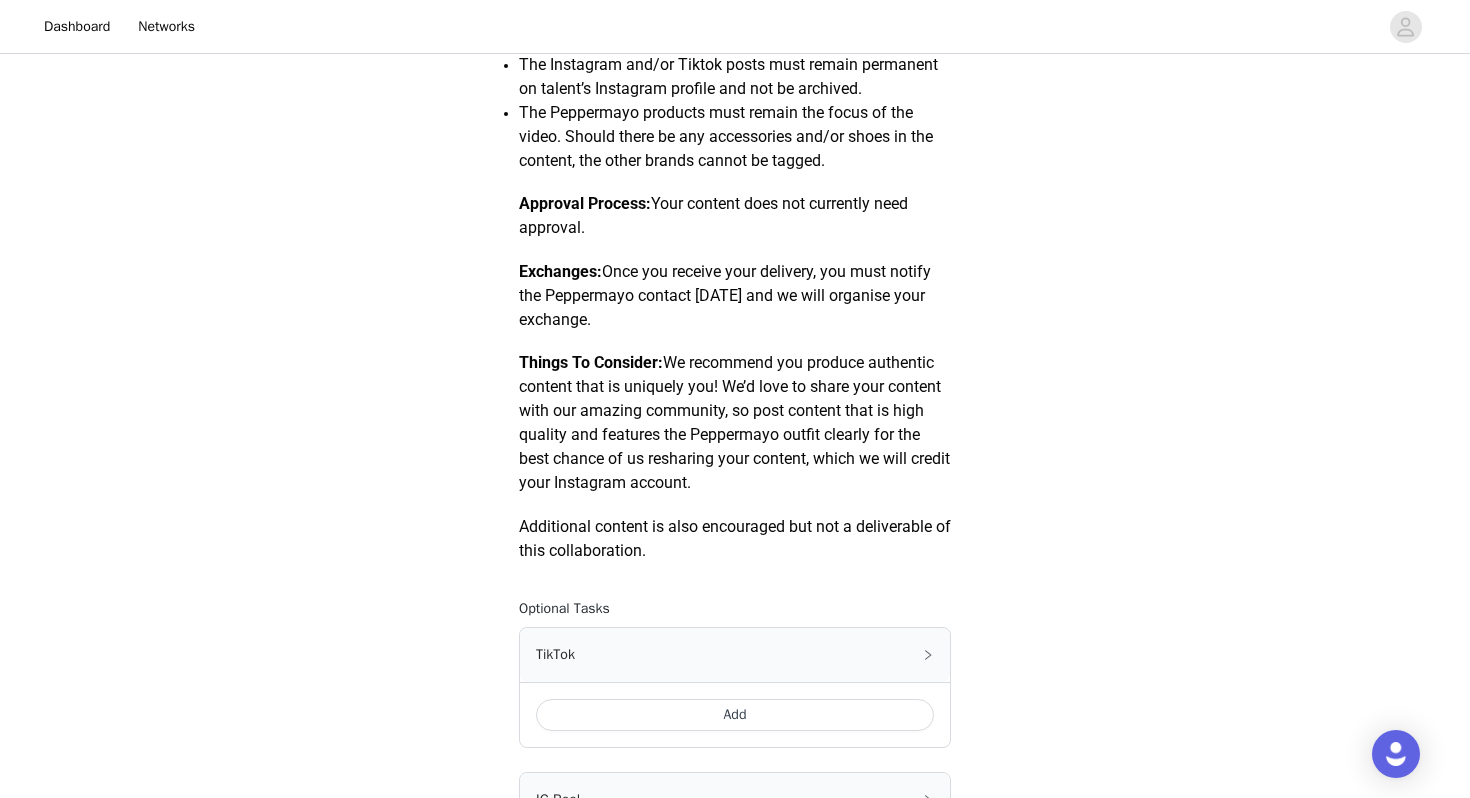 scroll, scrollTop: 1050, scrollLeft: 0, axis: vertical 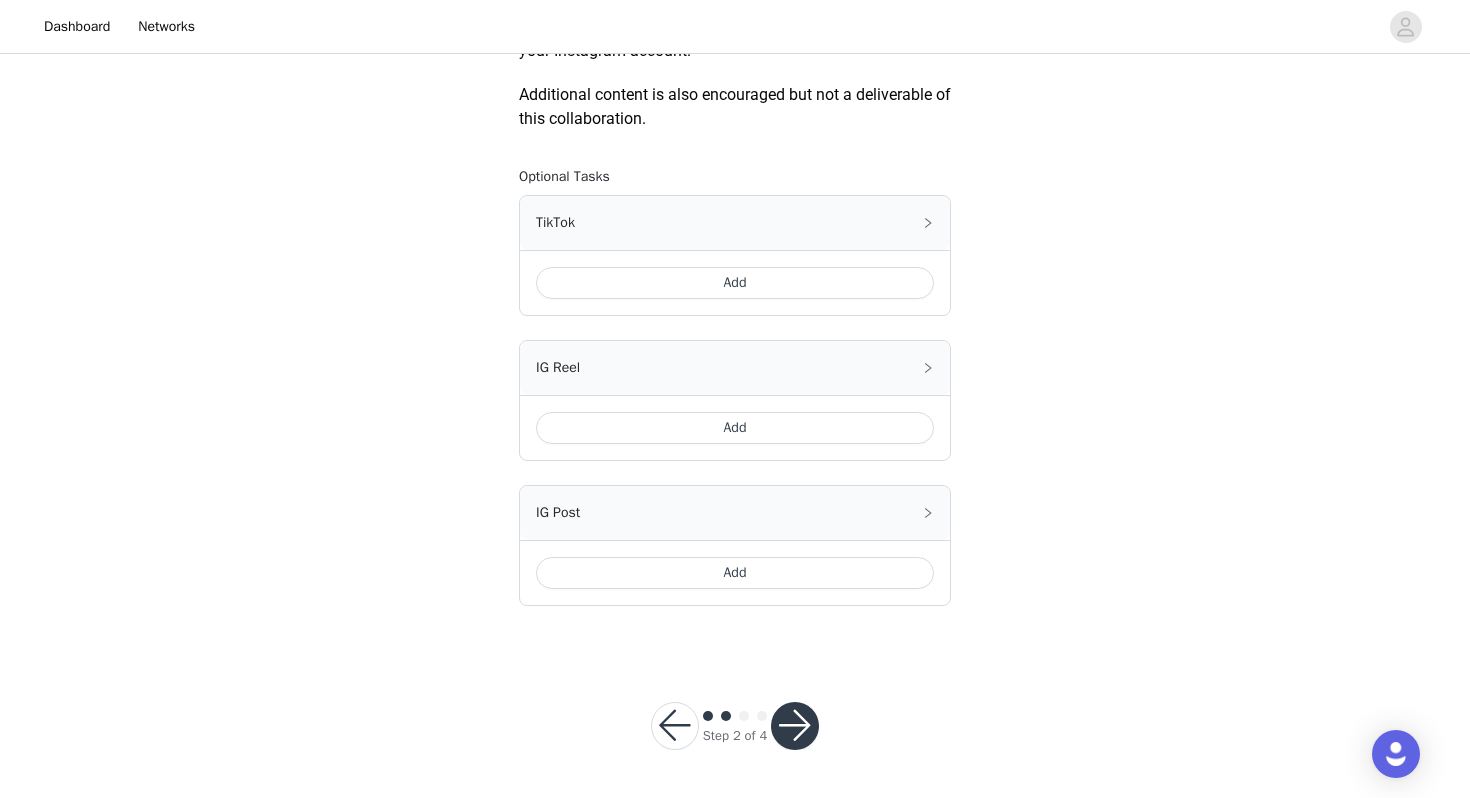 click on "Add" at bounding box center (735, 573) 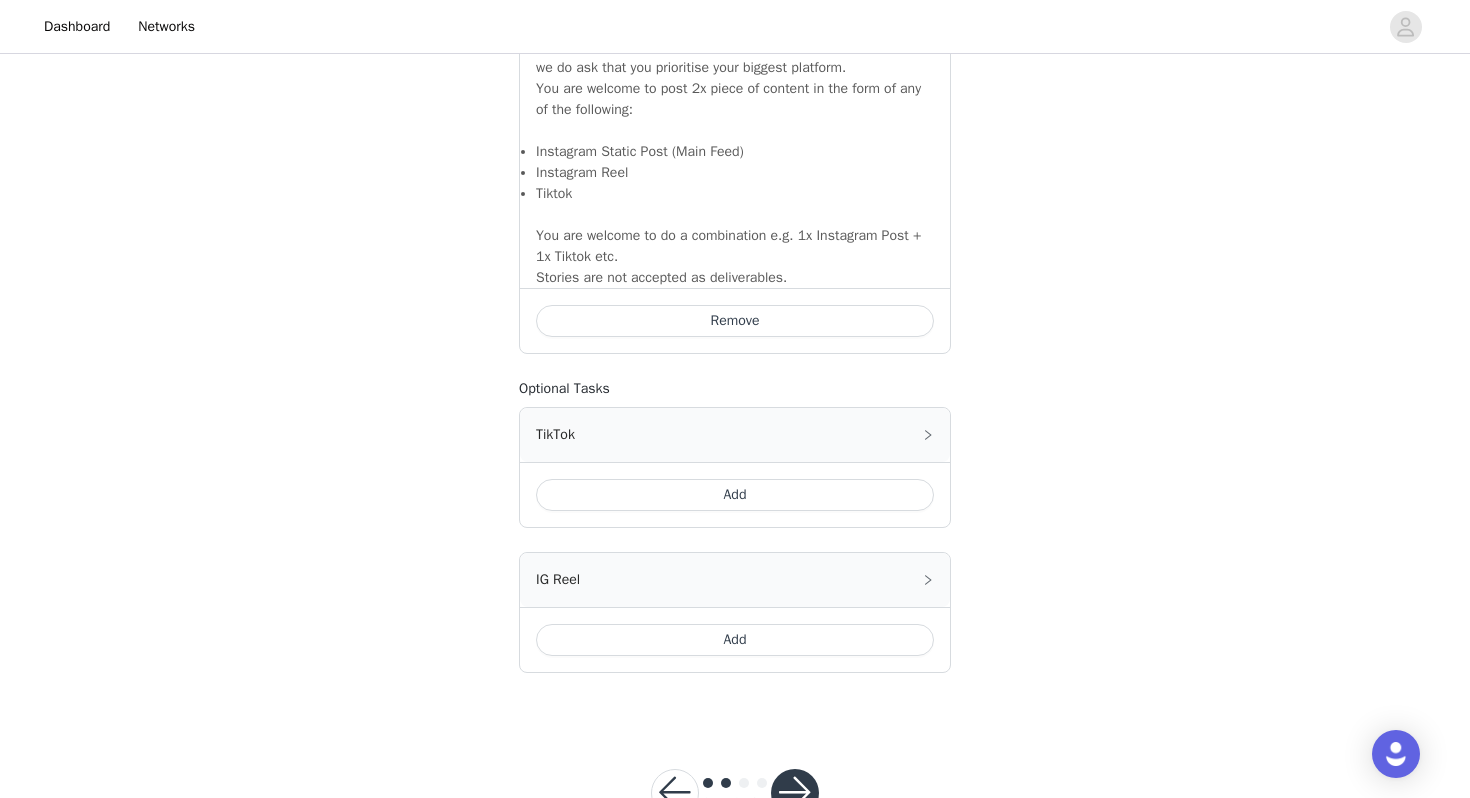 scroll, scrollTop: 1406, scrollLeft: 0, axis: vertical 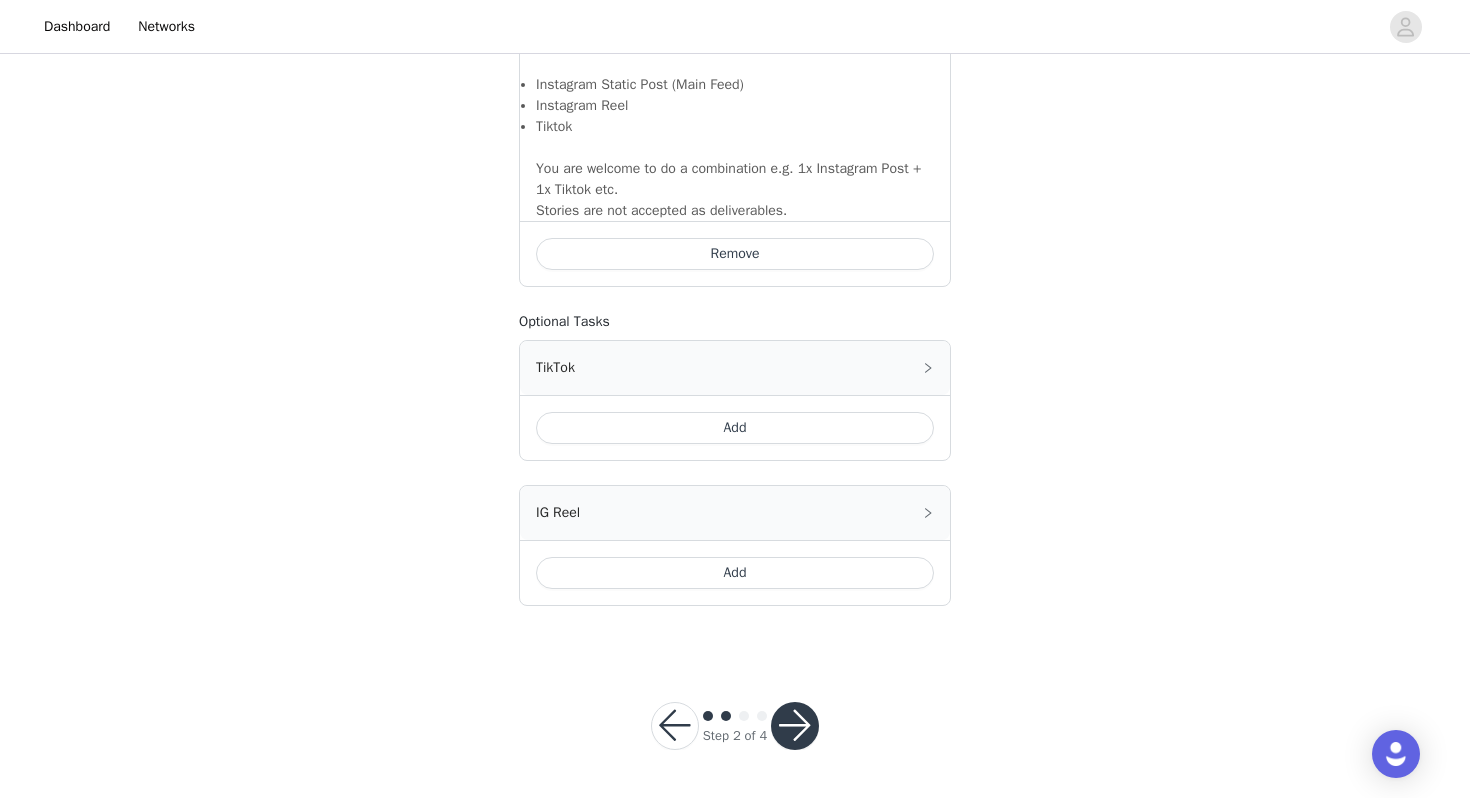 click at bounding box center (795, 726) 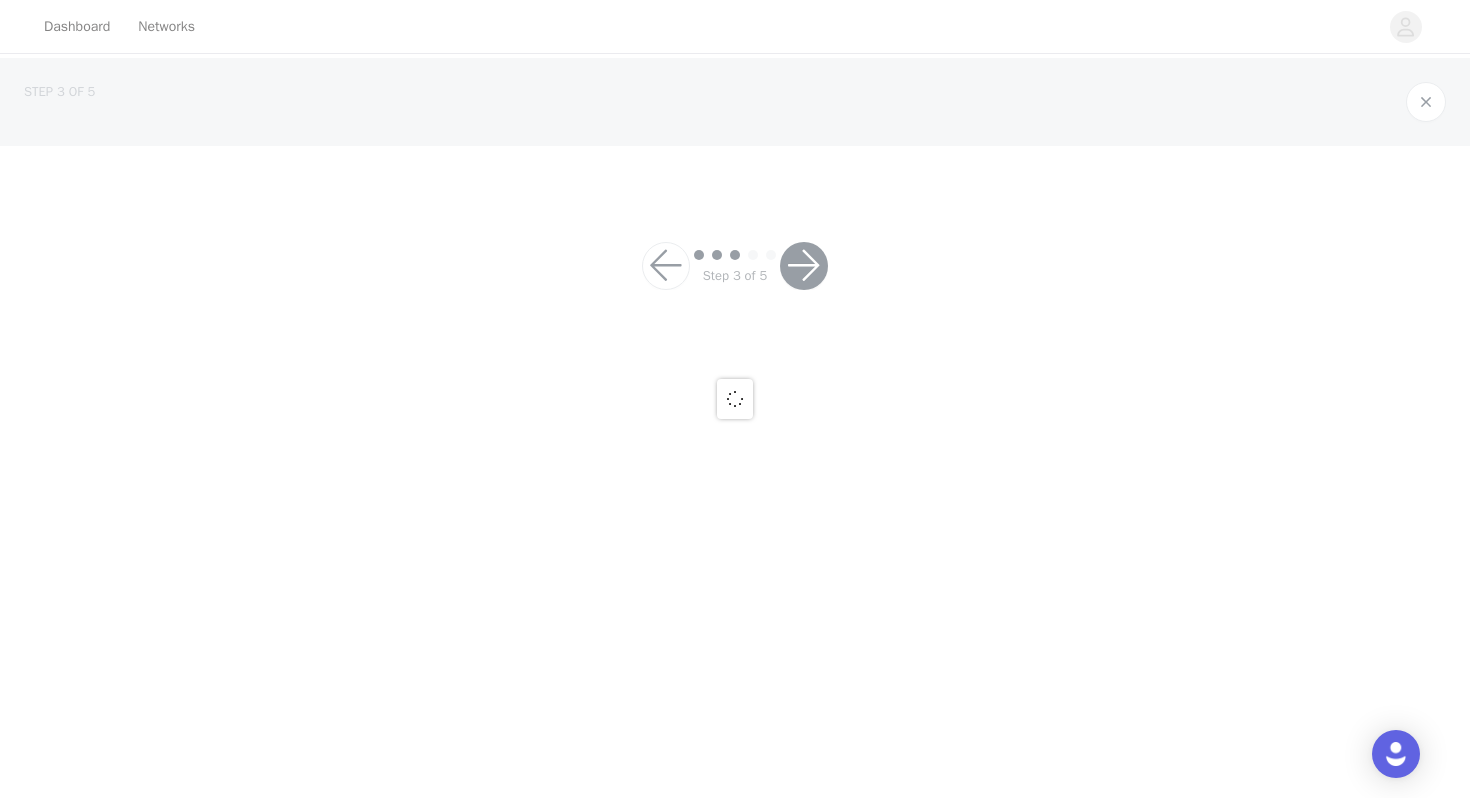 scroll, scrollTop: 0, scrollLeft: 0, axis: both 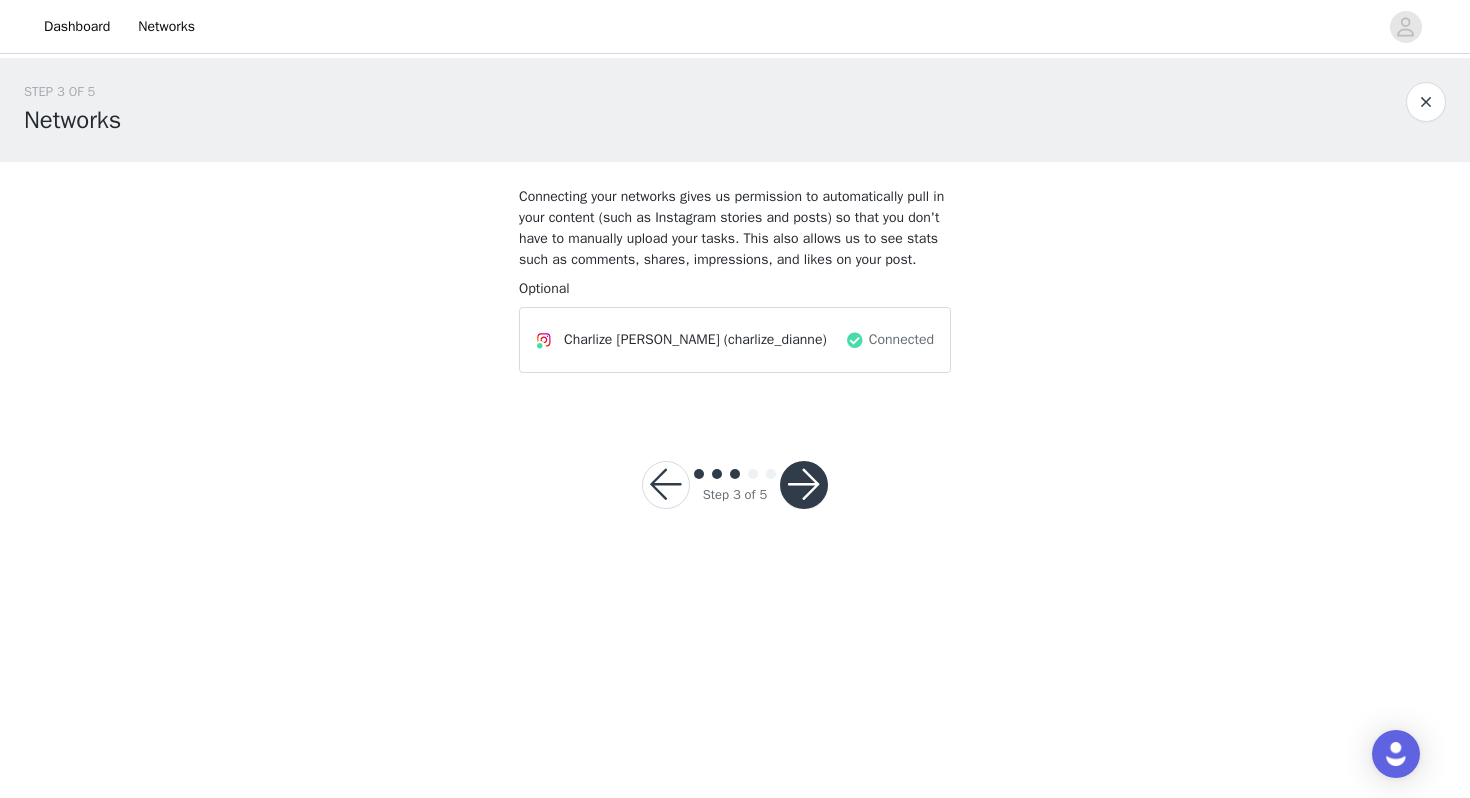 click at bounding box center [804, 485] 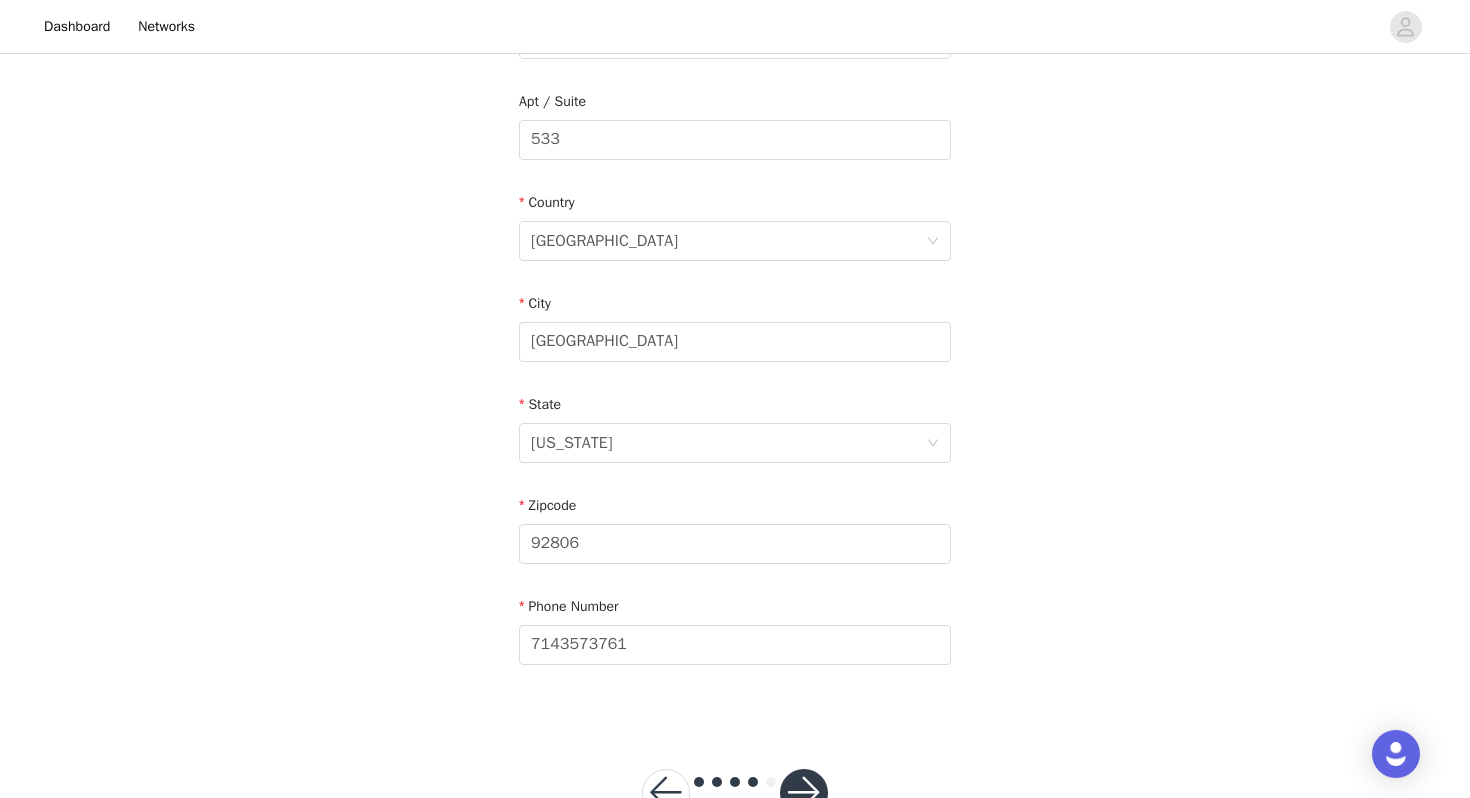 scroll, scrollTop: 565, scrollLeft: 0, axis: vertical 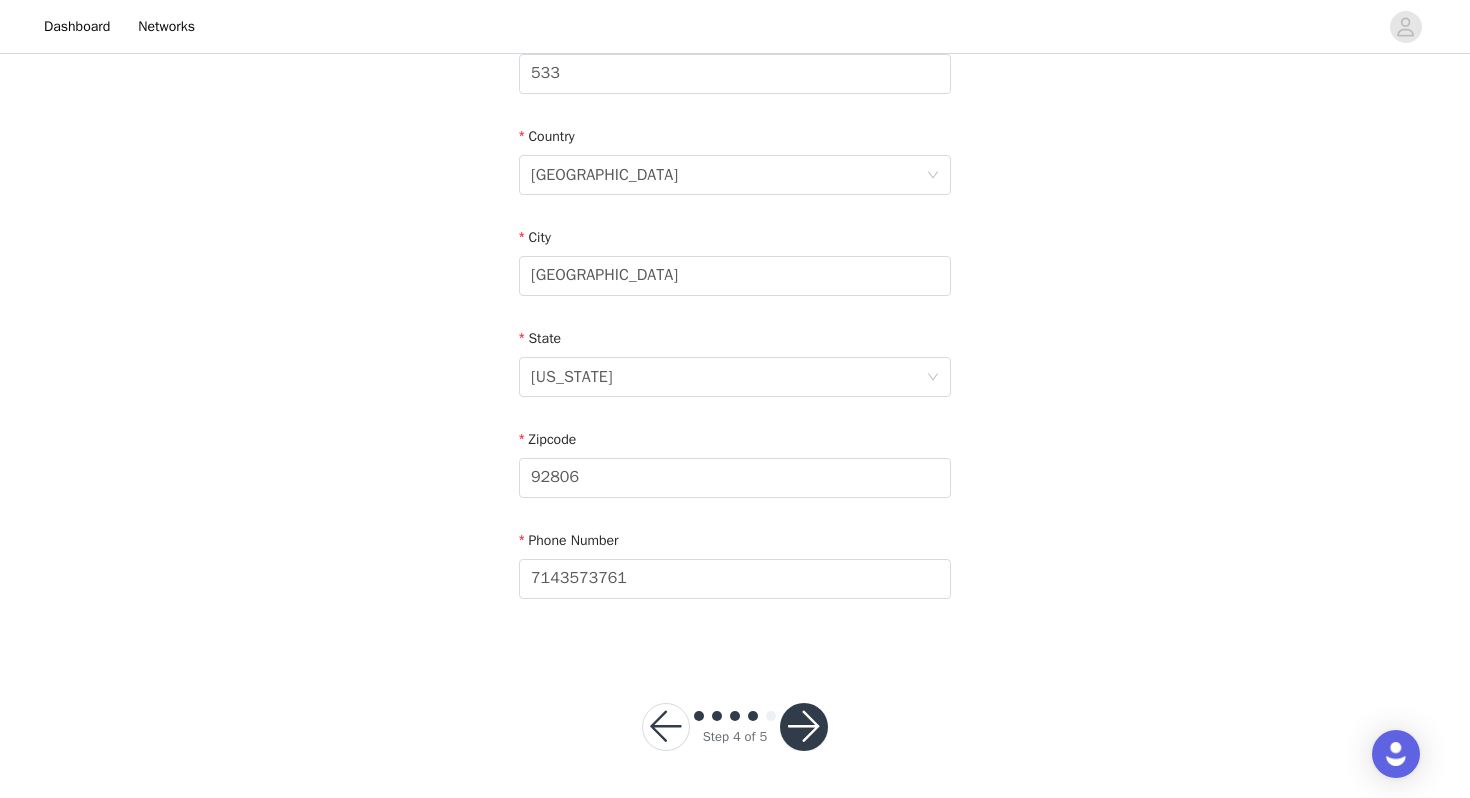 click on "Step 4 of 5" at bounding box center [735, 727] 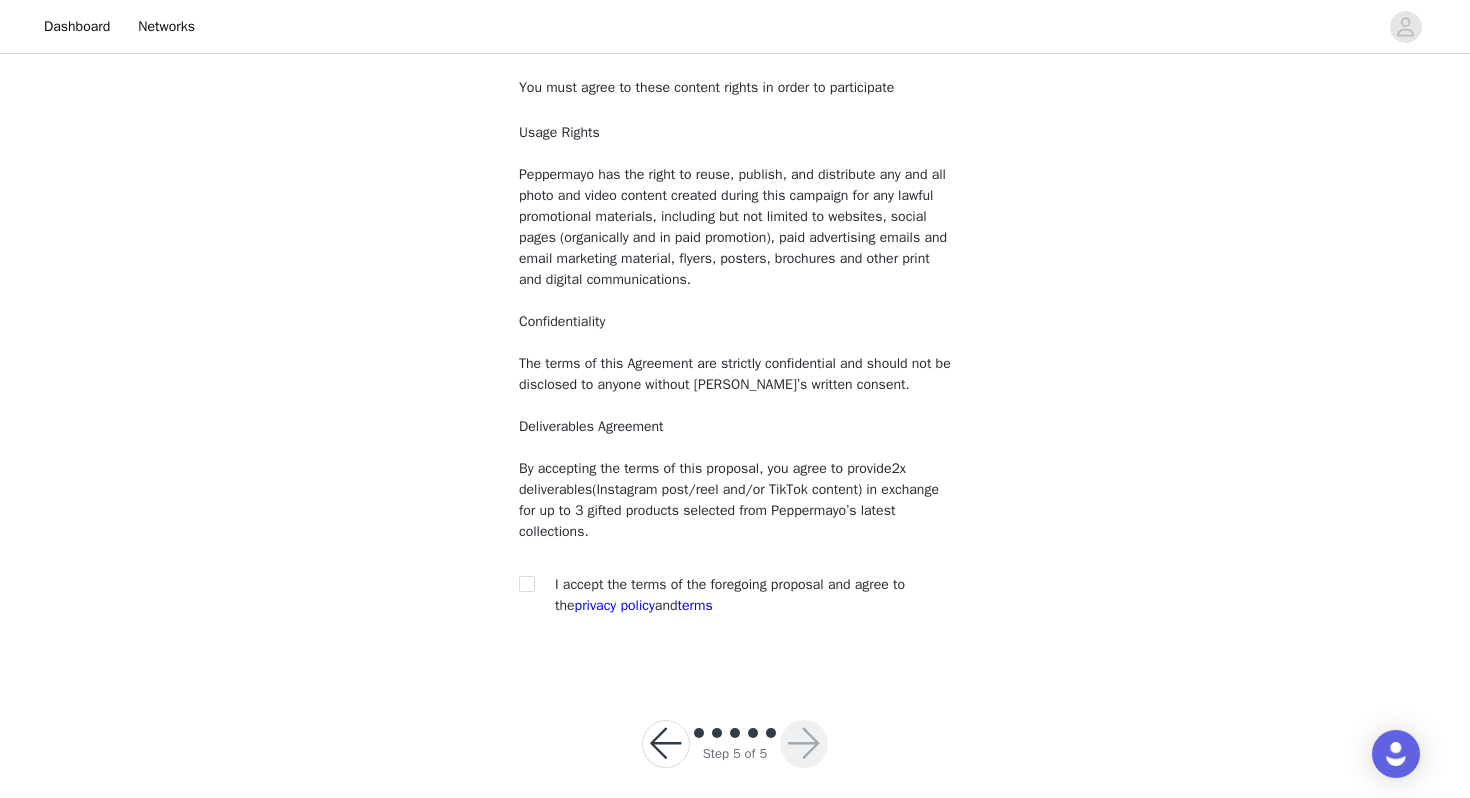 scroll, scrollTop: 120, scrollLeft: 0, axis: vertical 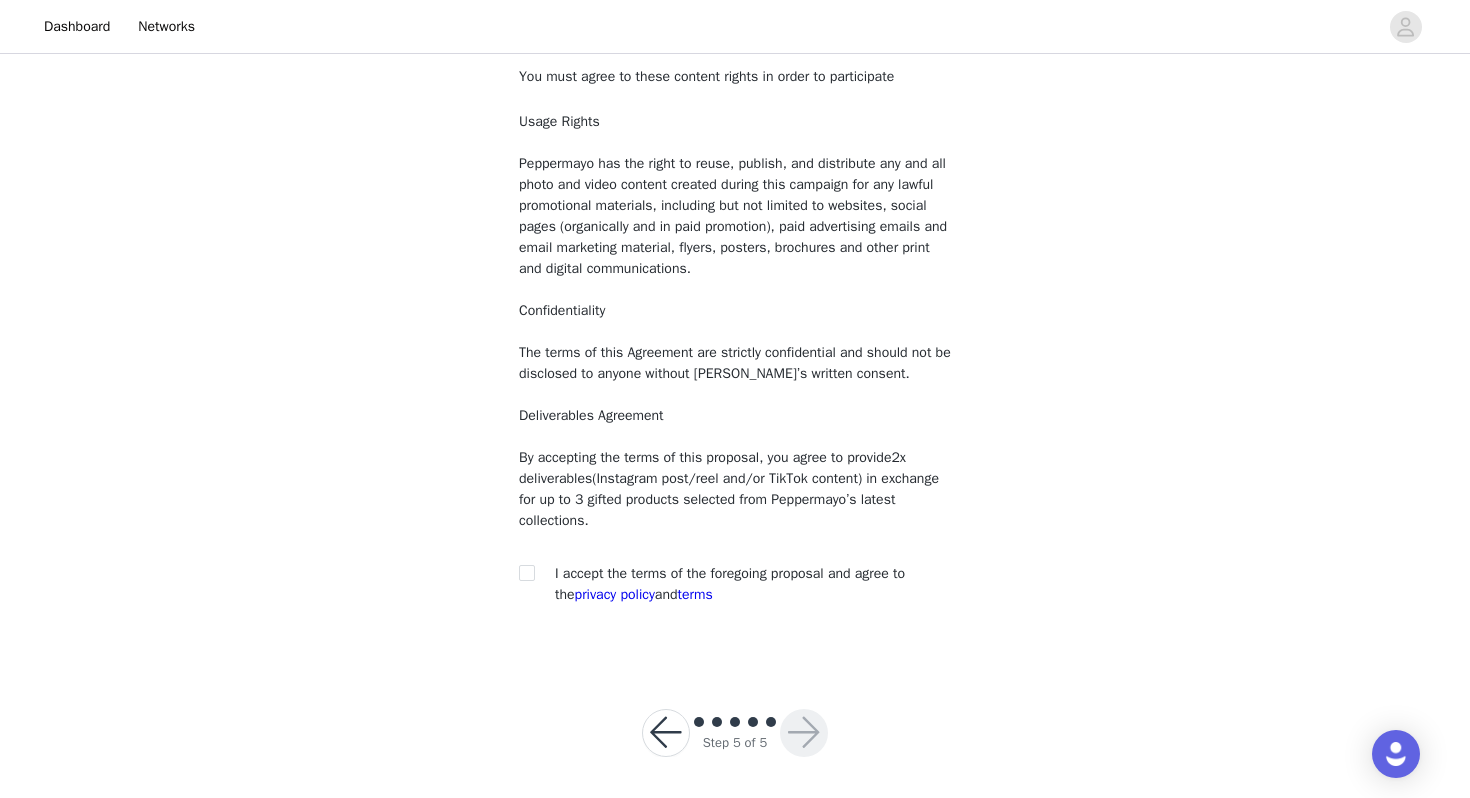 click on "I accept the terms of the foregoing proposal and agree to the
privacy policy
and
terms" at bounding box center [735, 584] 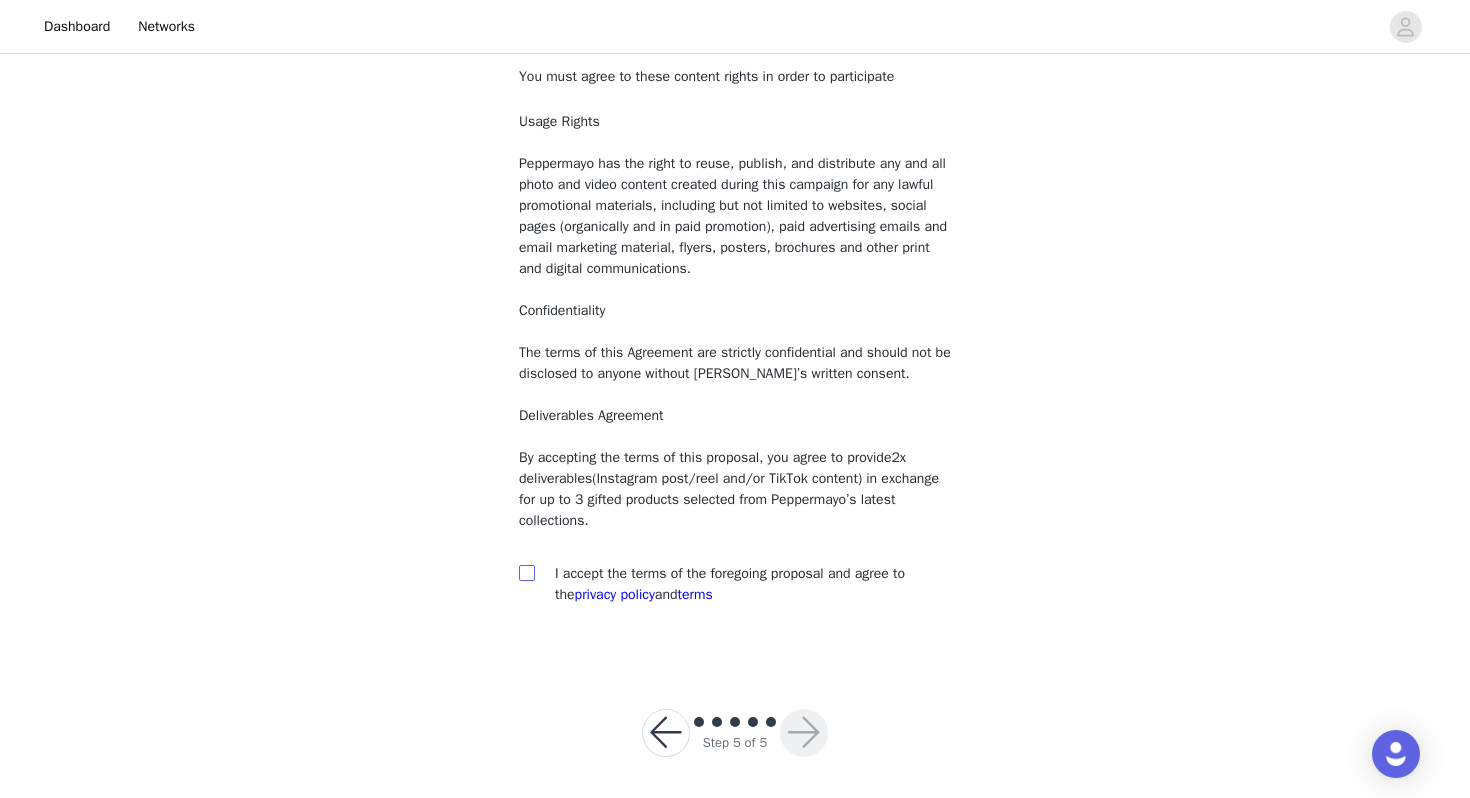 click at bounding box center [527, 573] 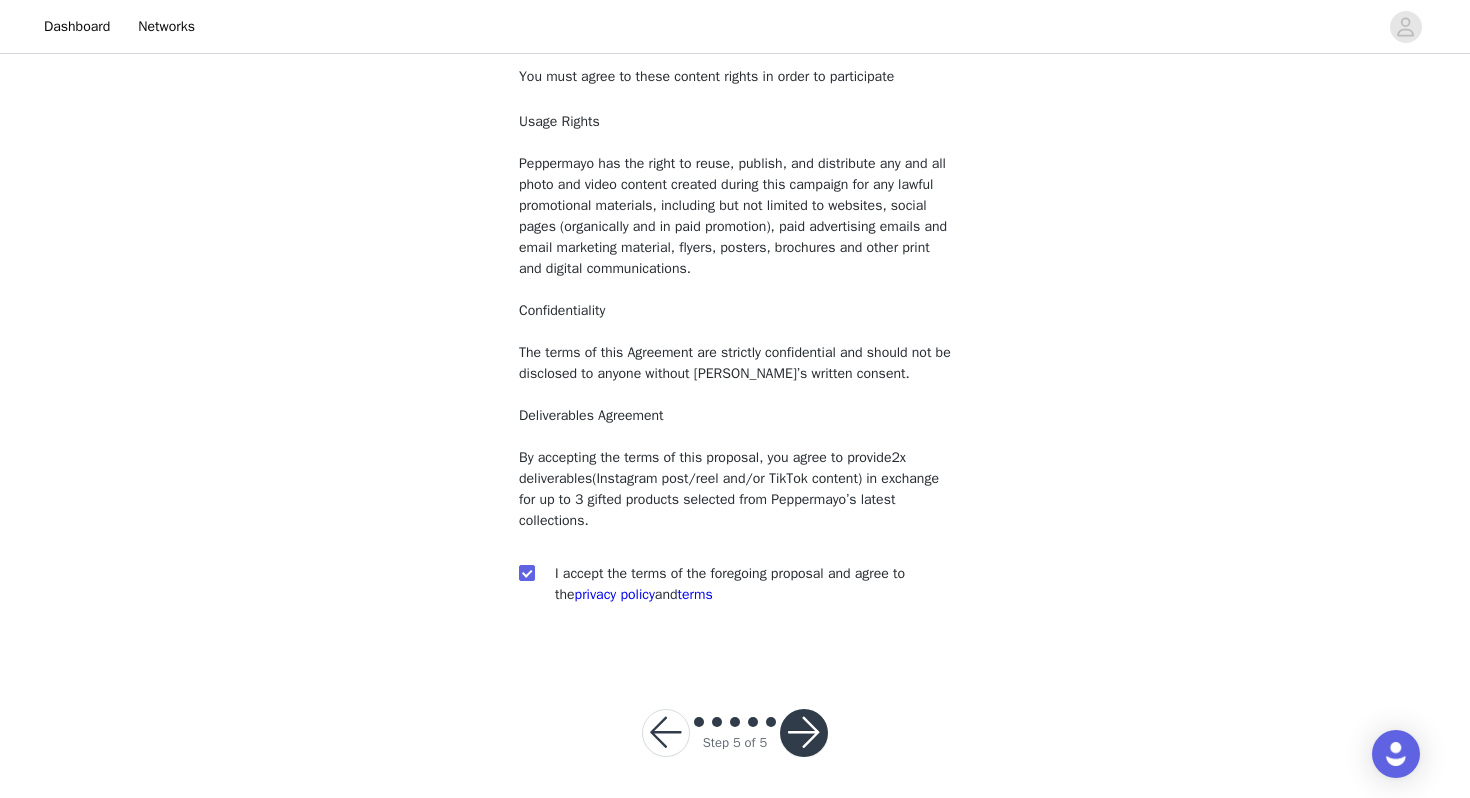 click at bounding box center [804, 733] 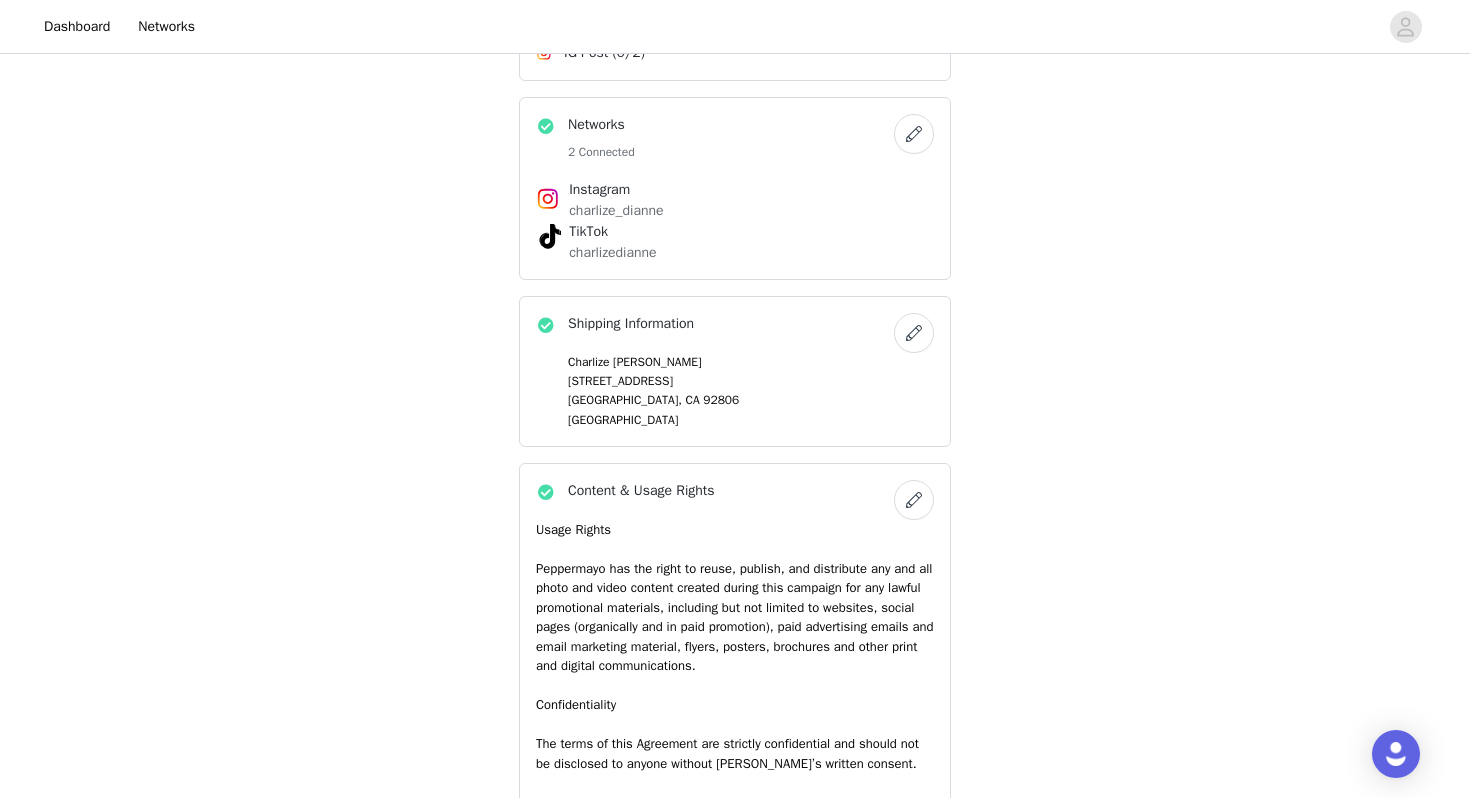 scroll, scrollTop: 1602, scrollLeft: 0, axis: vertical 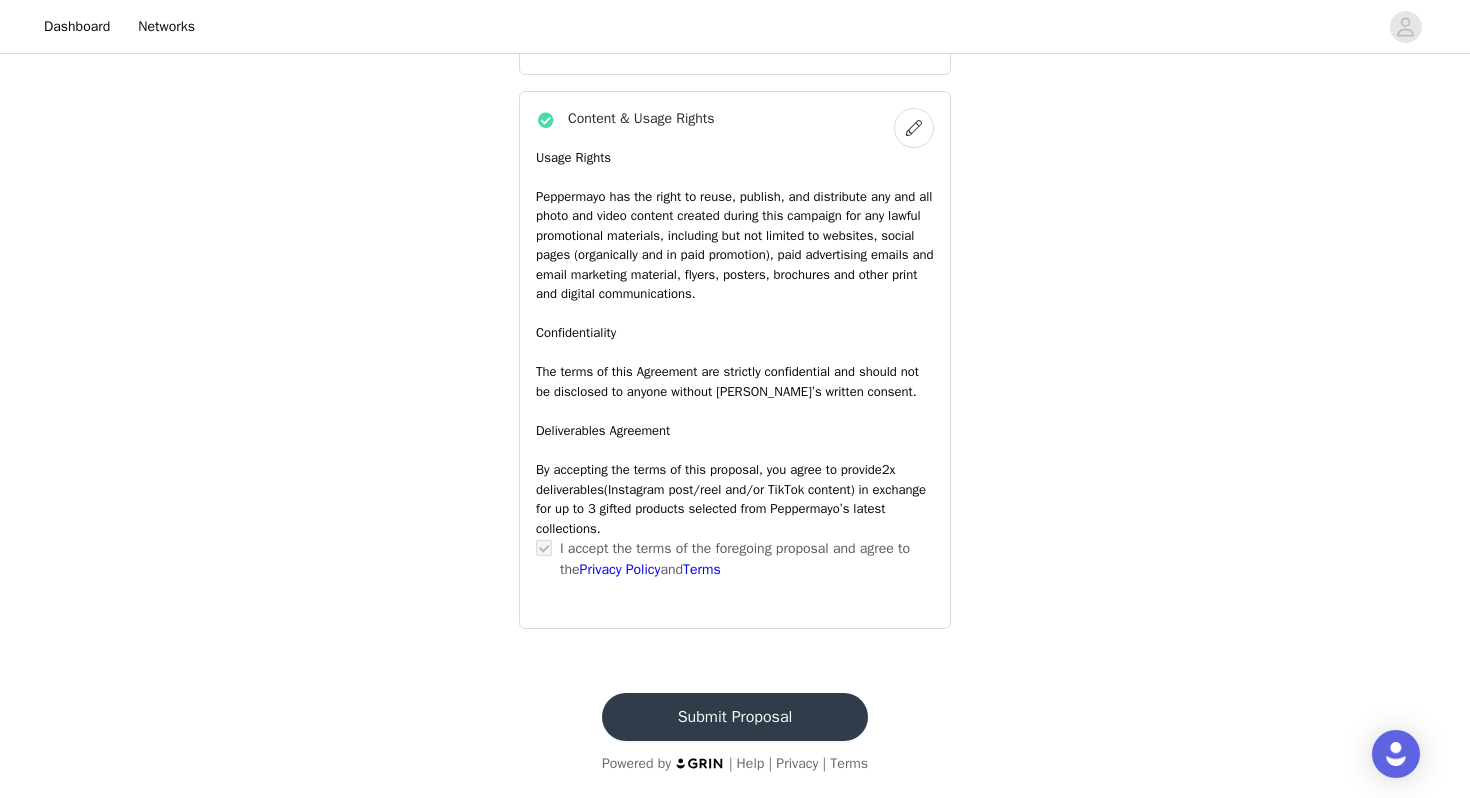 click on "Submit Proposal" at bounding box center [735, 717] 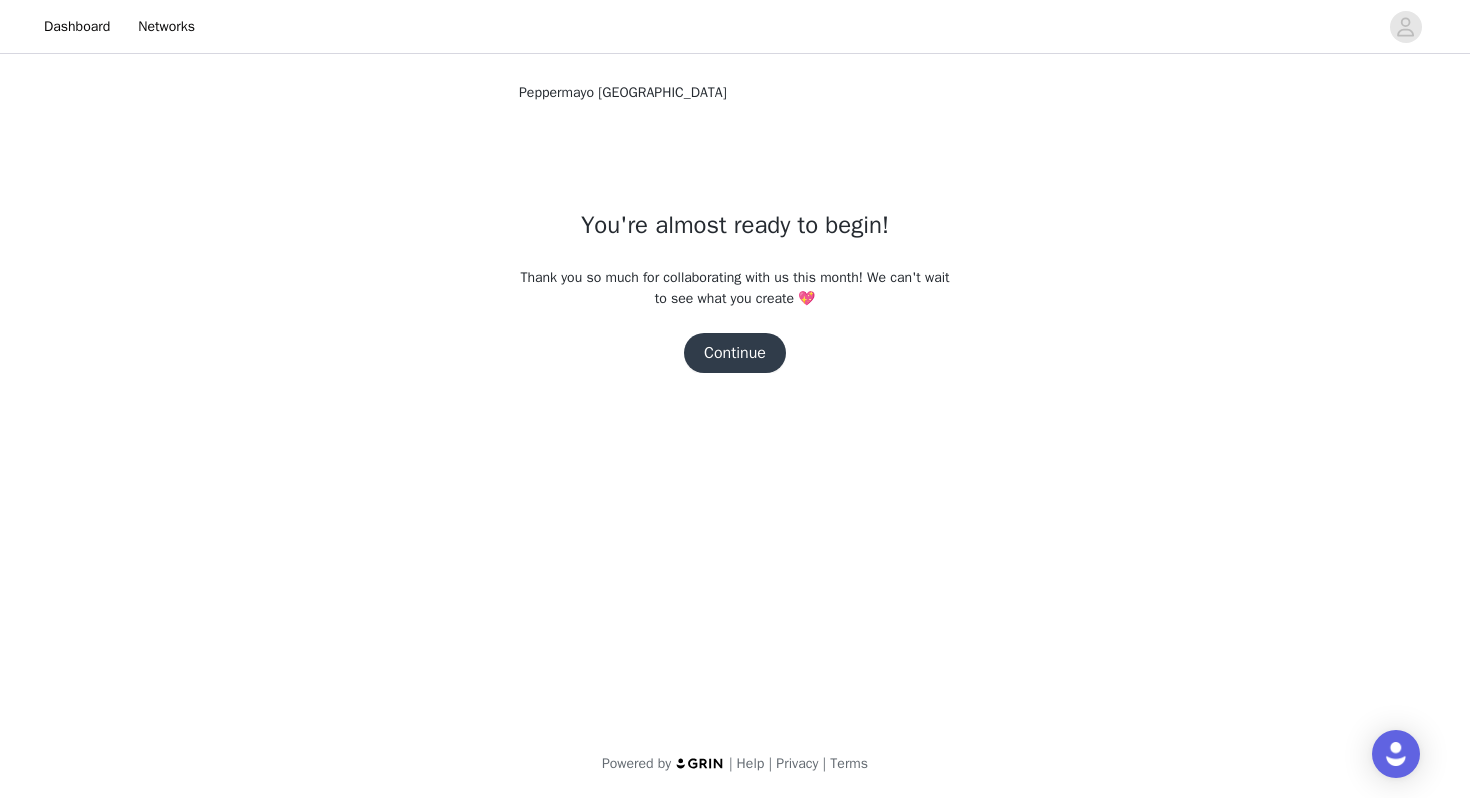 scroll, scrollTop: 0, scrollLeft: 0, axis: both 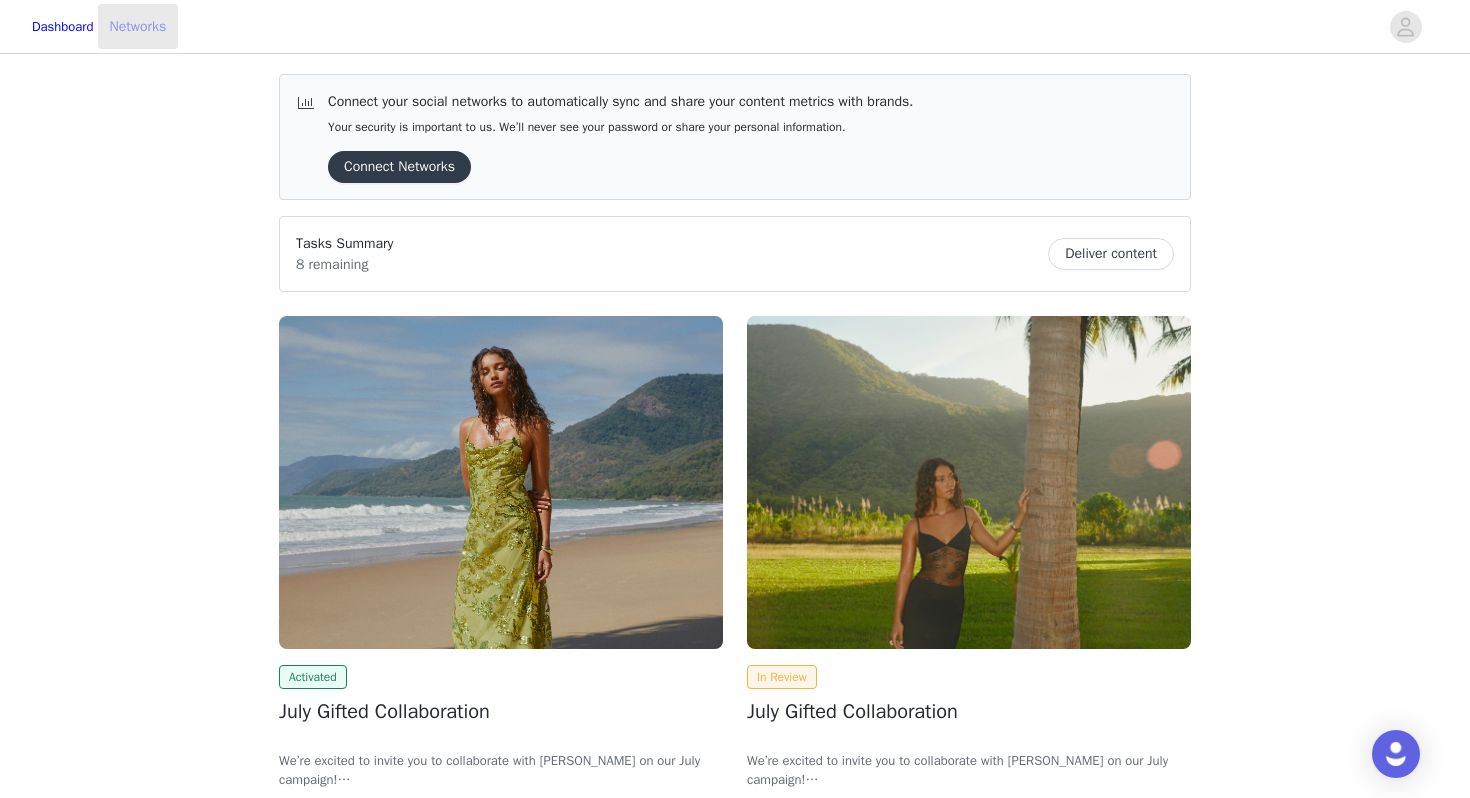 click on "Networks" at bounding box center (138, 26) 